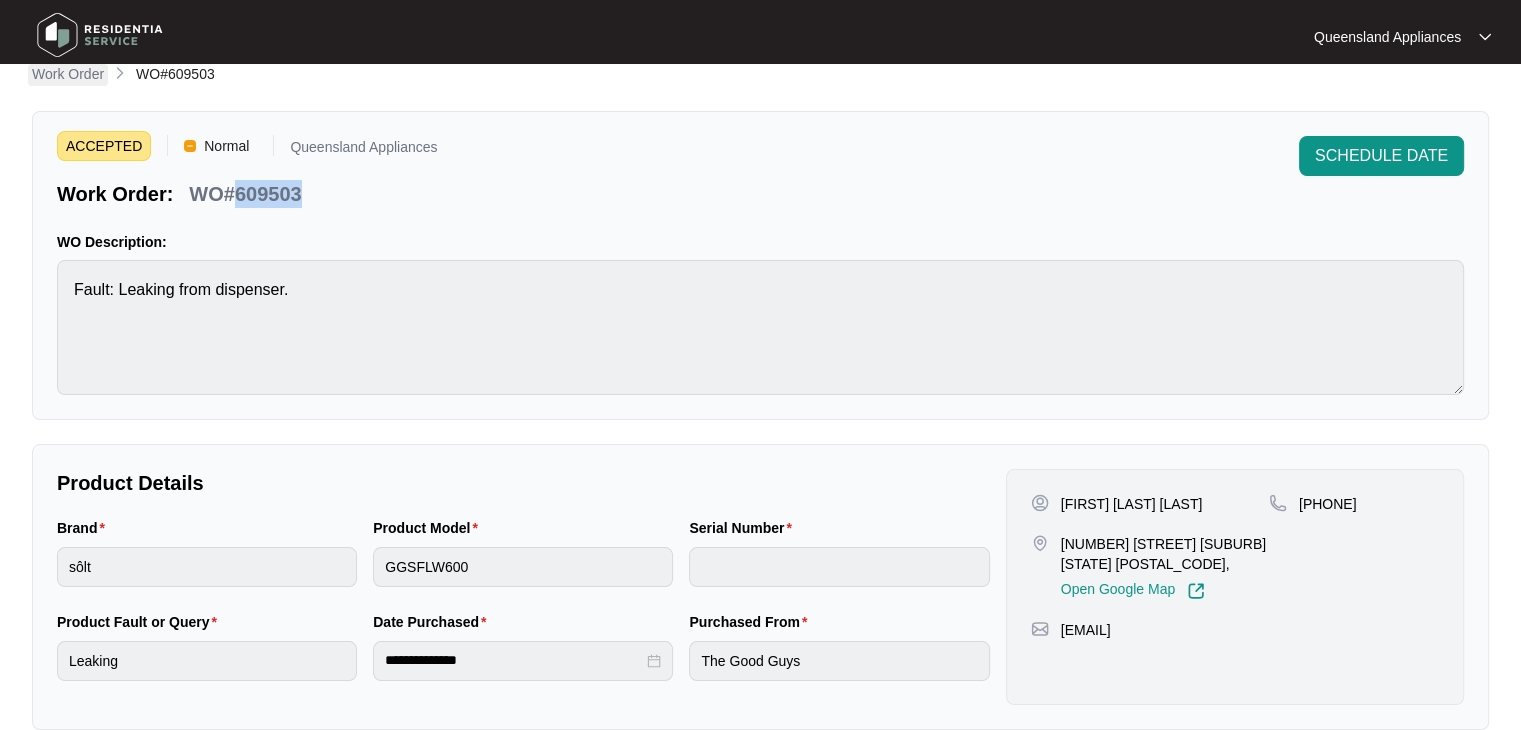 scroll, scrollTop: 0, scrollLeft: 0, axis: both 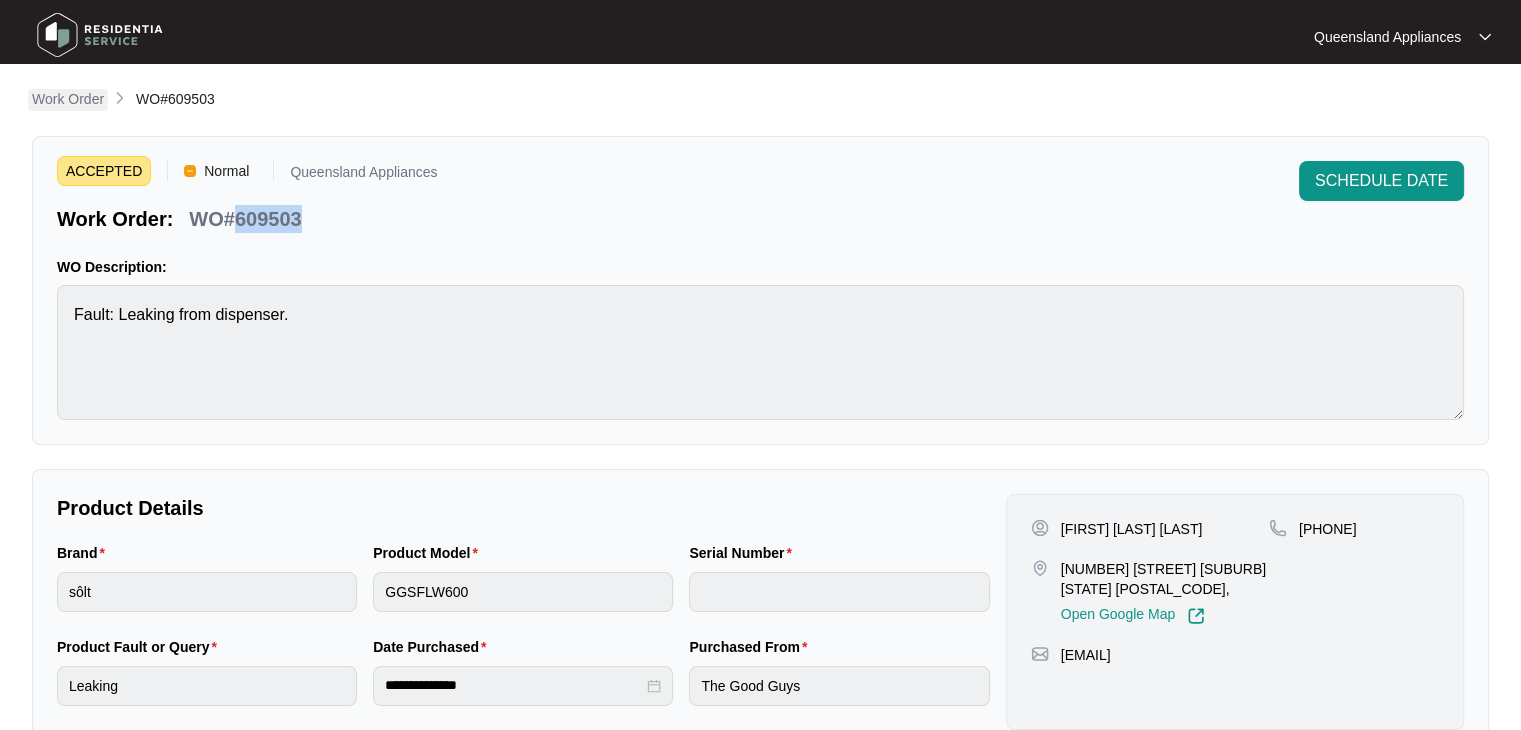 click on "Work Order" at bounding box center (68, 99) 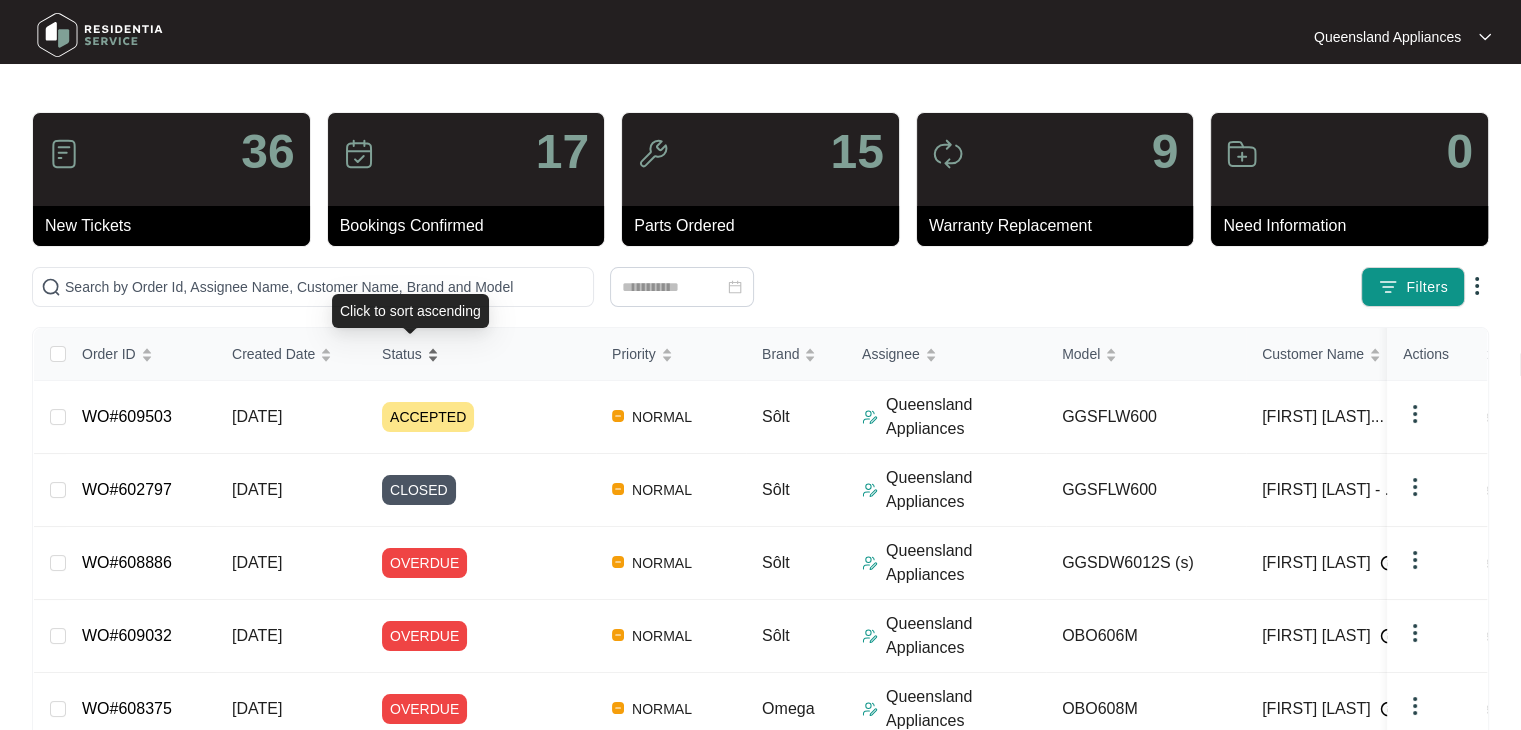 click on "Status" at bounding box center (402, 354) 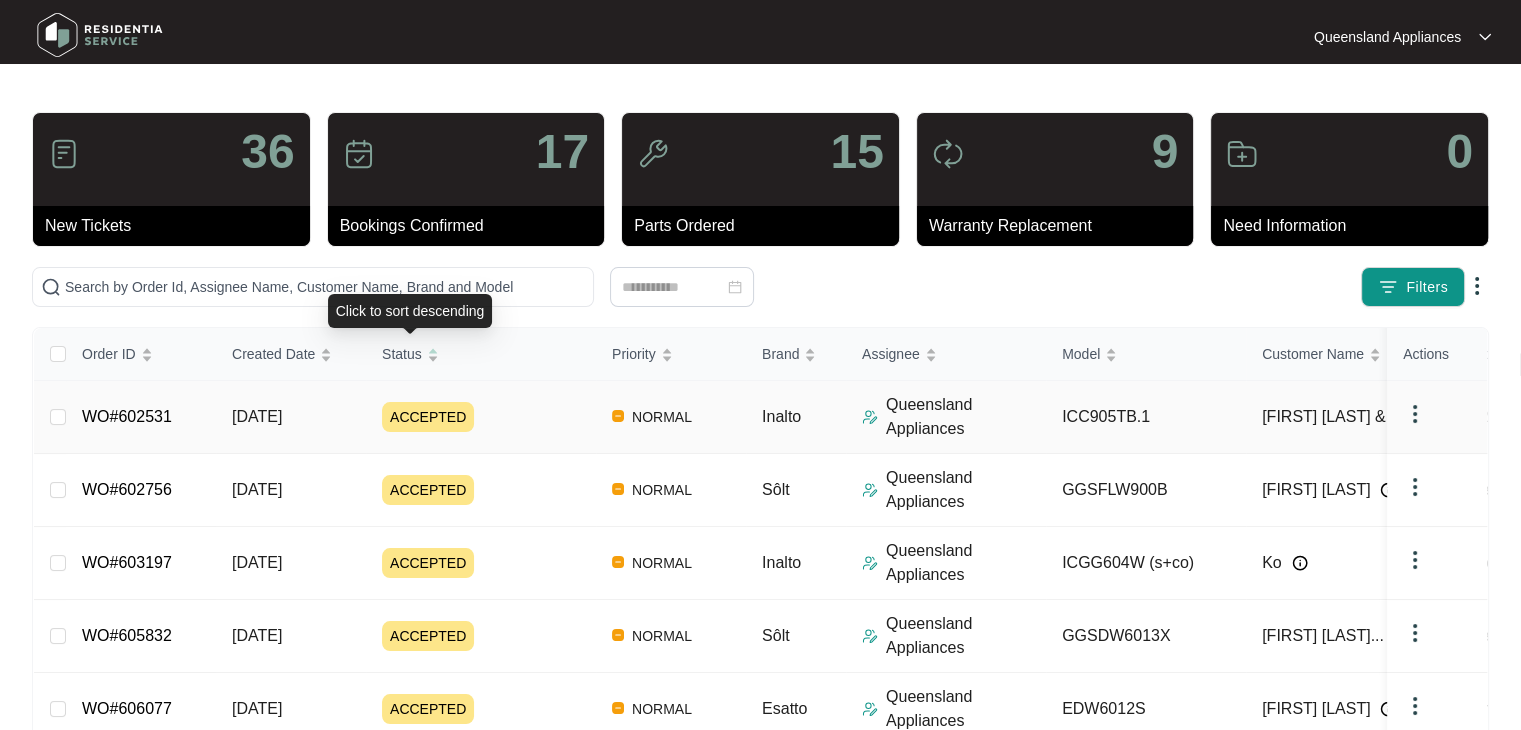 scroll, scrollTop: 491, scrollLeft: 0, axis: vertical 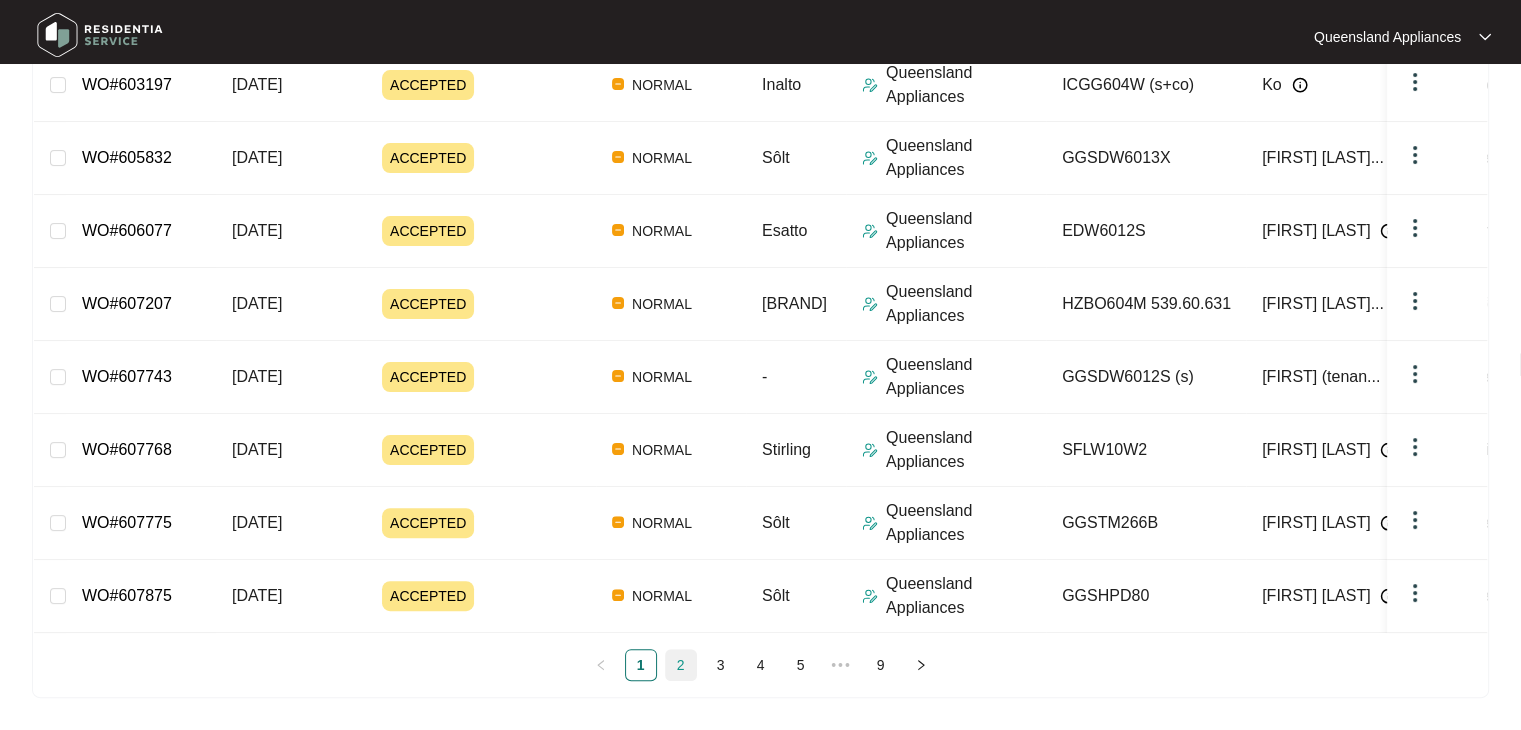 click on "2" at bounding box center [681, 665] 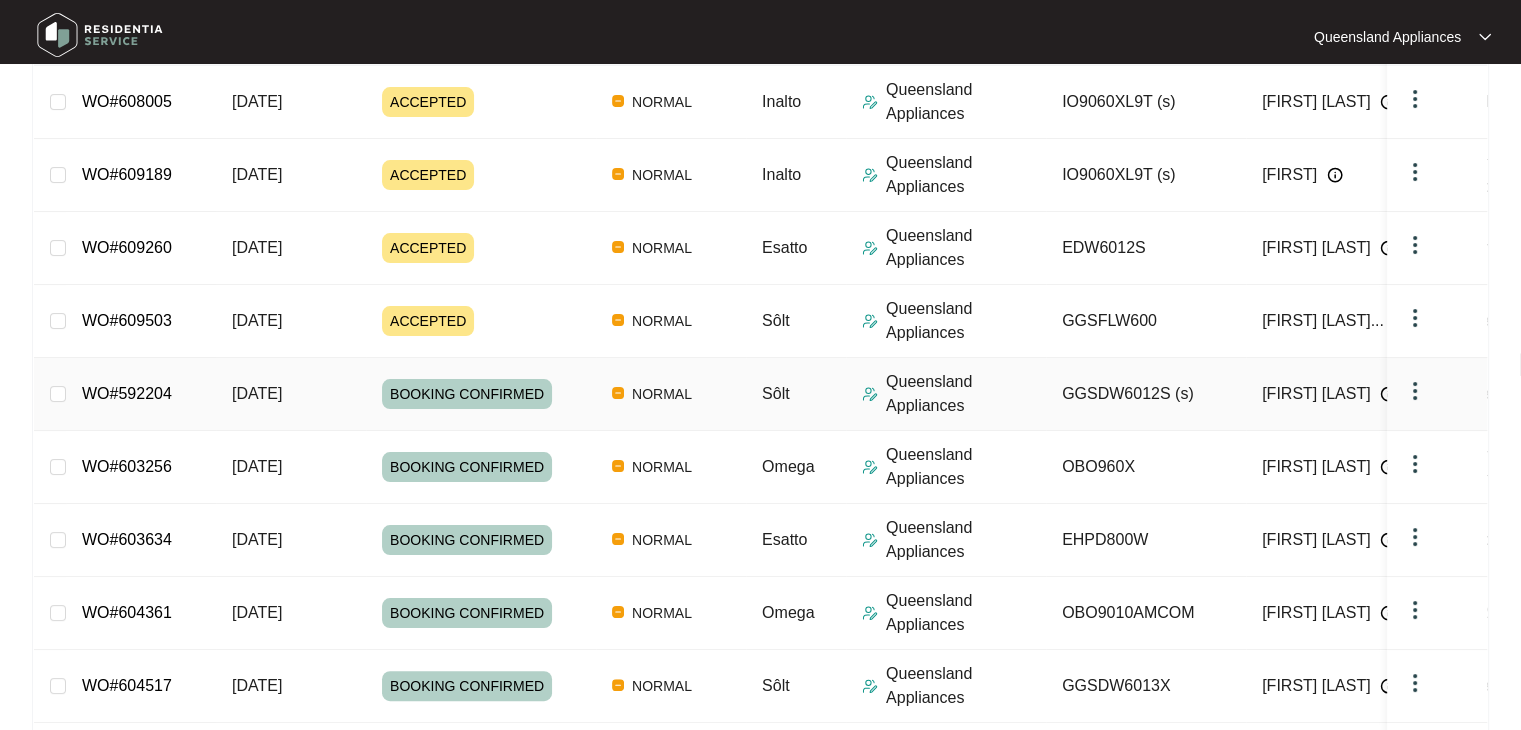 scroll, scrollTop: 191, scrollLeft: 0, axis: vertical 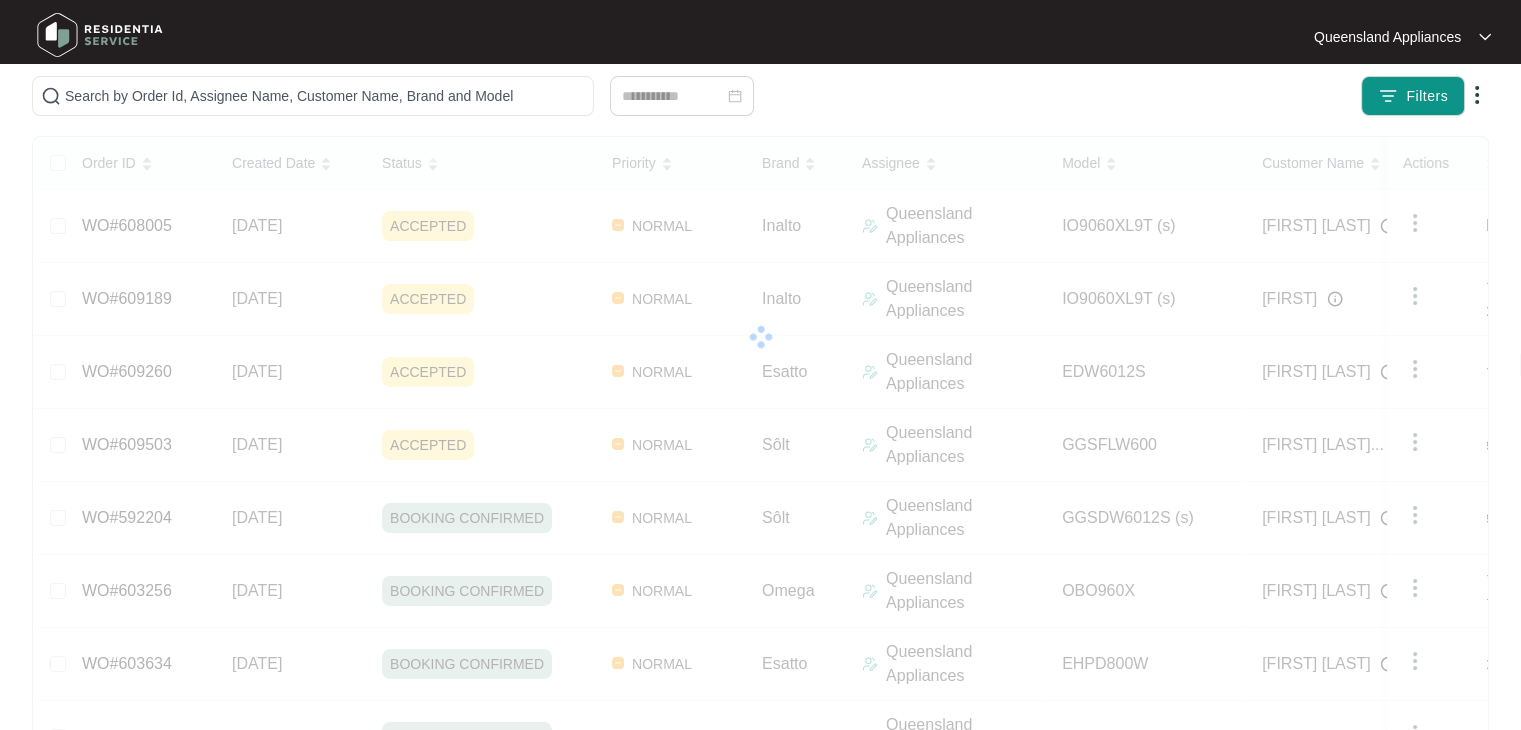 drag, startPoint x: 151, startPoint y: 445, endPoint x: 595, endPoint y: 34, distance: 605.0264 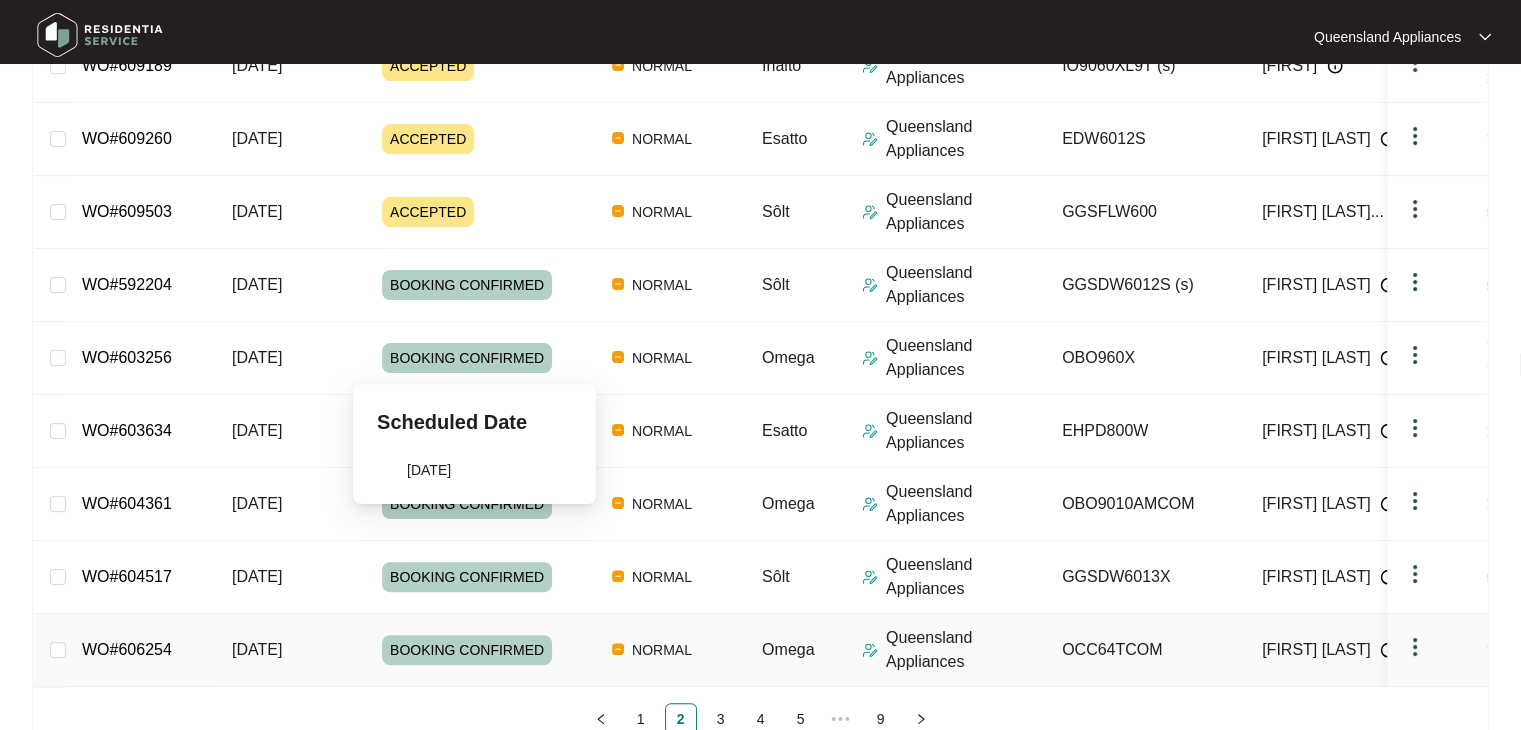 scroll, scrollTop: 491, scrollLeft: 0, axis: vertical 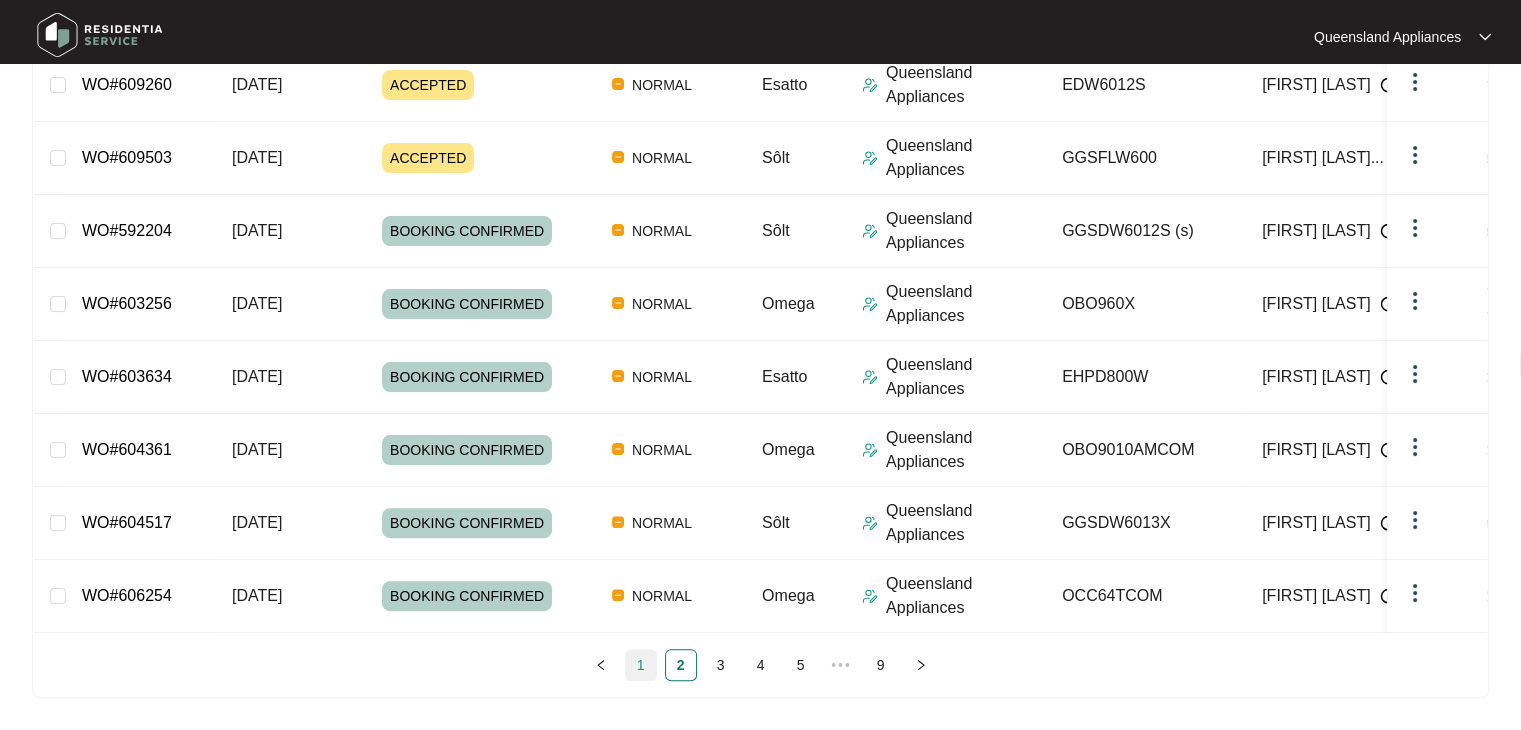 click on "1" at bounding box center [641, 665] 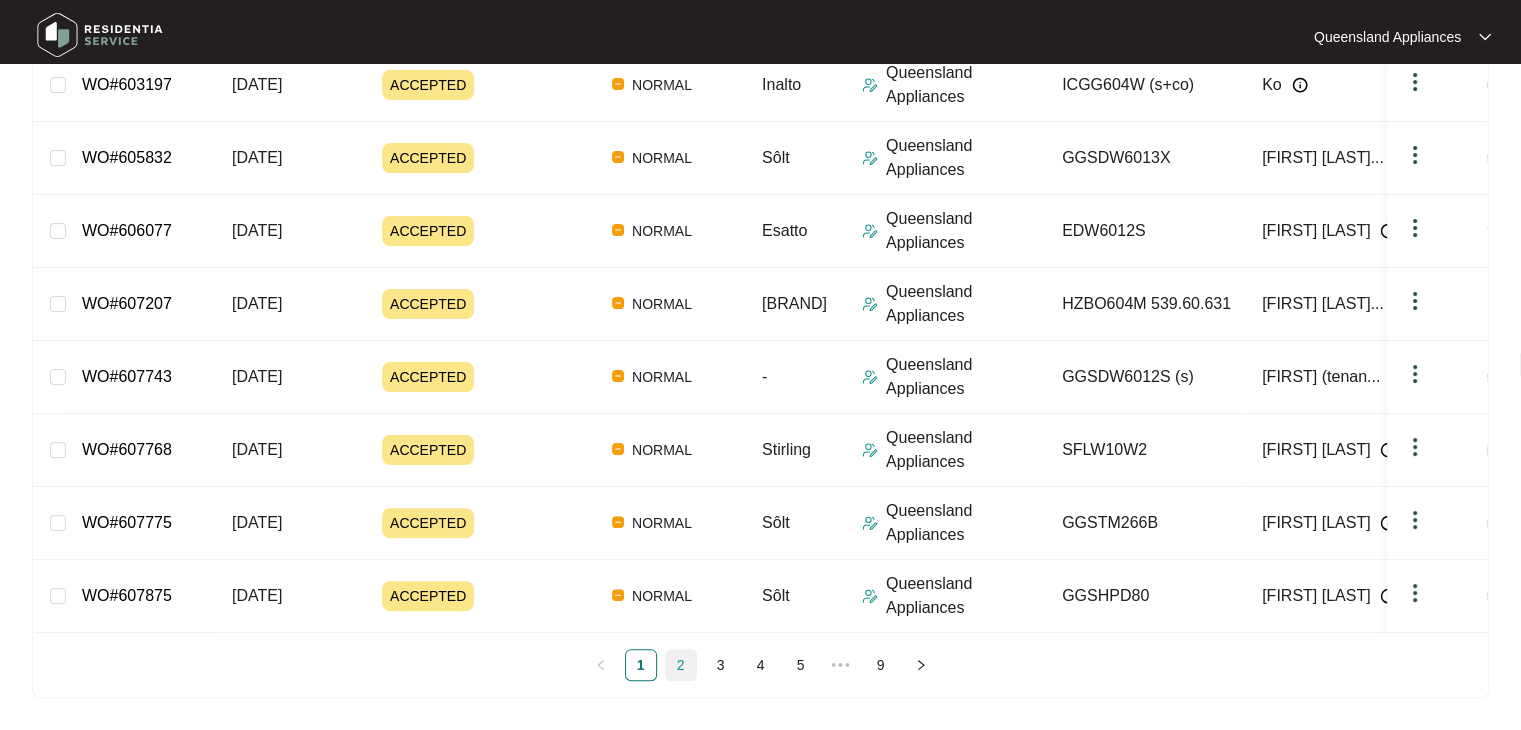 click on "2" at bounding box center (681, 665) 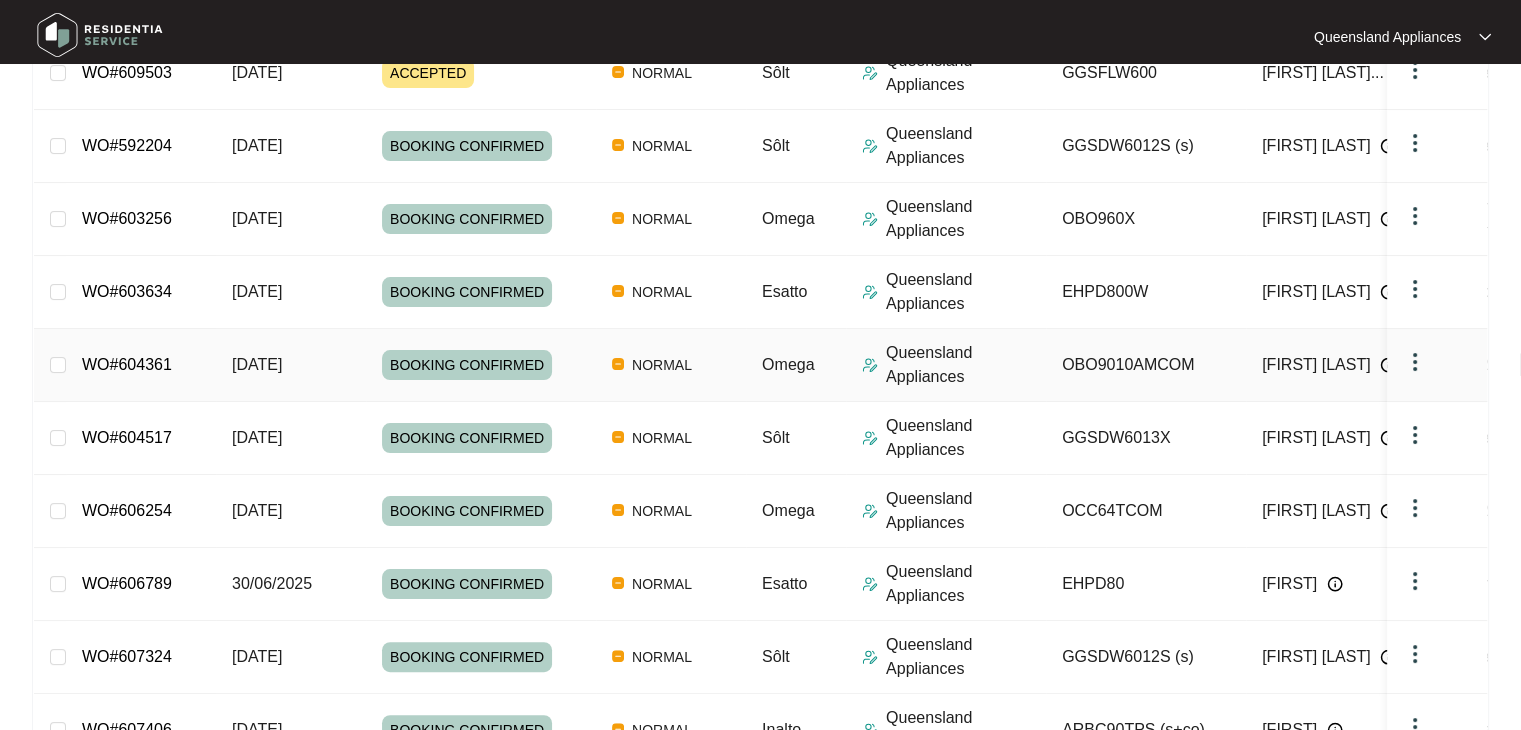 scroll, scrollTop: 191, scrollLeft: 0, axis: vertical 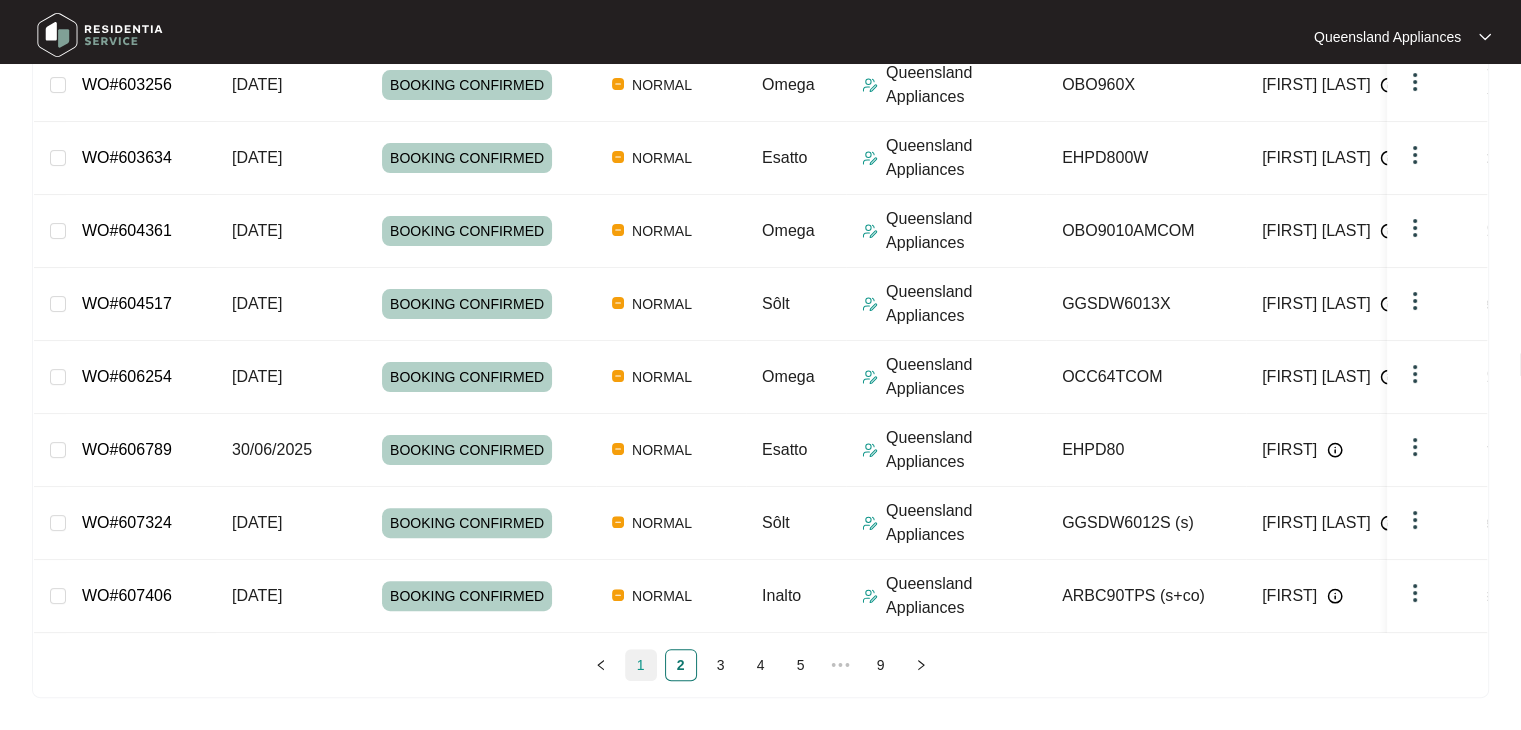 click on "1" at bounding box center (641, 665) 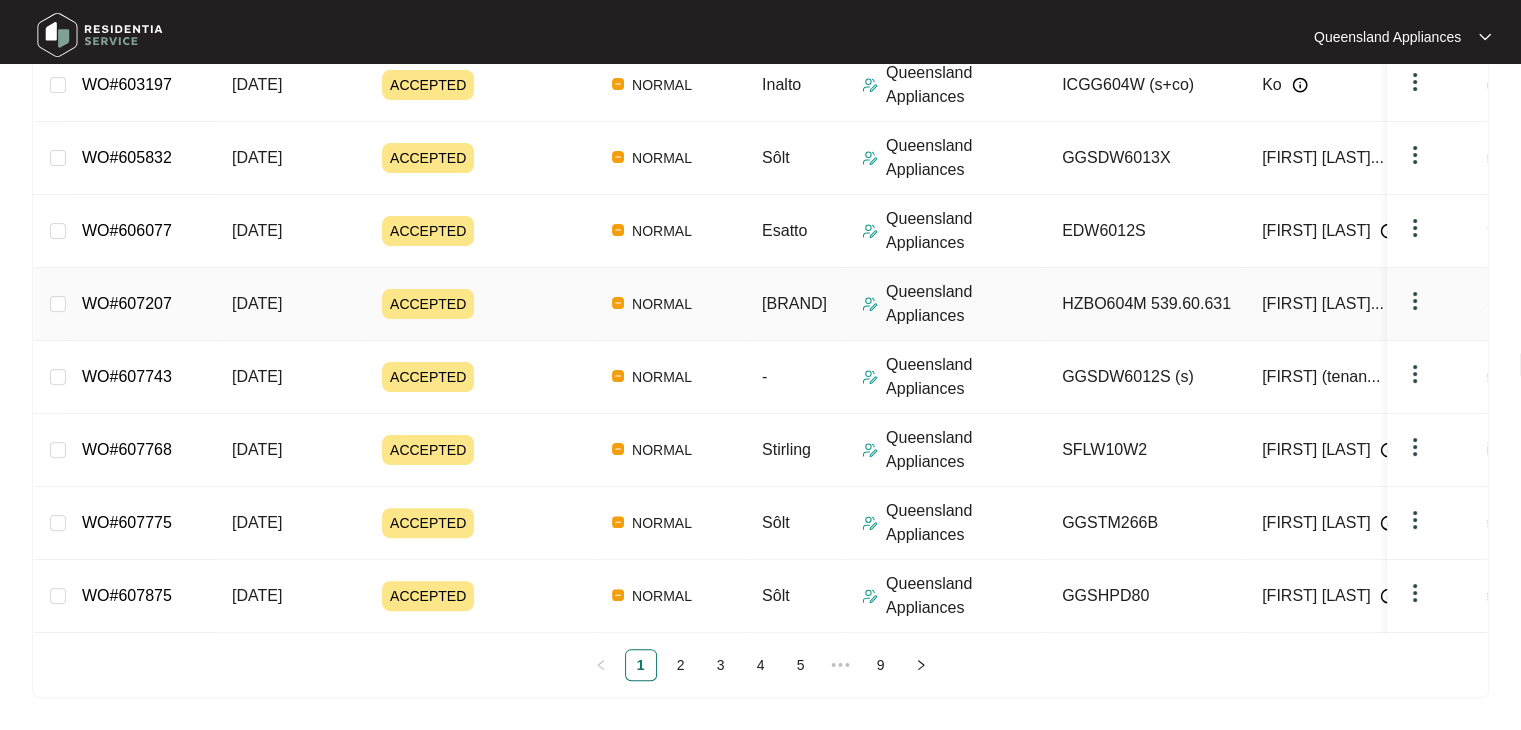 drag, startPoint x: 127, startPoint y: 286, endPoint x: 147, endPoint y: 297, distance: 22.825424 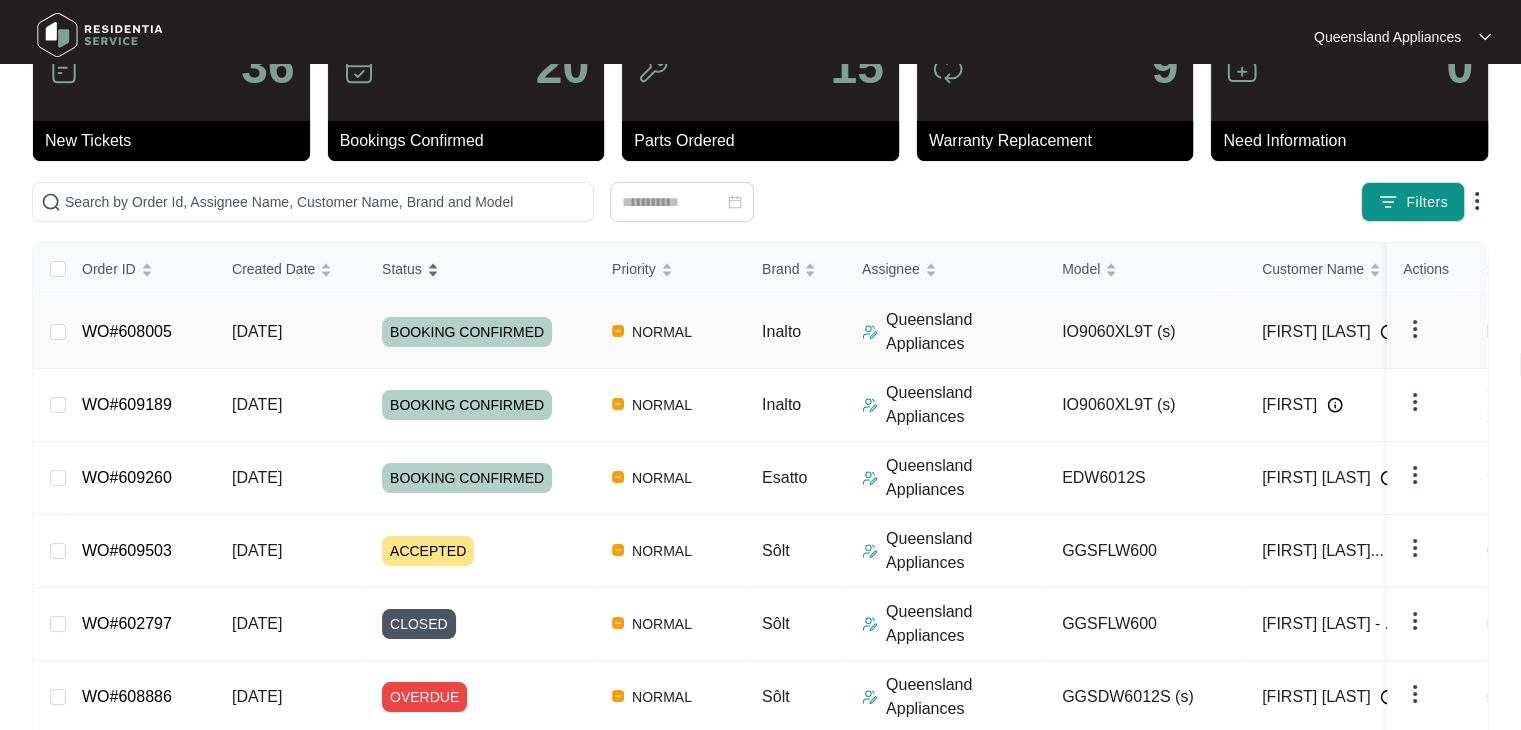 scroll, scrollTop: 0, scrollLeft: 0, axis: both 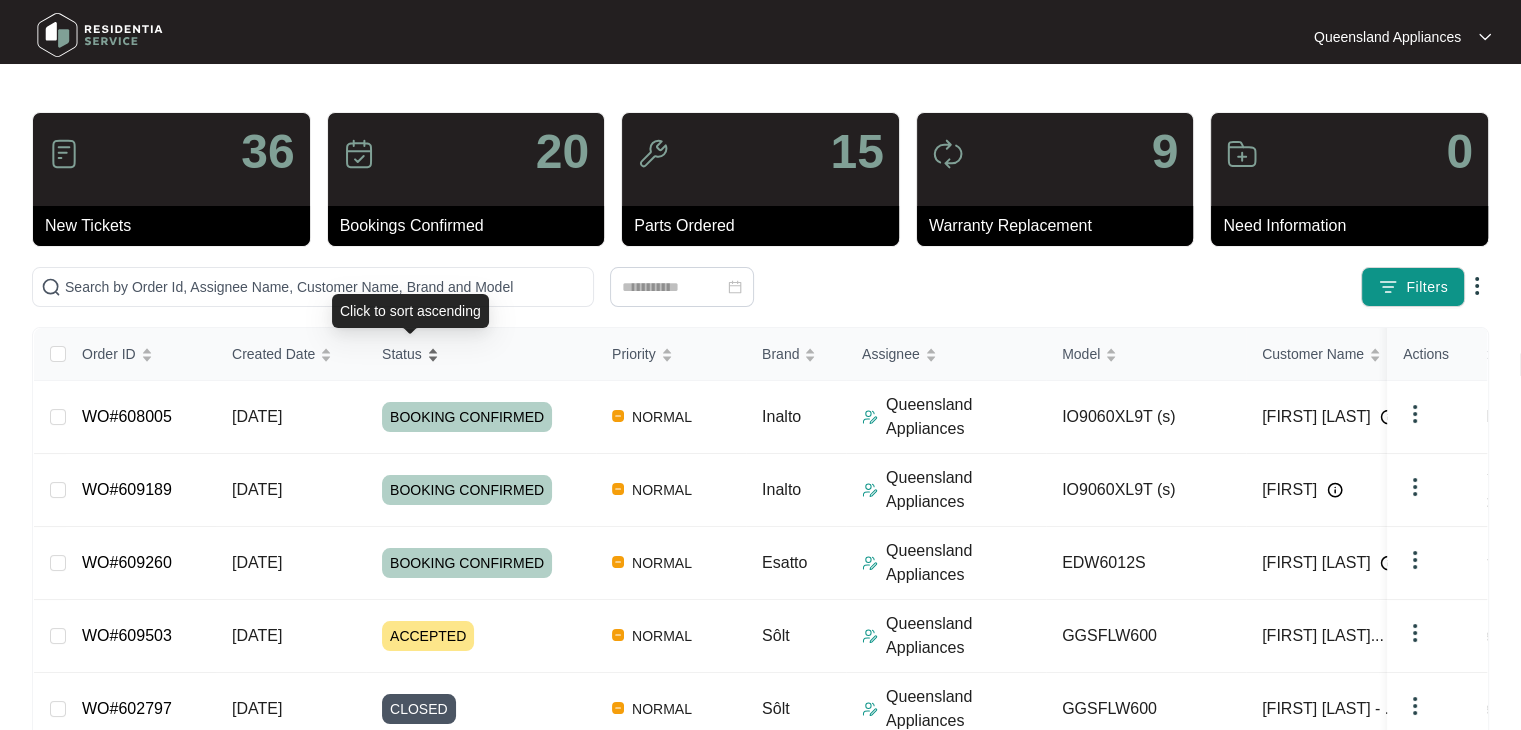 click on "Status" at bounding box center [402, 354] 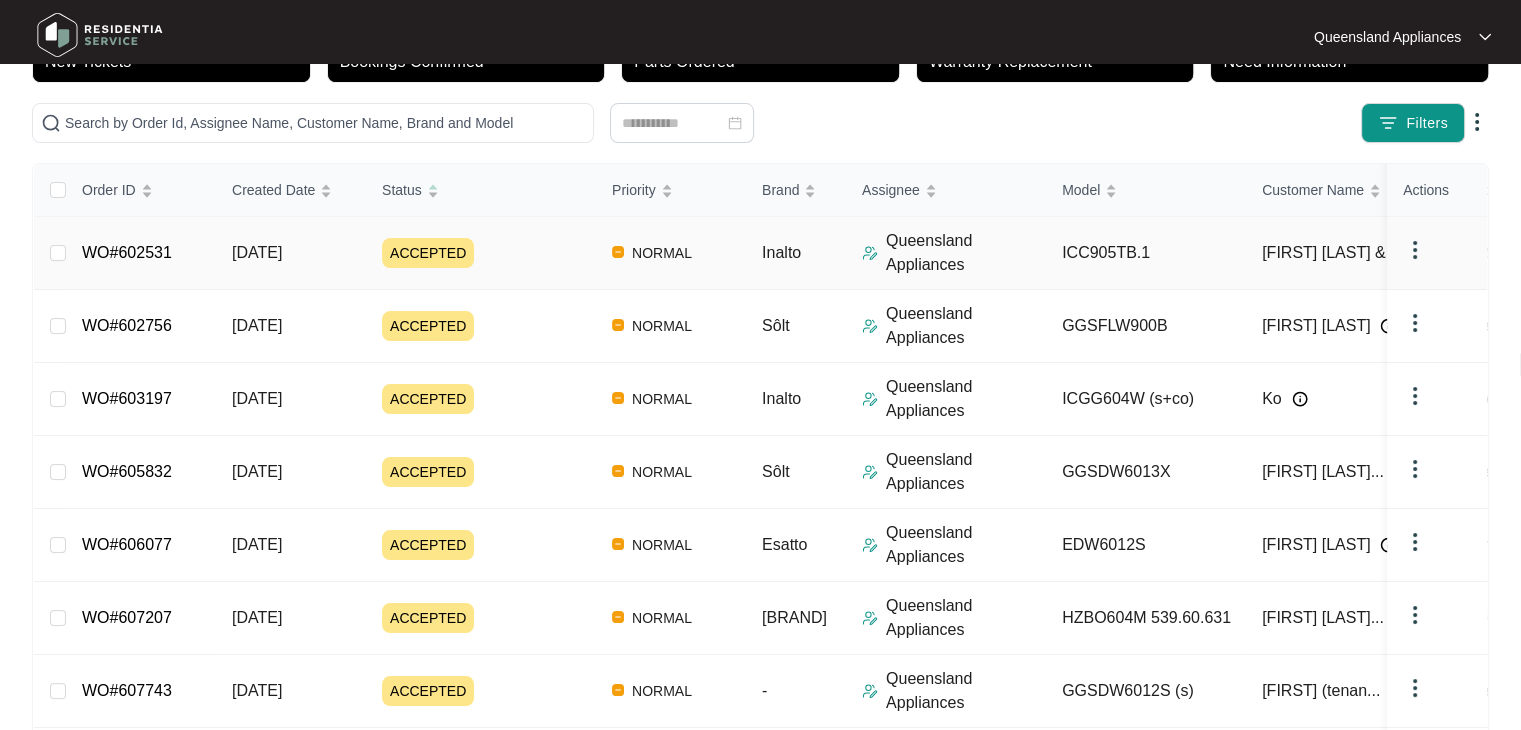 scroll, scrollTop: 491, scrollLeft: 0, axis: vertical 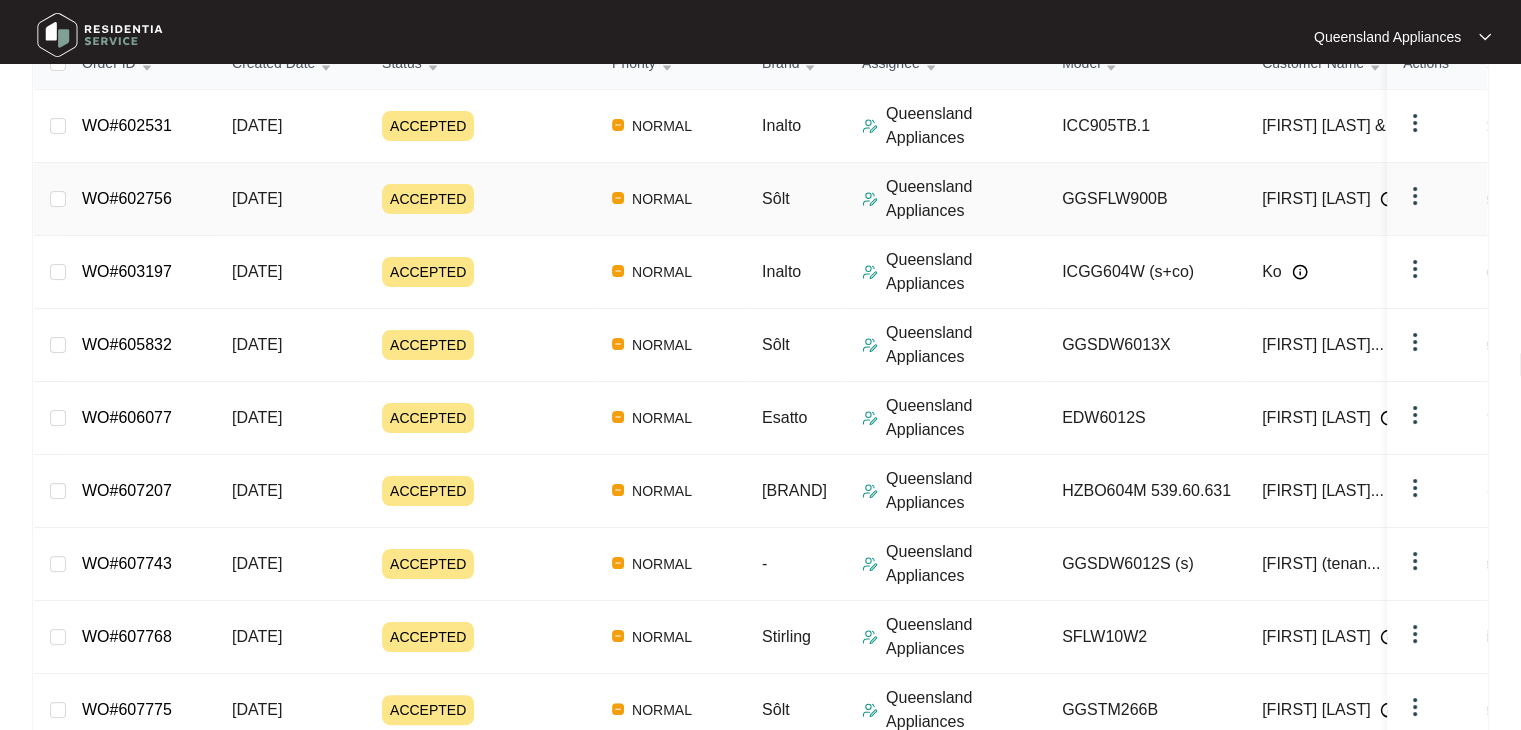 drag, startPoint x: 145, startPoint y: 209, endPoint x: 95, endPoint y: 190, distance: 53.488316 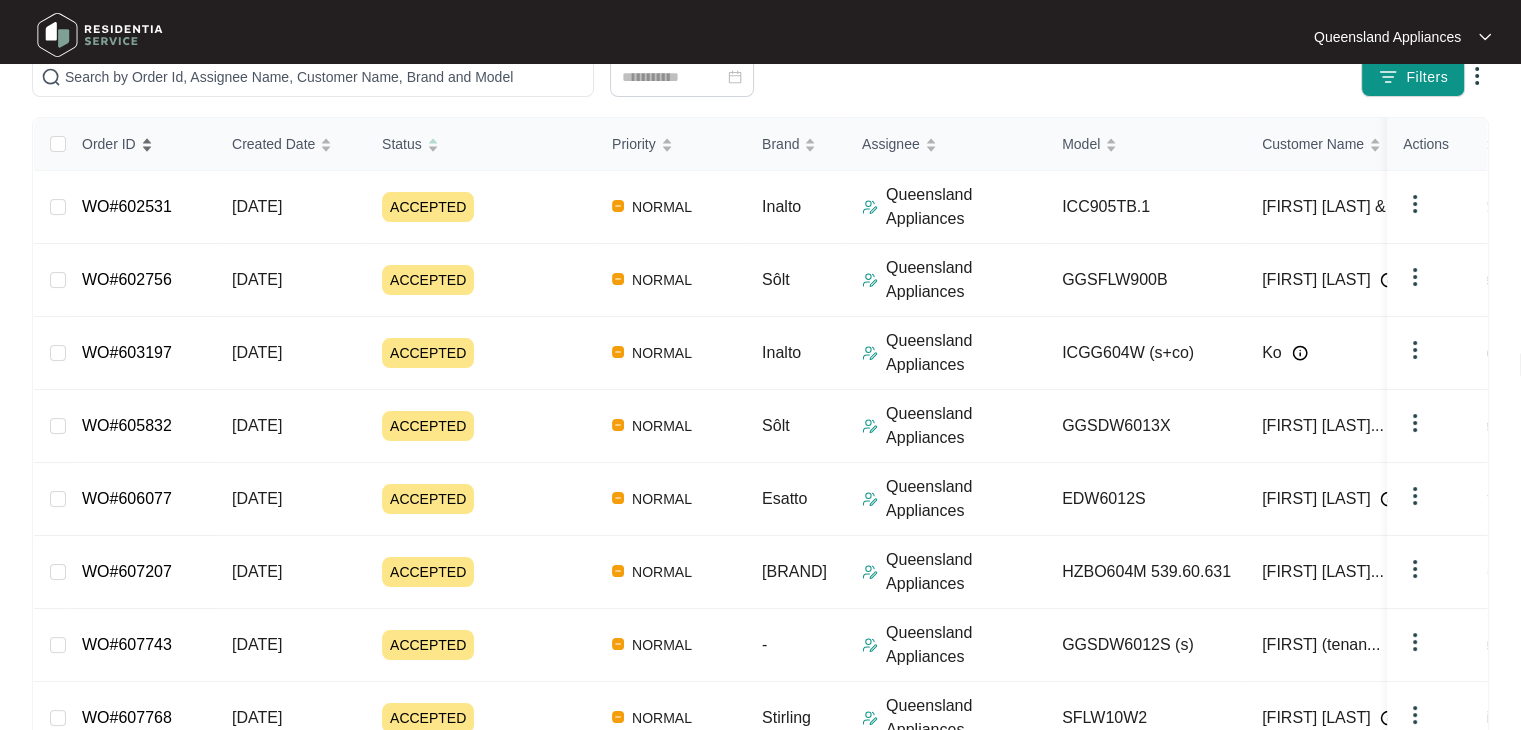 scroll, scrollTop: 91, scrollLeft: 0, axis: vertical 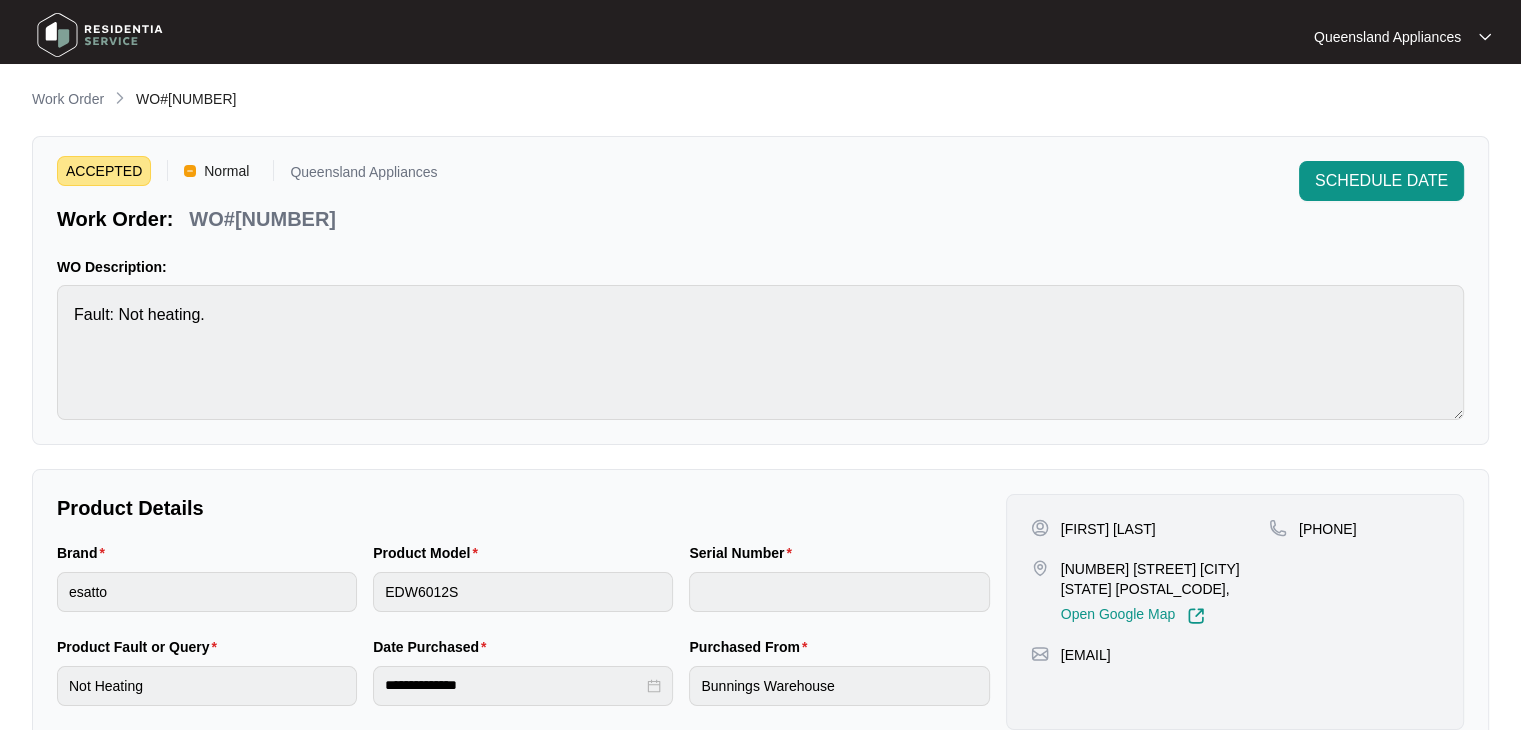 click on "WO#609260" at bounding box center [262, 219] 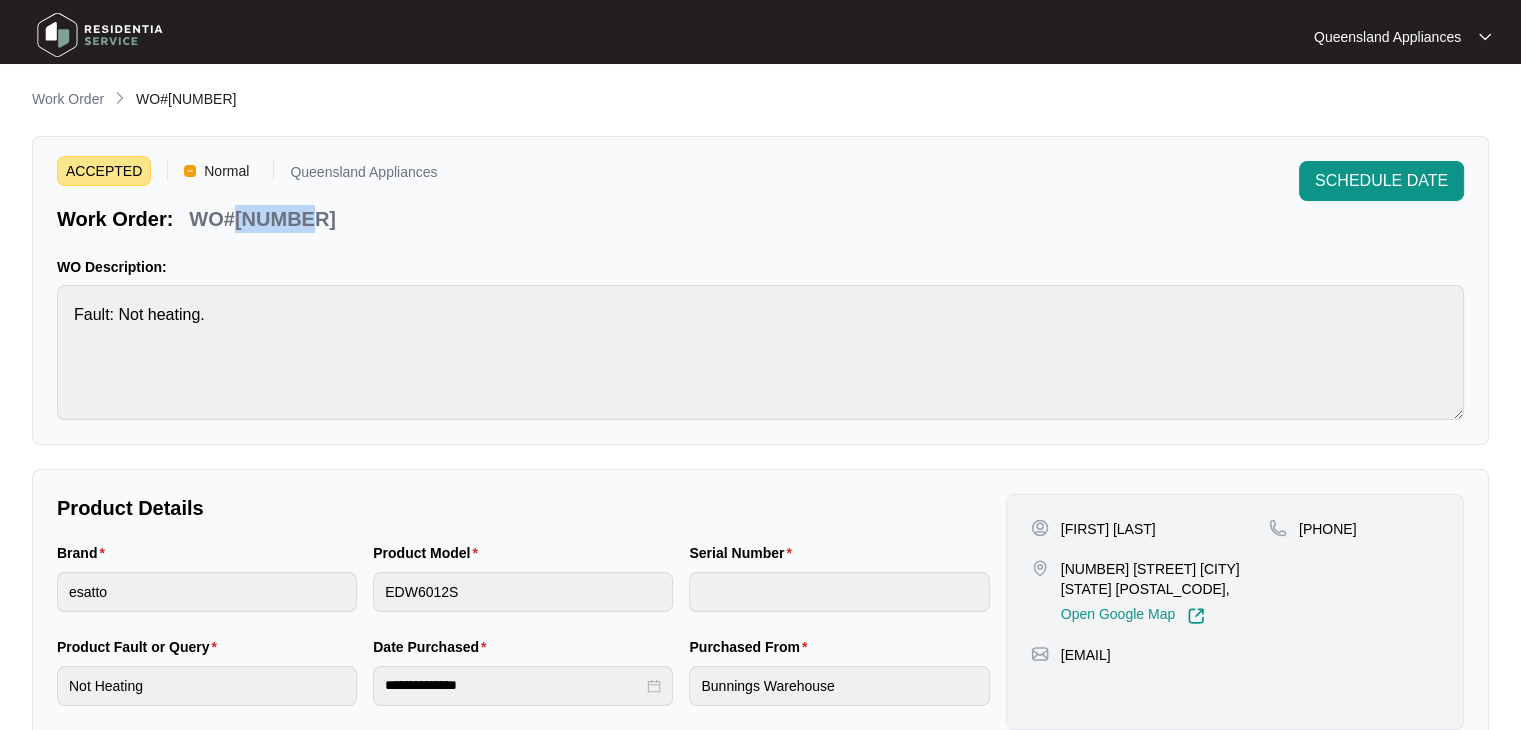 click on "WO#609260" at bounding box center [262, 219] 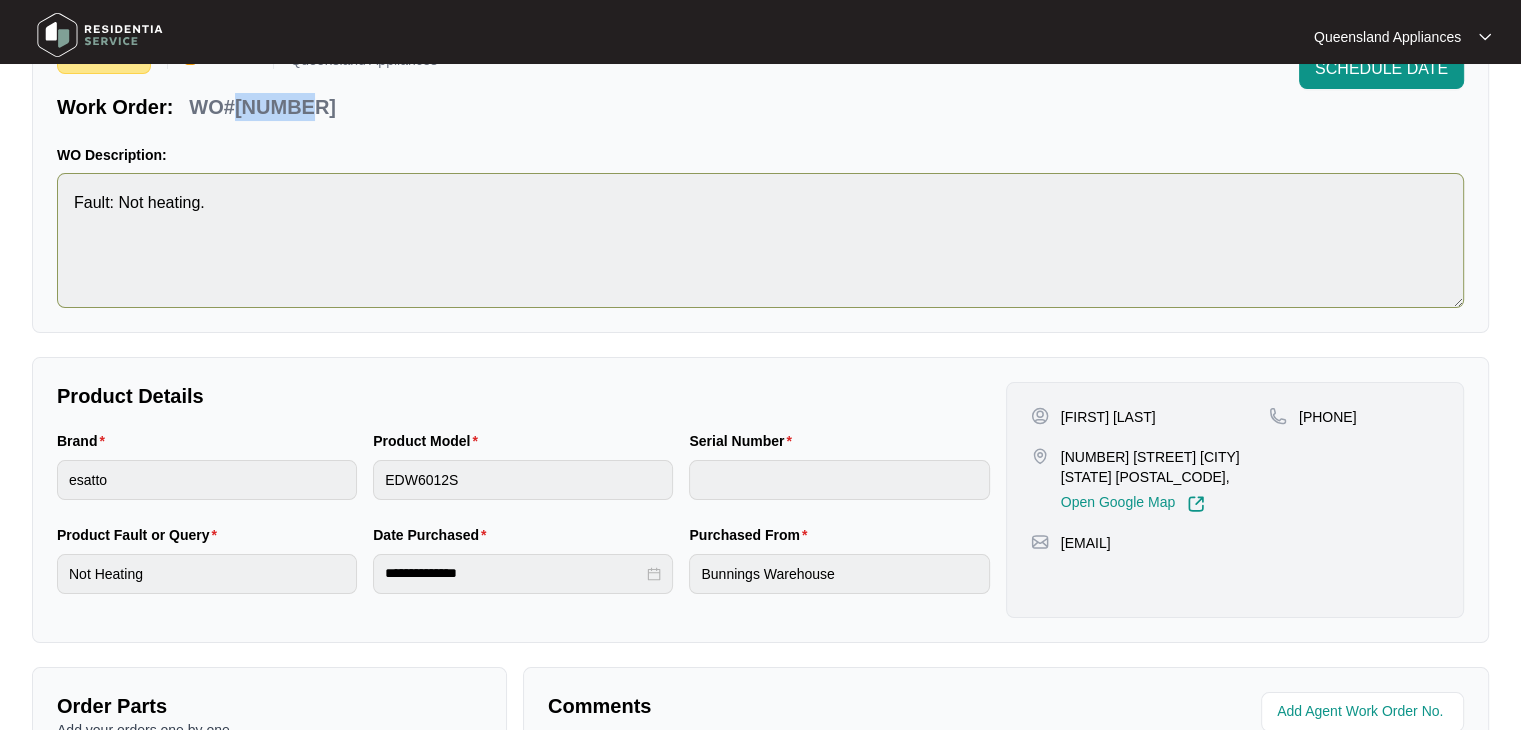 scroll, scrollTop: 0, scrollLeft: 0, axis: both 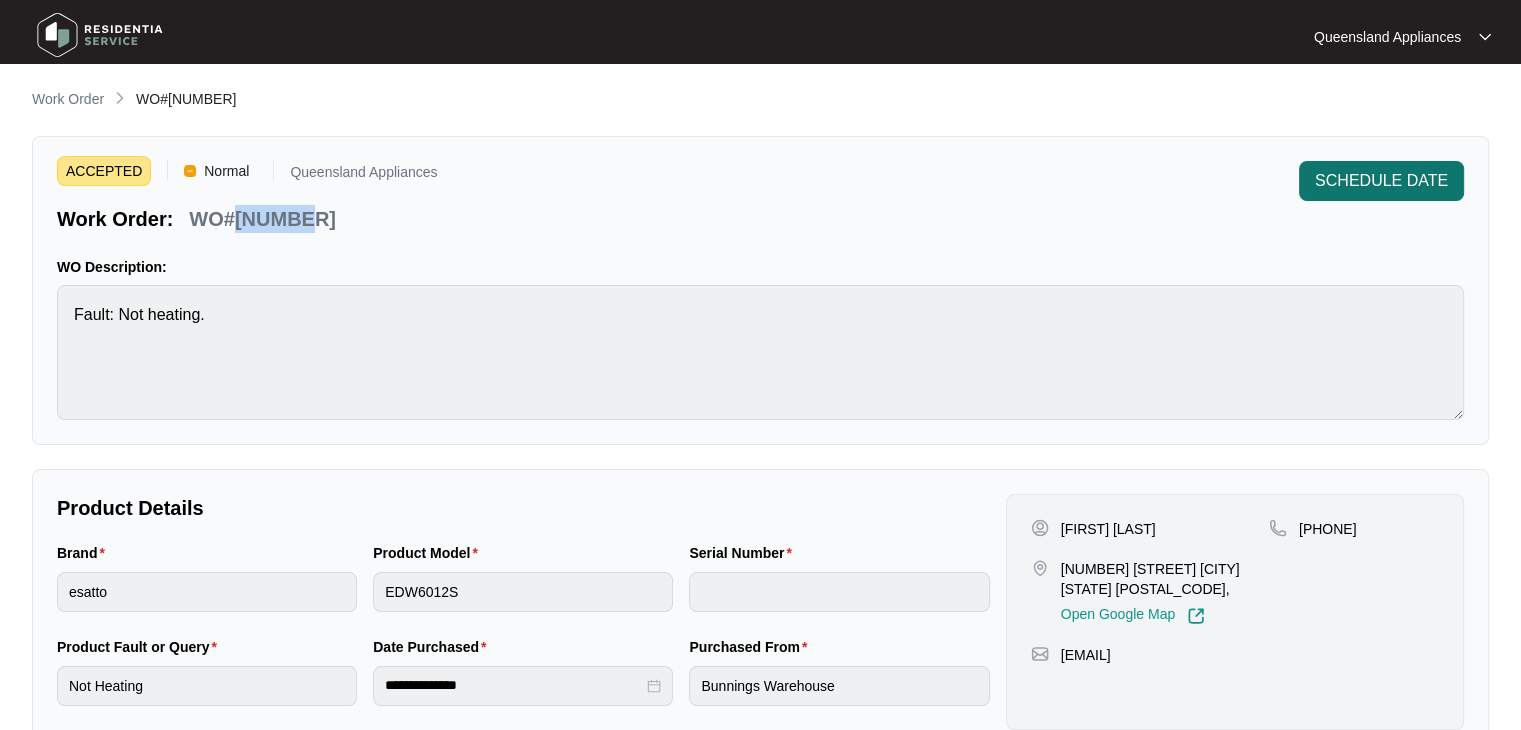 click on "SCHEDULE DATE" at bounding box center (1381, 181) 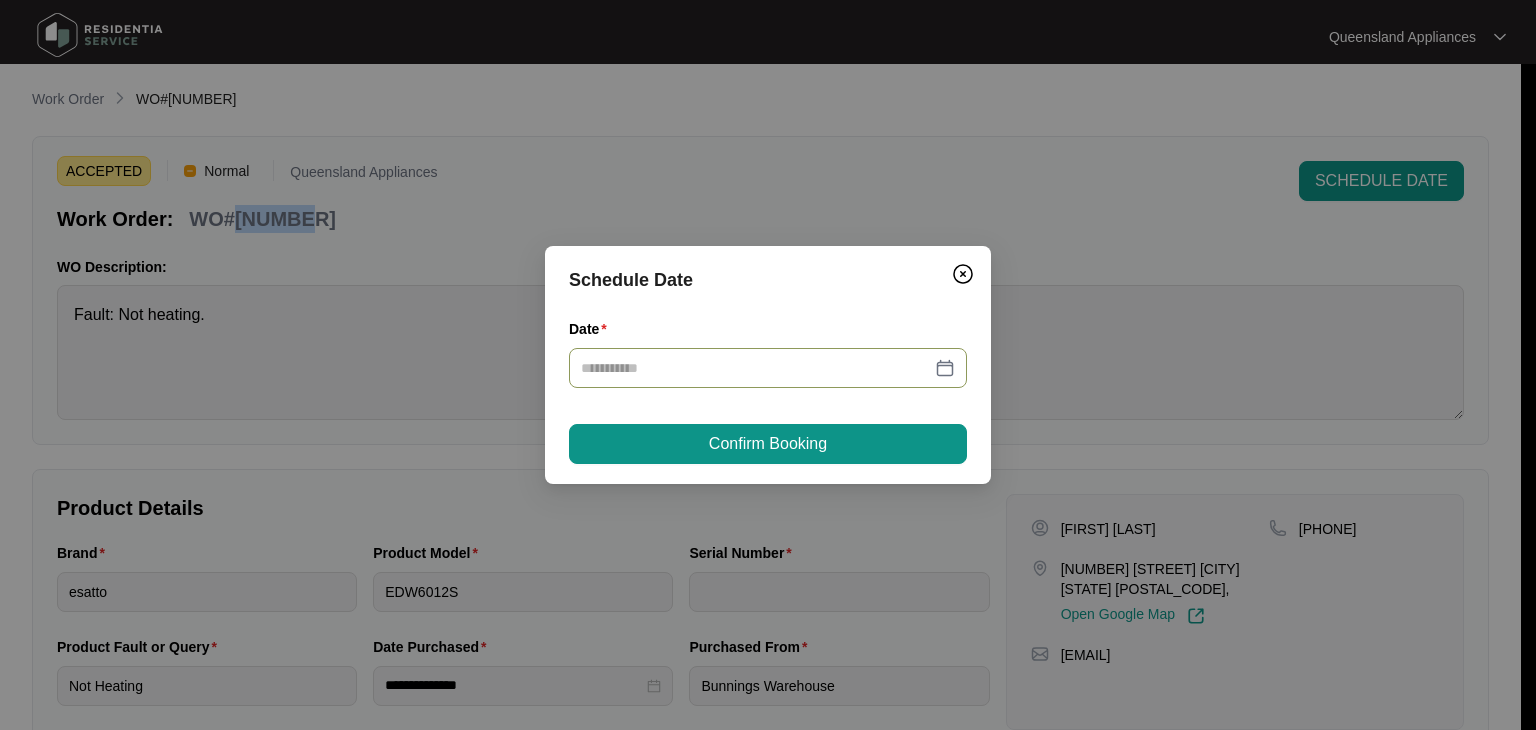 click at bounding box center [768, 368] 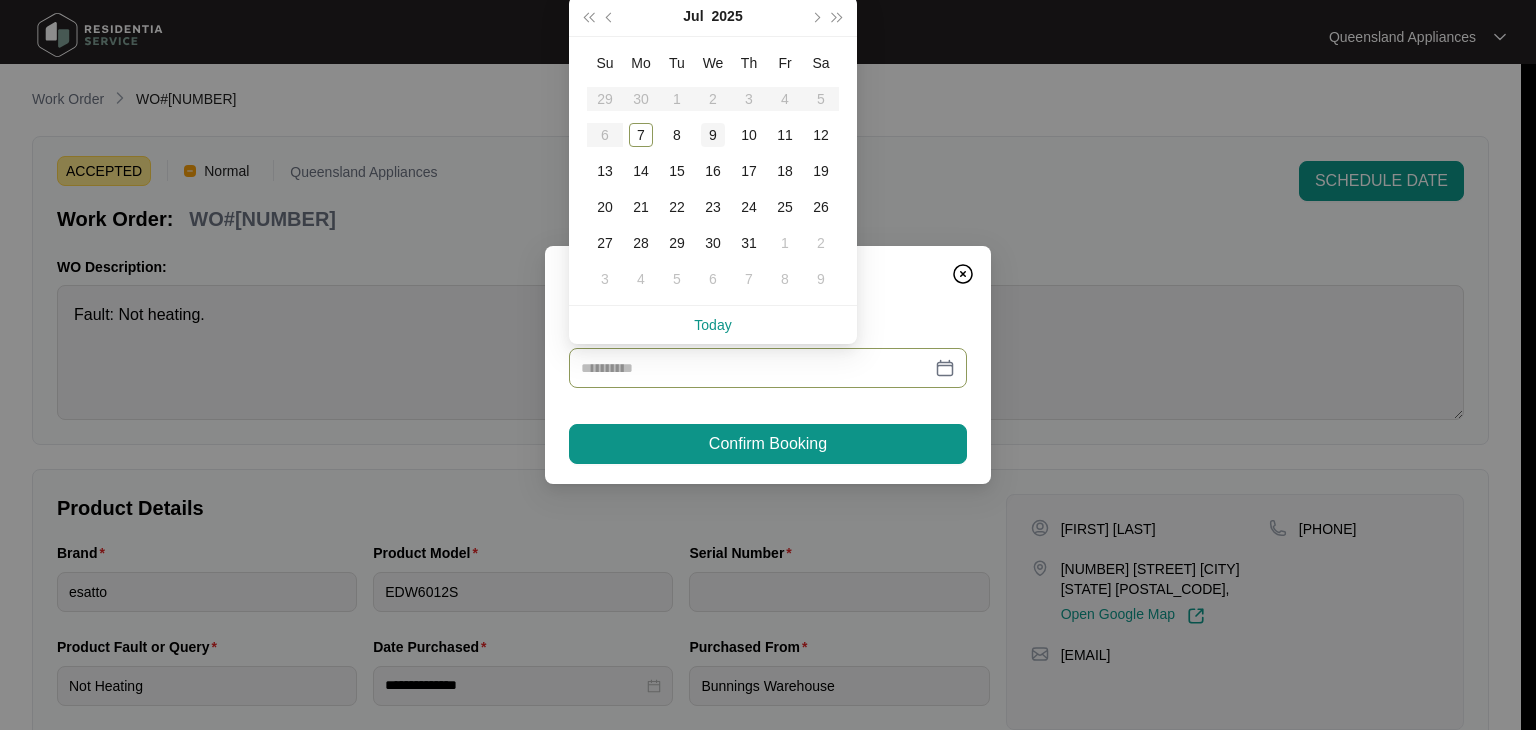 click on "9" at bounding box center [713, 135] 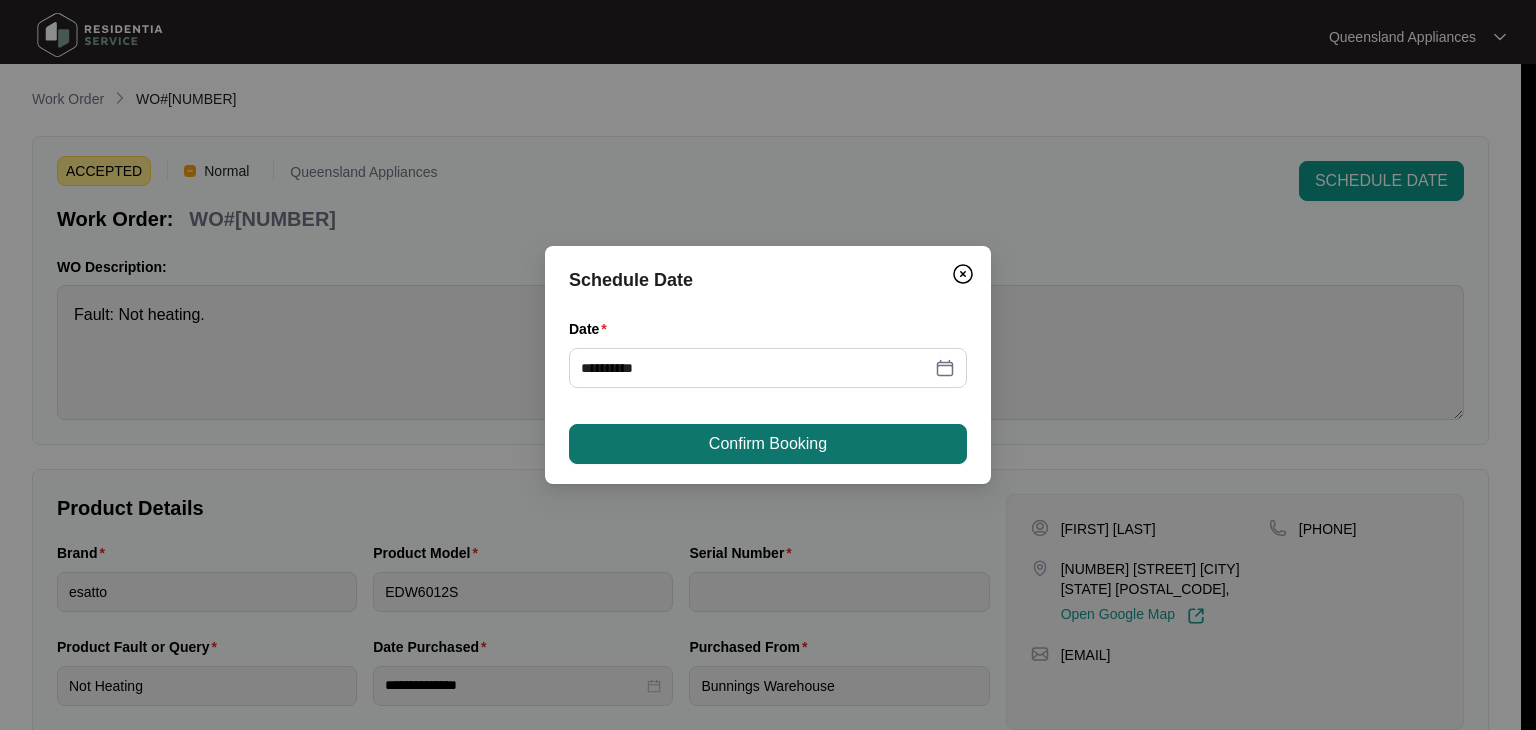 click on "Confirm Booking" at bounding box center [768, 444] 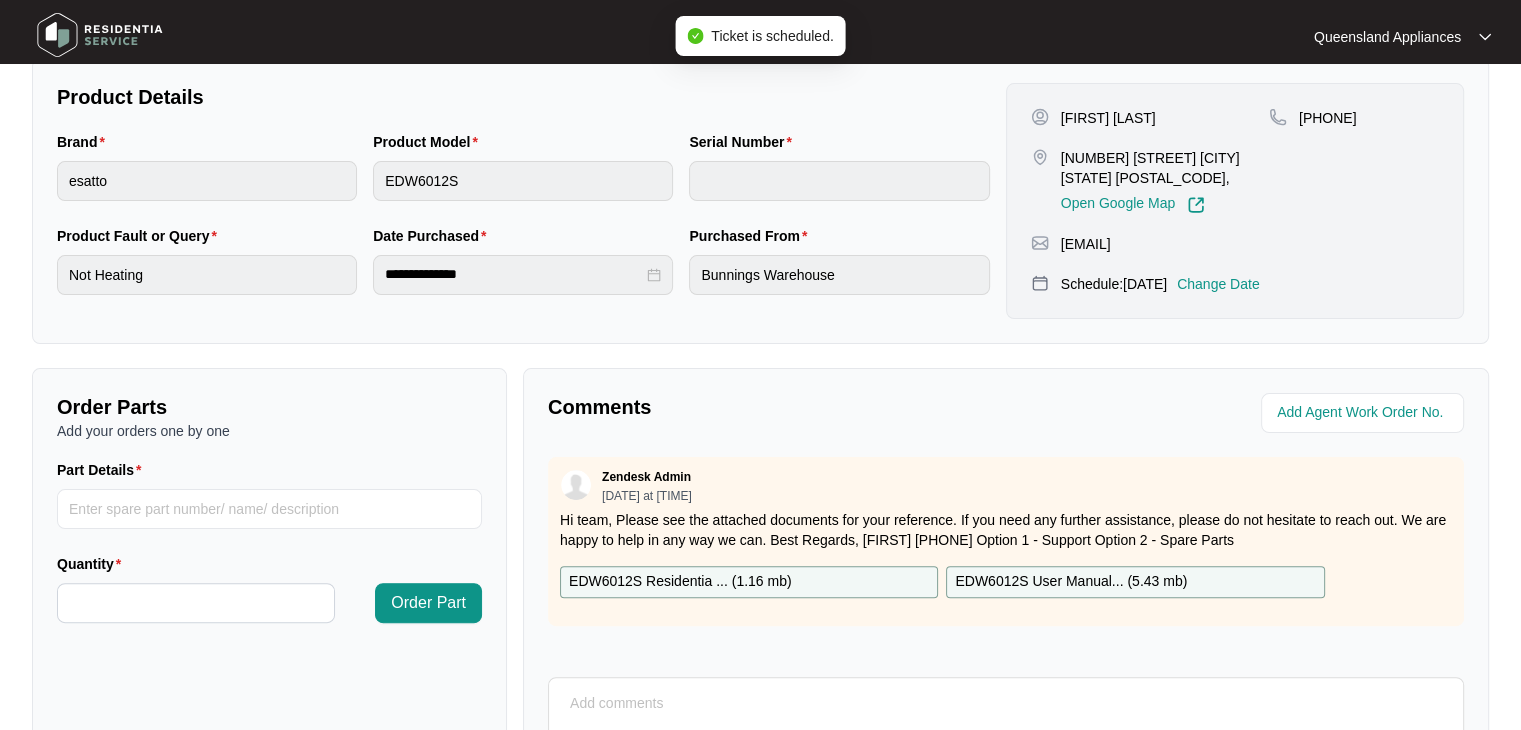 scroll, scrollTop: 594, scrollLeft: 0, axis: vertical 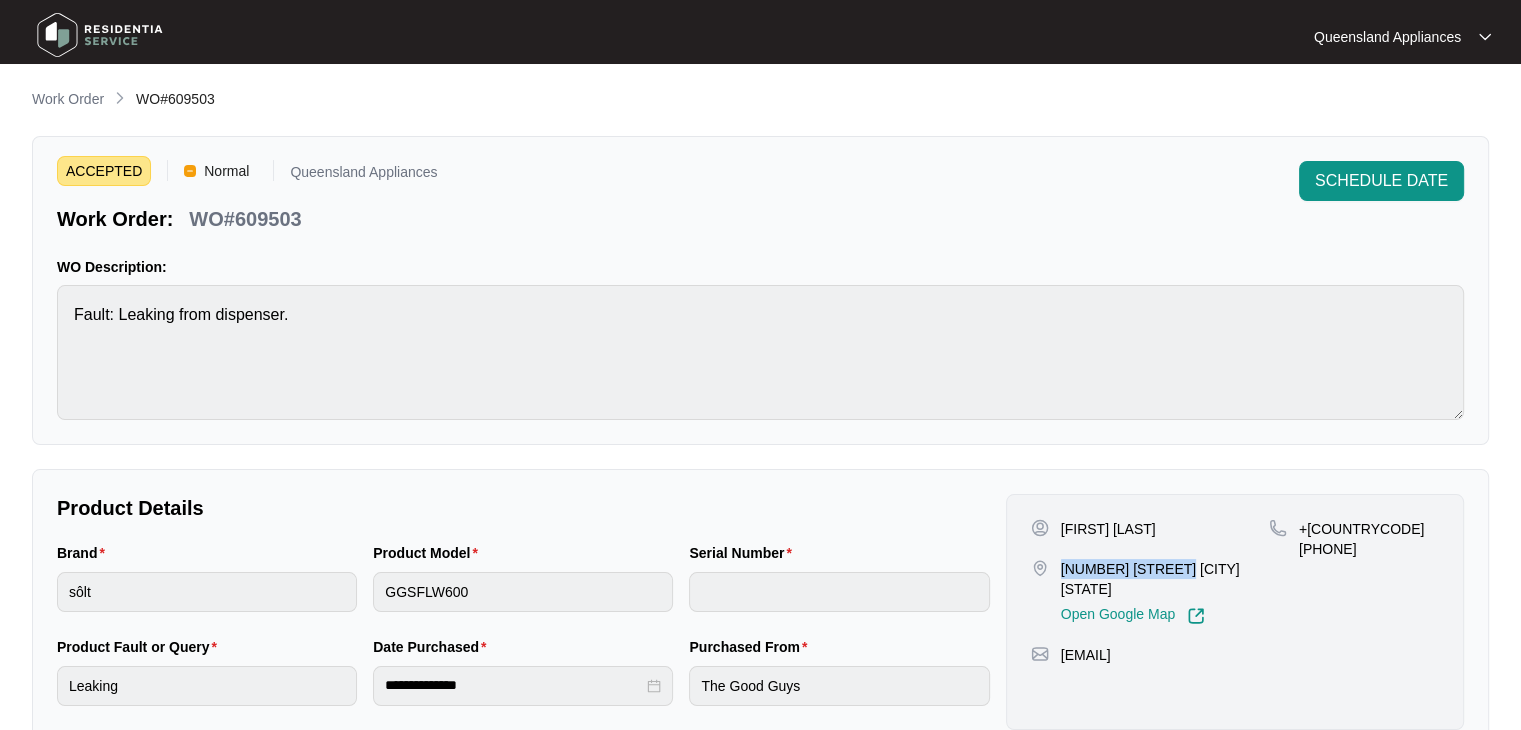 drag, startPoint x: 1063, startPoint y: 559, endPoint x: 1166, endPoint y: 559, distance: 103 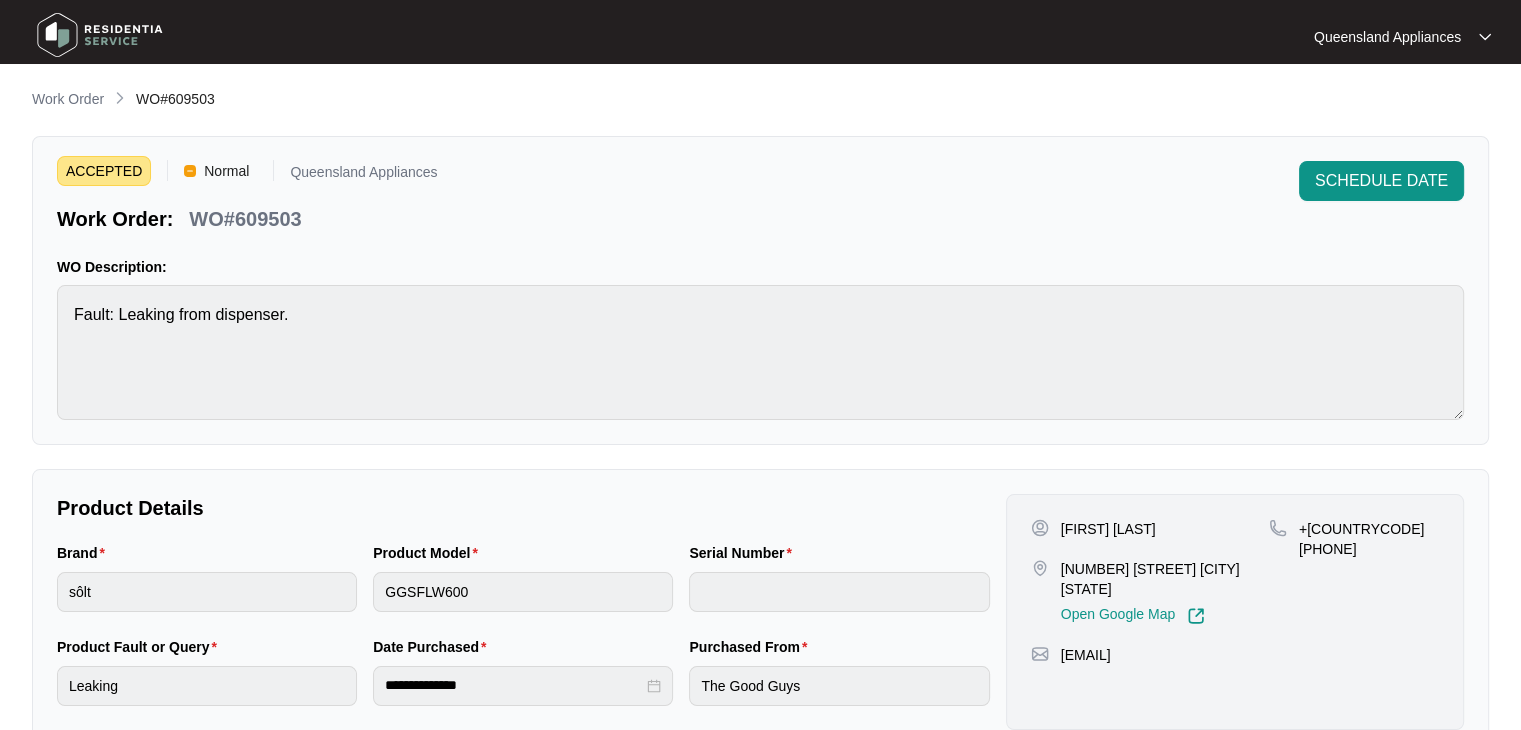 click on "WO#609503" at bounding box center (245, 219) 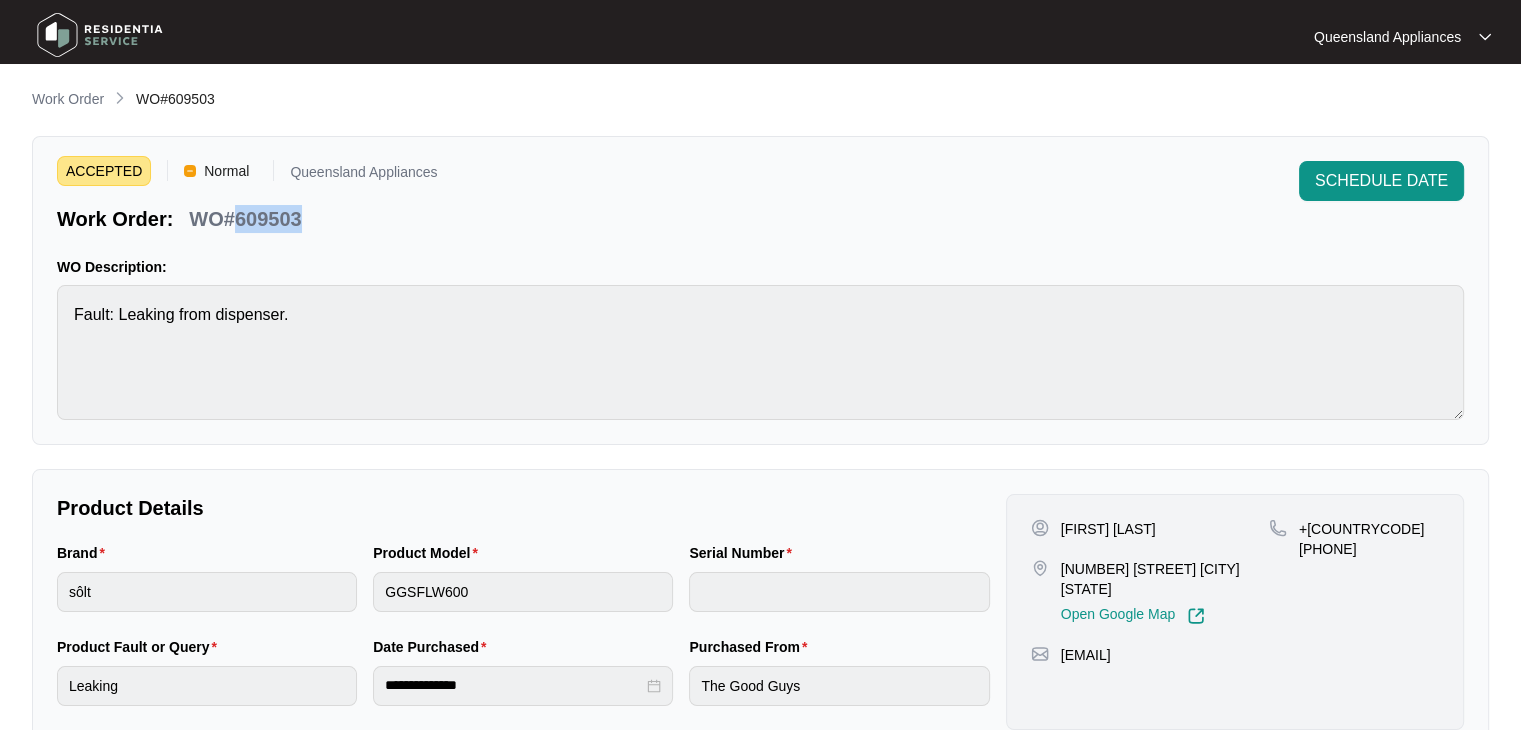 copy on "609503" 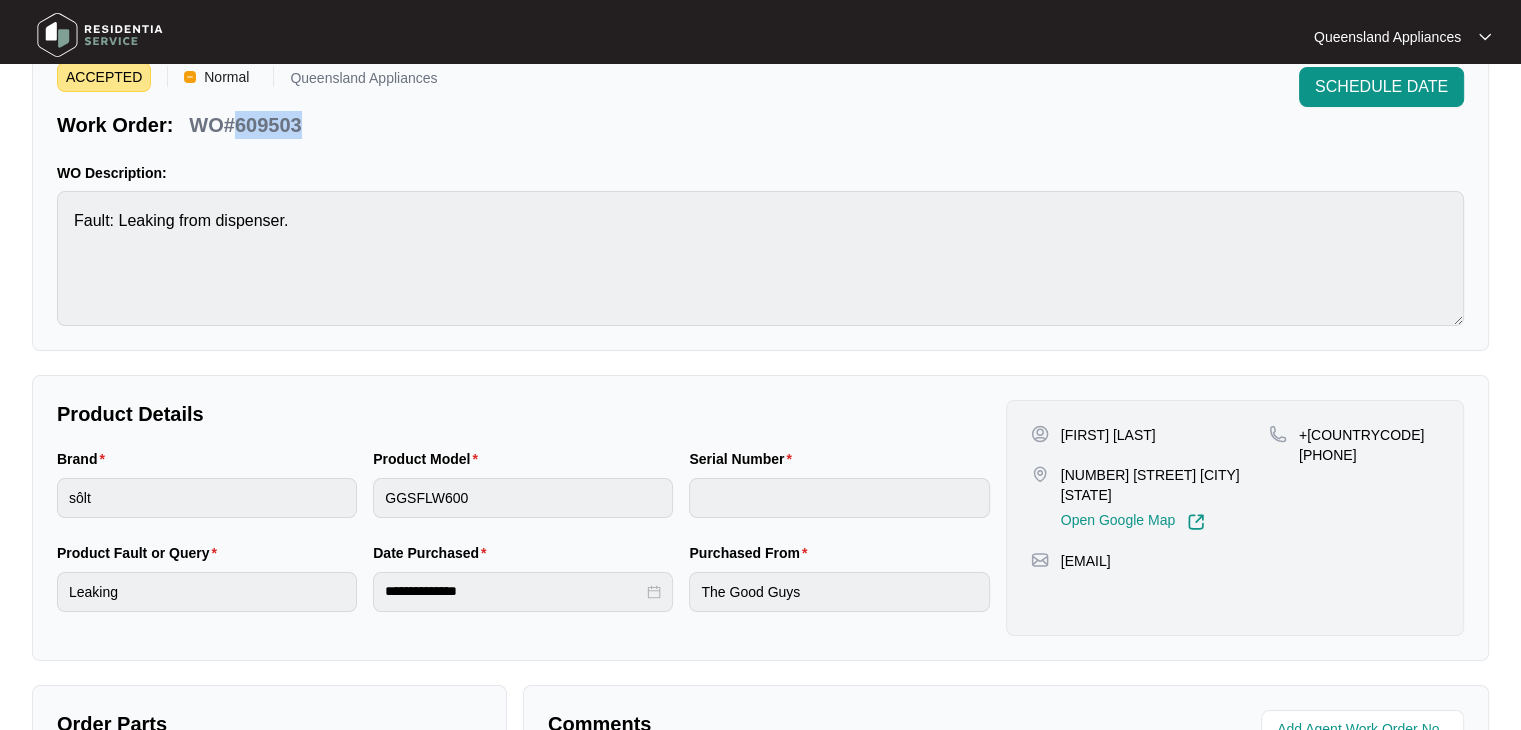 scroll, scrollTop: 0, scrollLeft: 0, axis: both 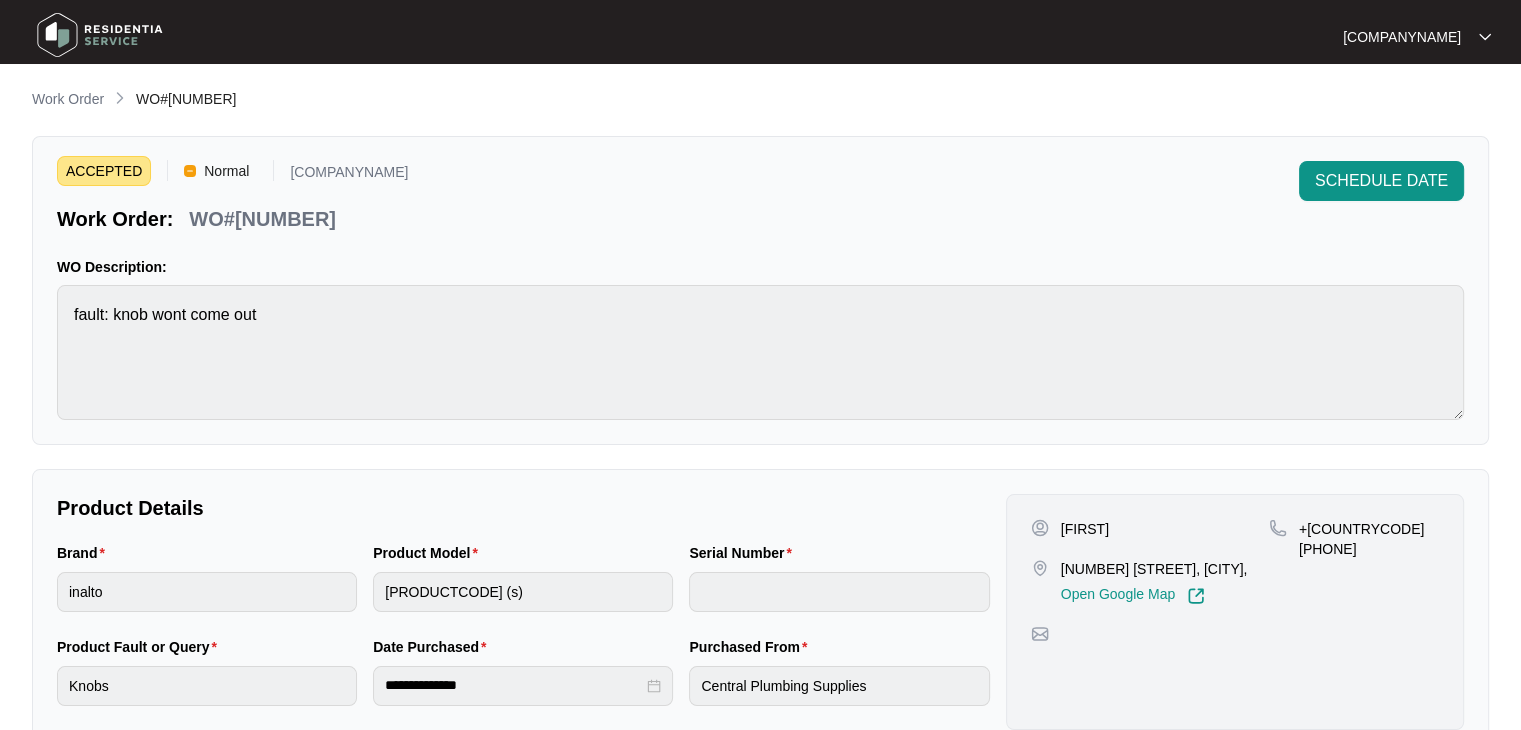 click on "WO#[NUMBER]" at bounding box center (262, 219) 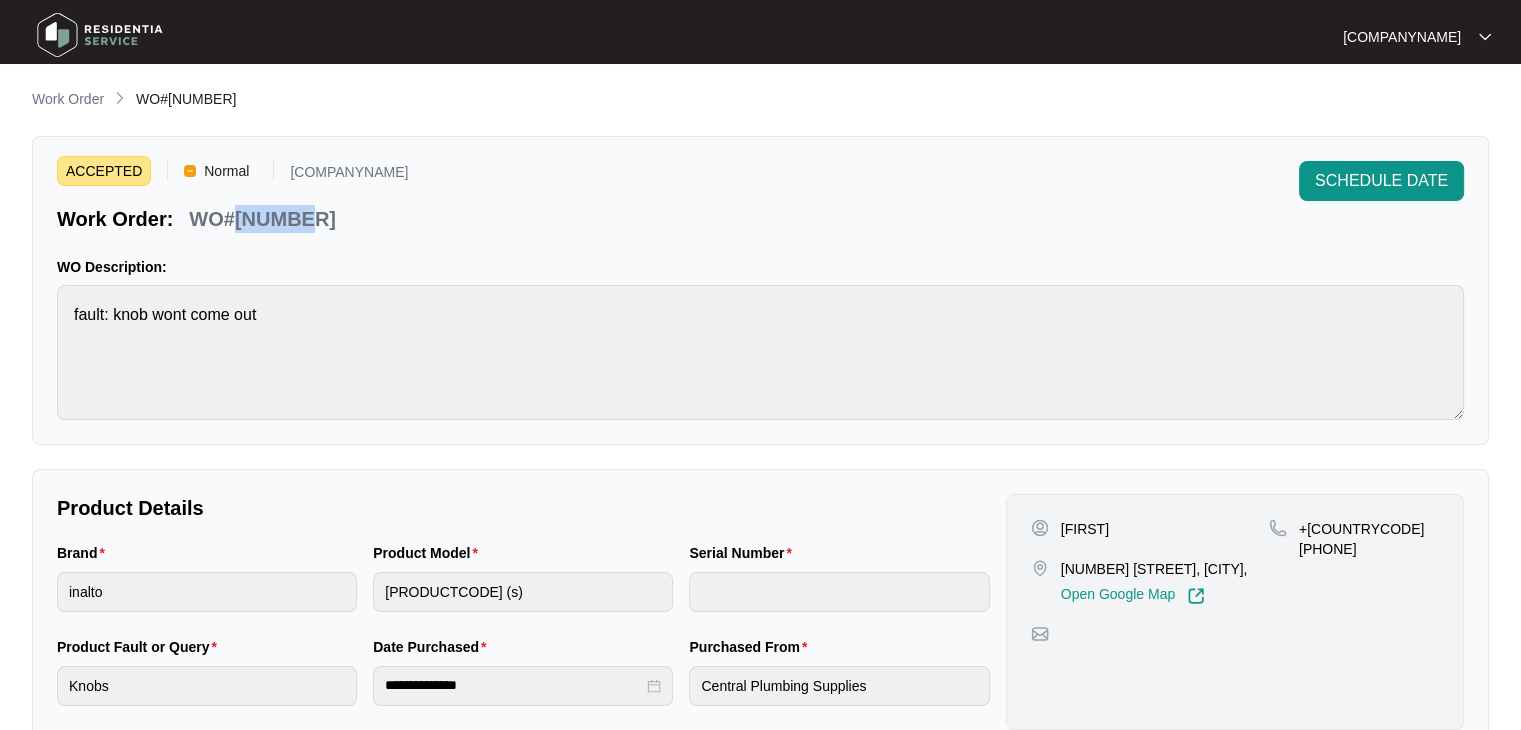 click on "WO#[NUMBER]" at bounding box center (262, 219) 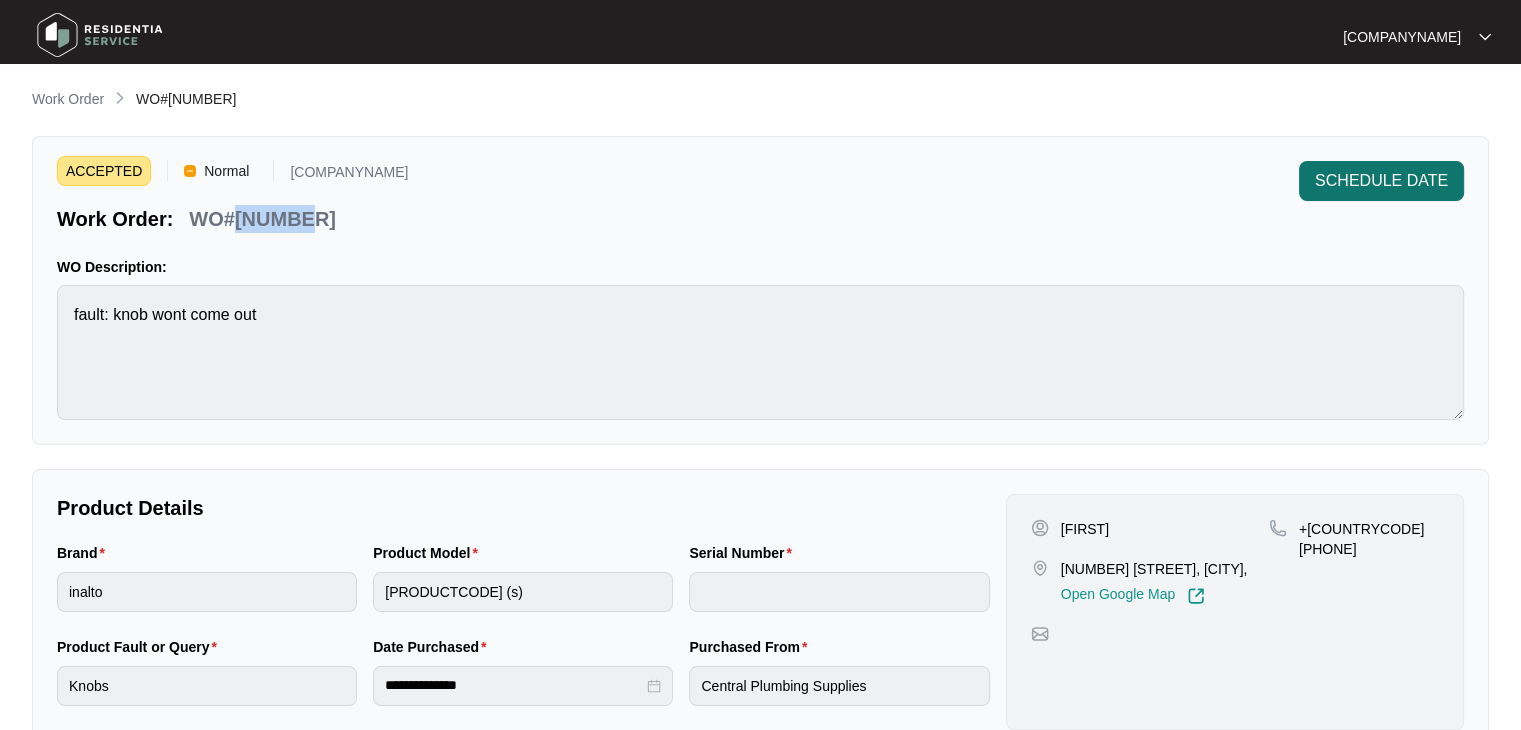 click on "SCHEDULE DATE" at bounding box center (1381, 181) 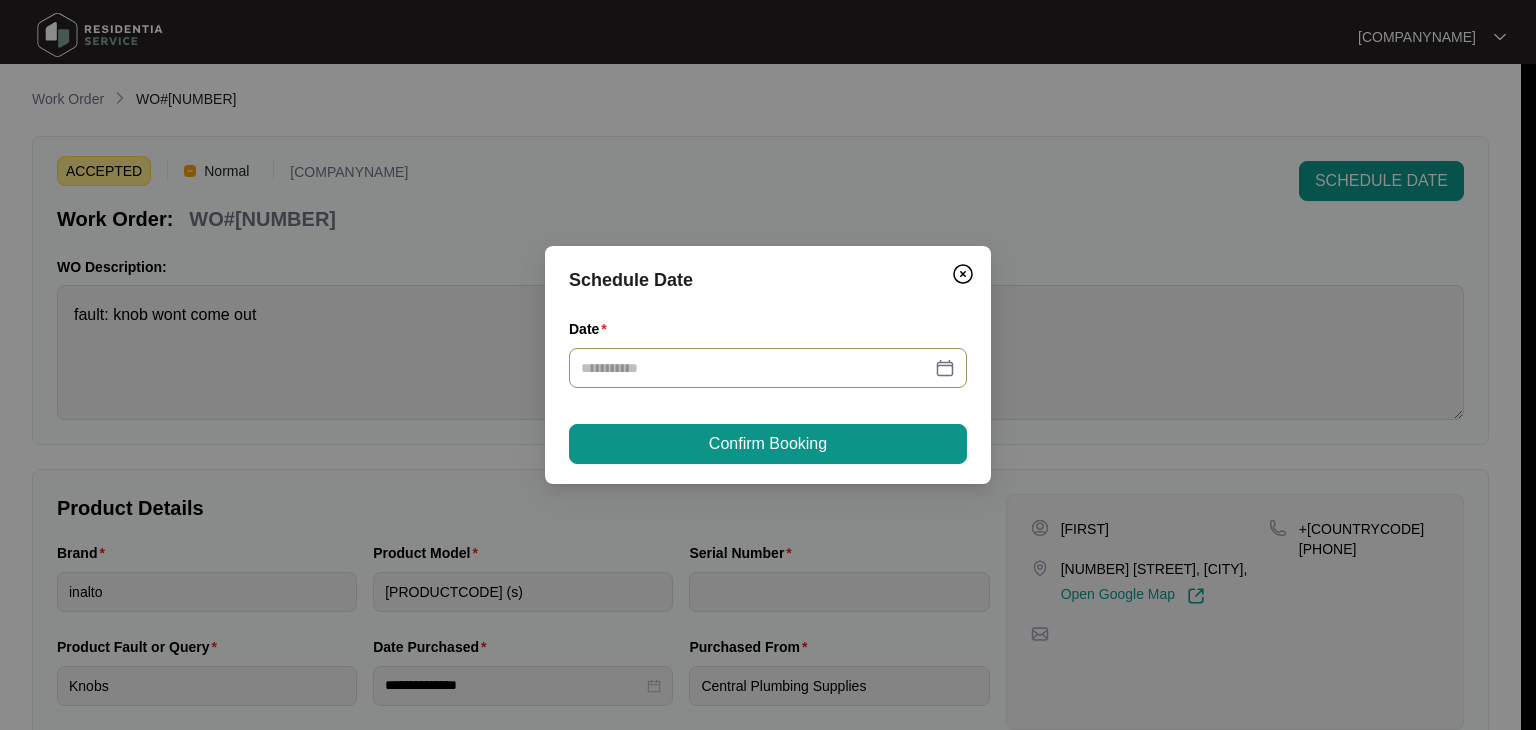 click on "Date" at bounding box center [756, 368] 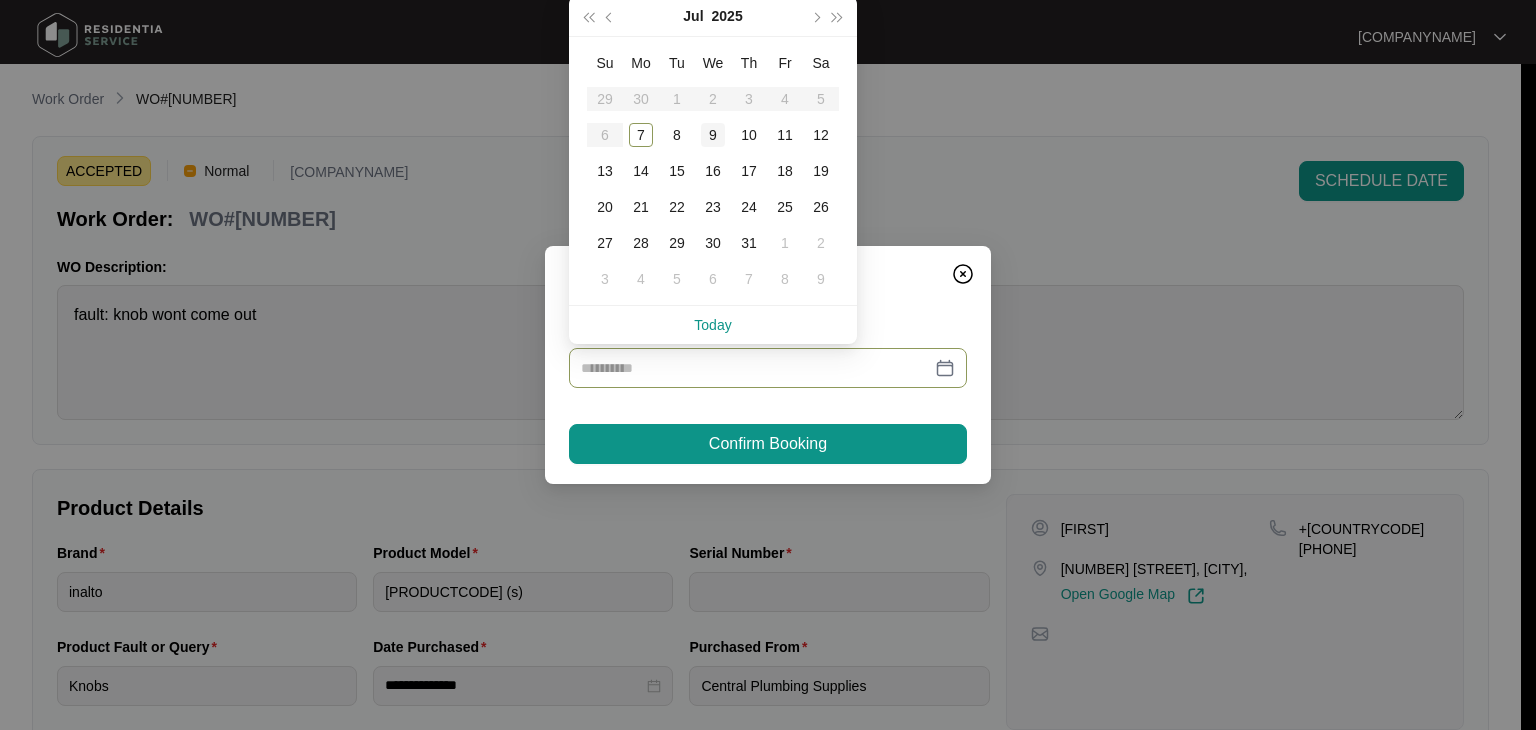 click on "9" at bounding box center (713, 135) 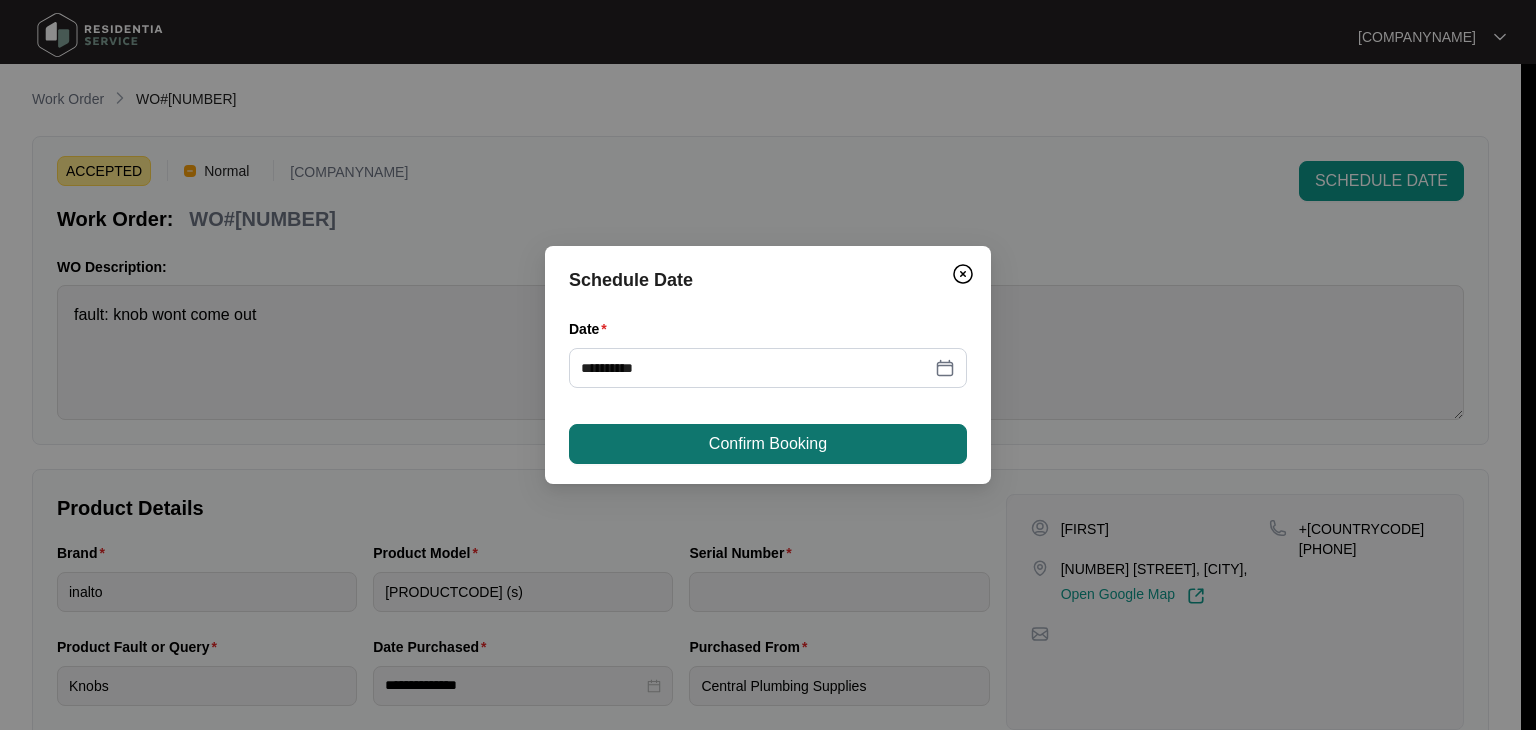 click on "Confirm Booking" at bounding box center (768, 444) 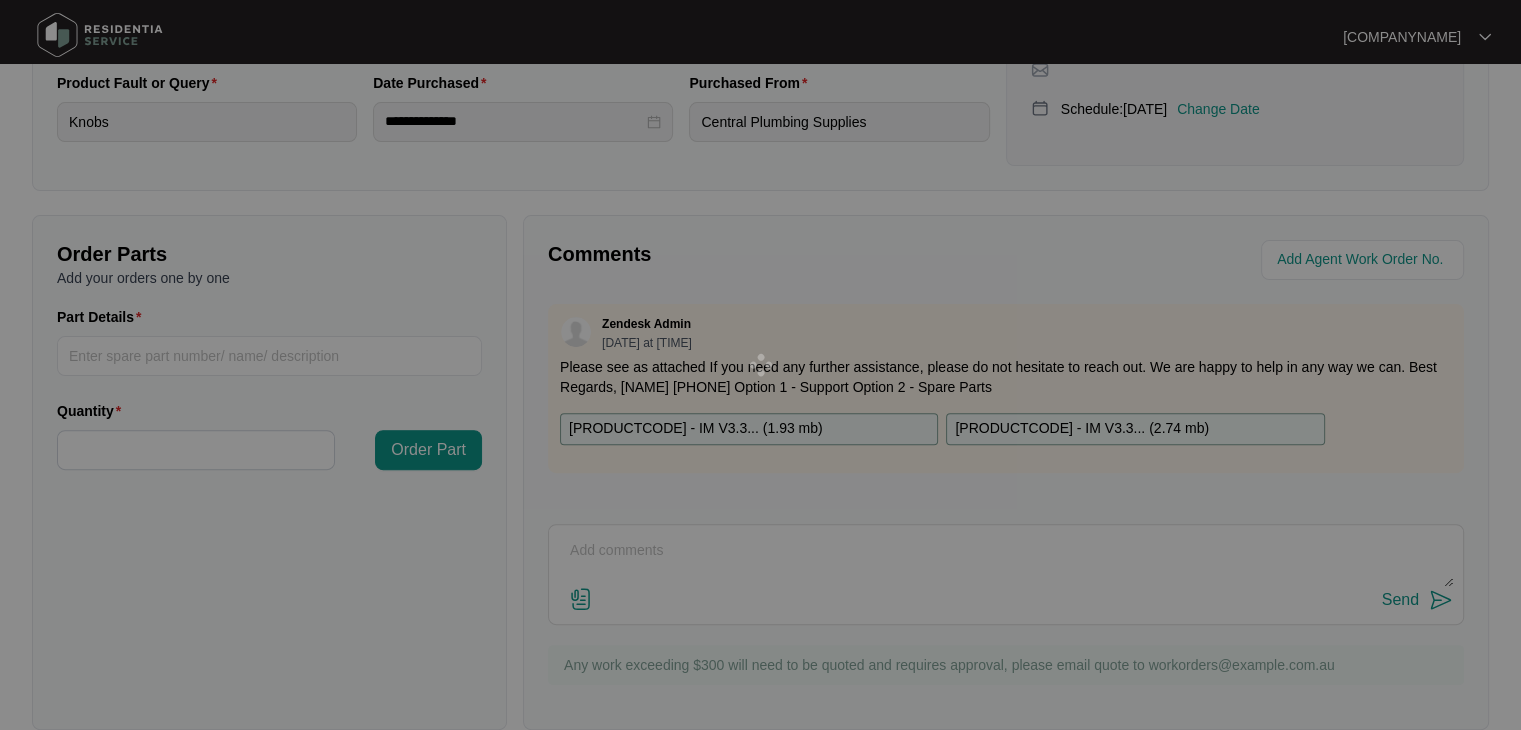 scroll, scrollTop: 594, scrollLeft: 0, axis: vertical 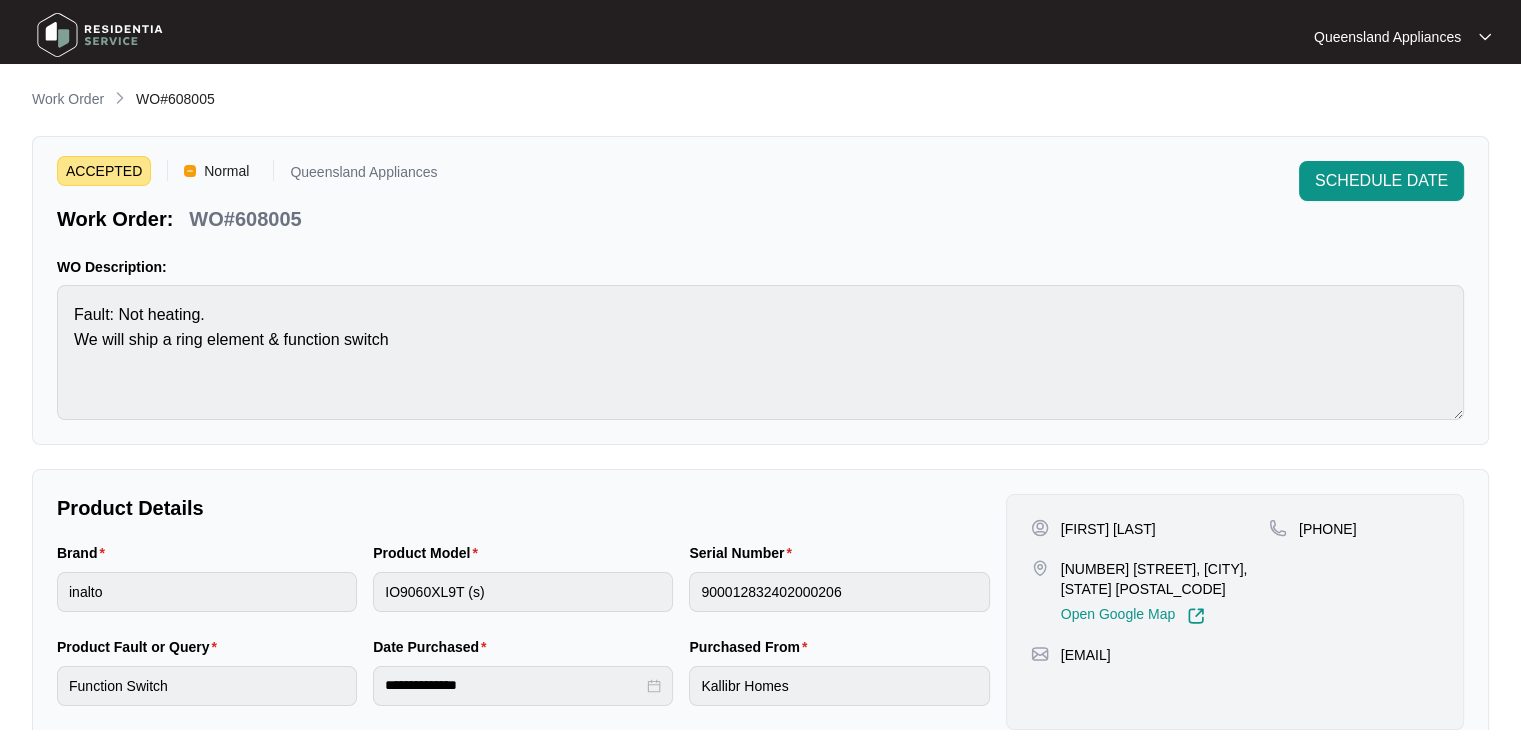 click on "WO#608005" at bounding box center [245, 219] 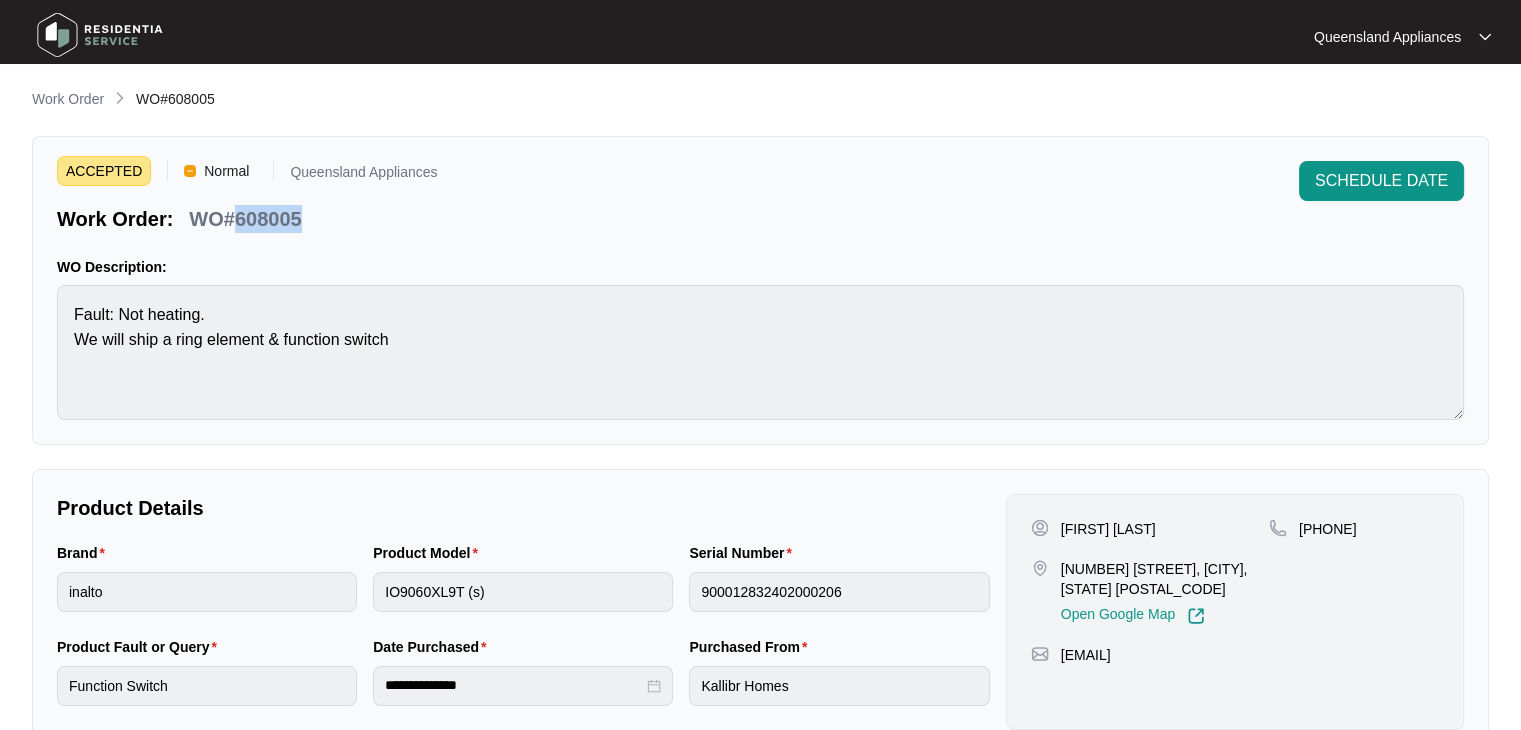 click on "WO#608005" at bounding box center [245, 219] 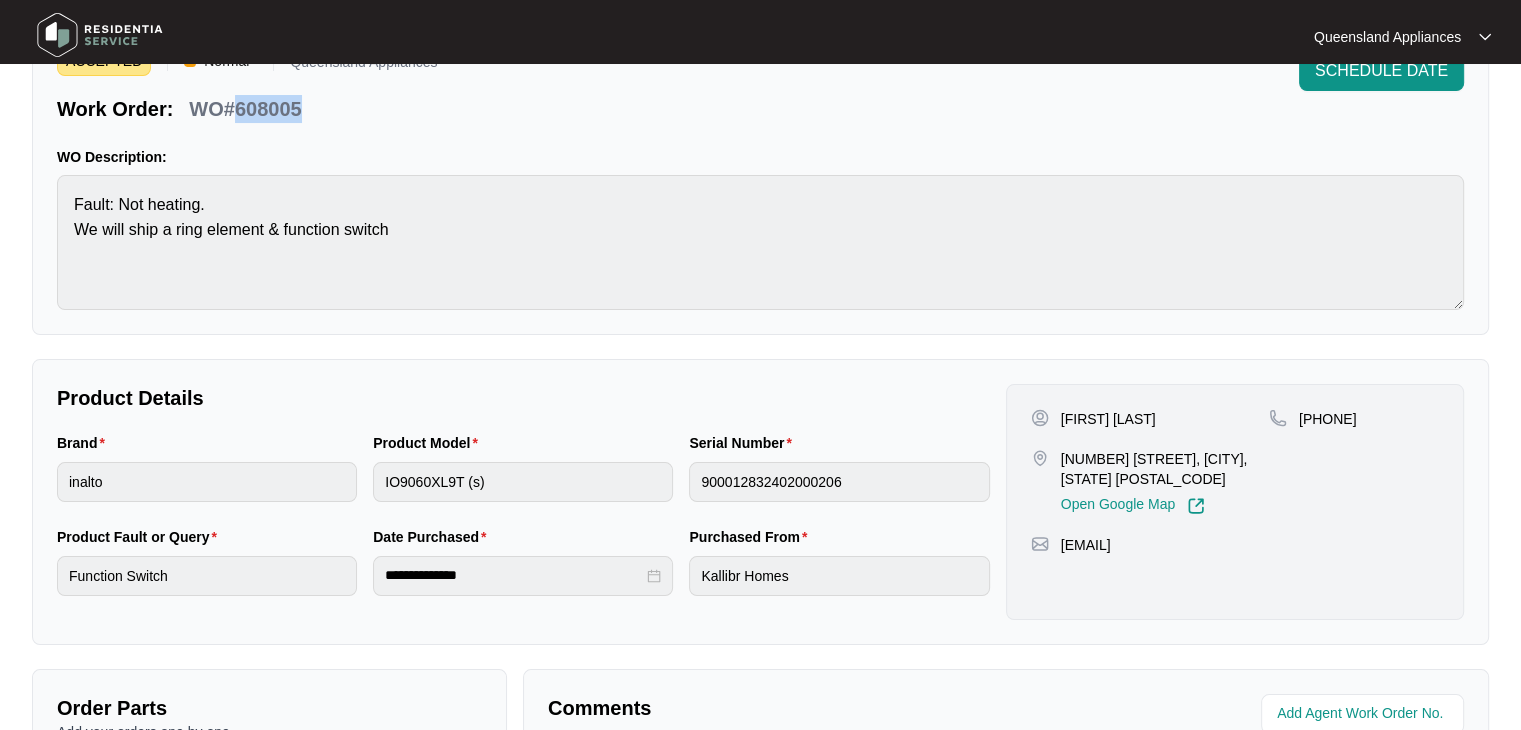 scroll, scrollTop: 0, scrollLeft: 0, axis: both 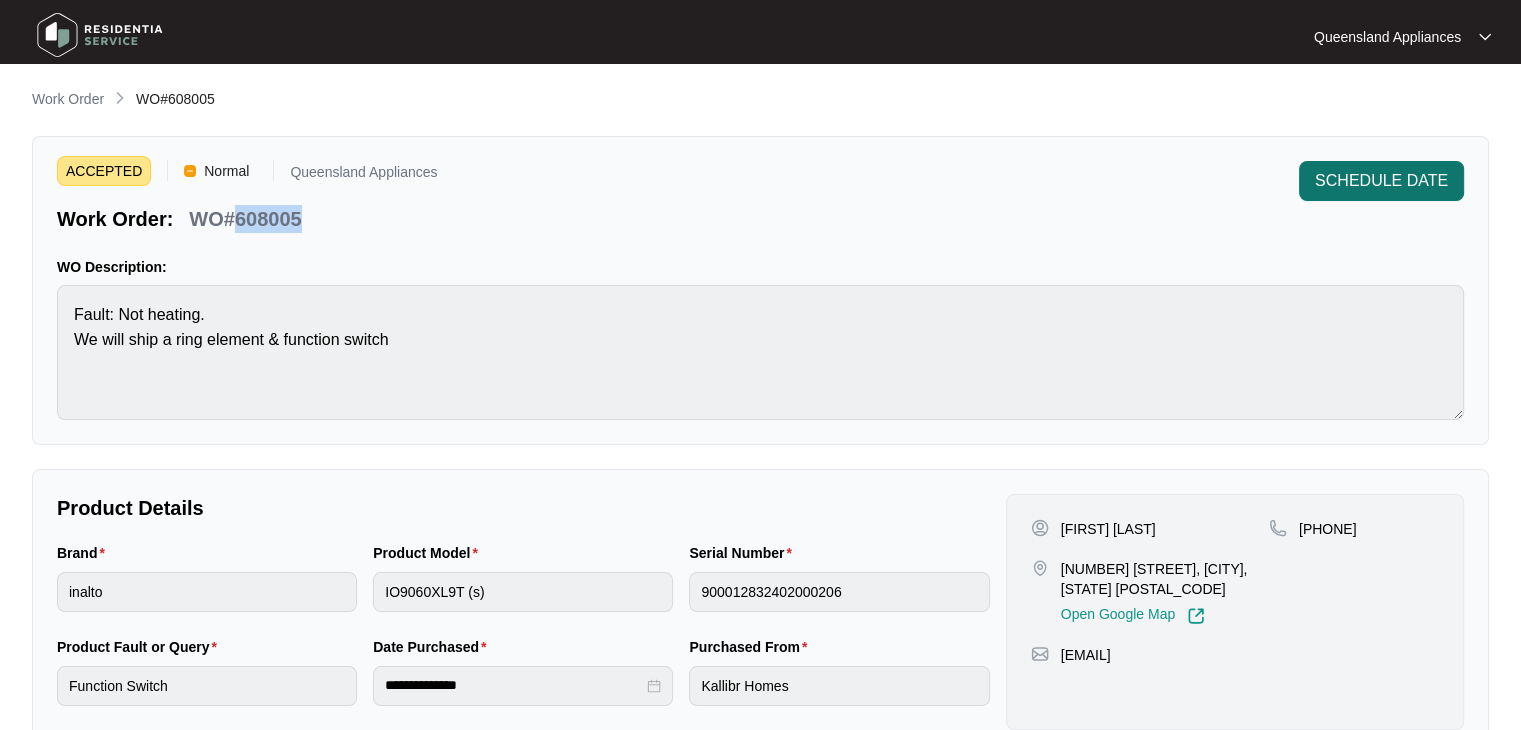 click on "SCHEDULE DATE" at bounding box center (1381, 181) 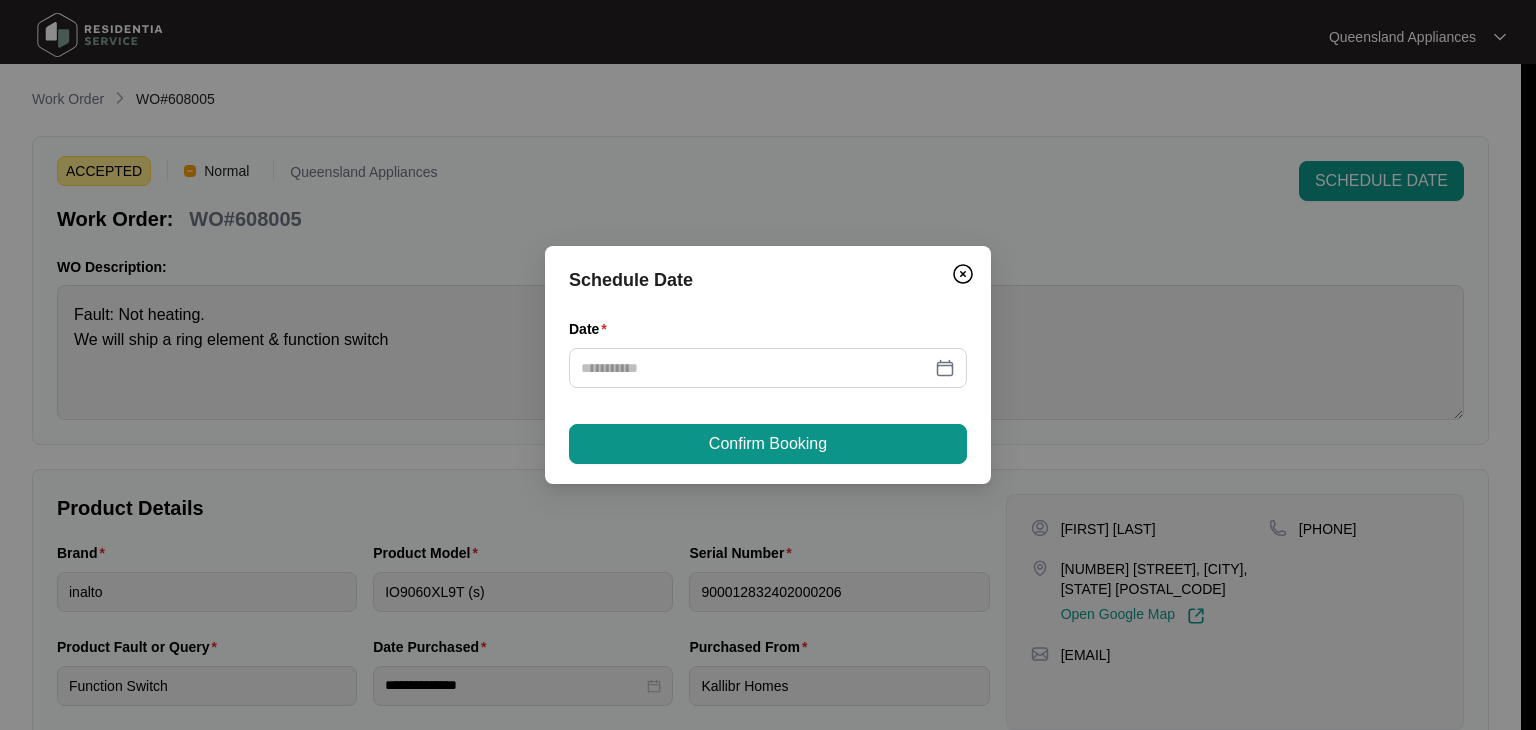 click on "Date" at bounding box center (768, 365) 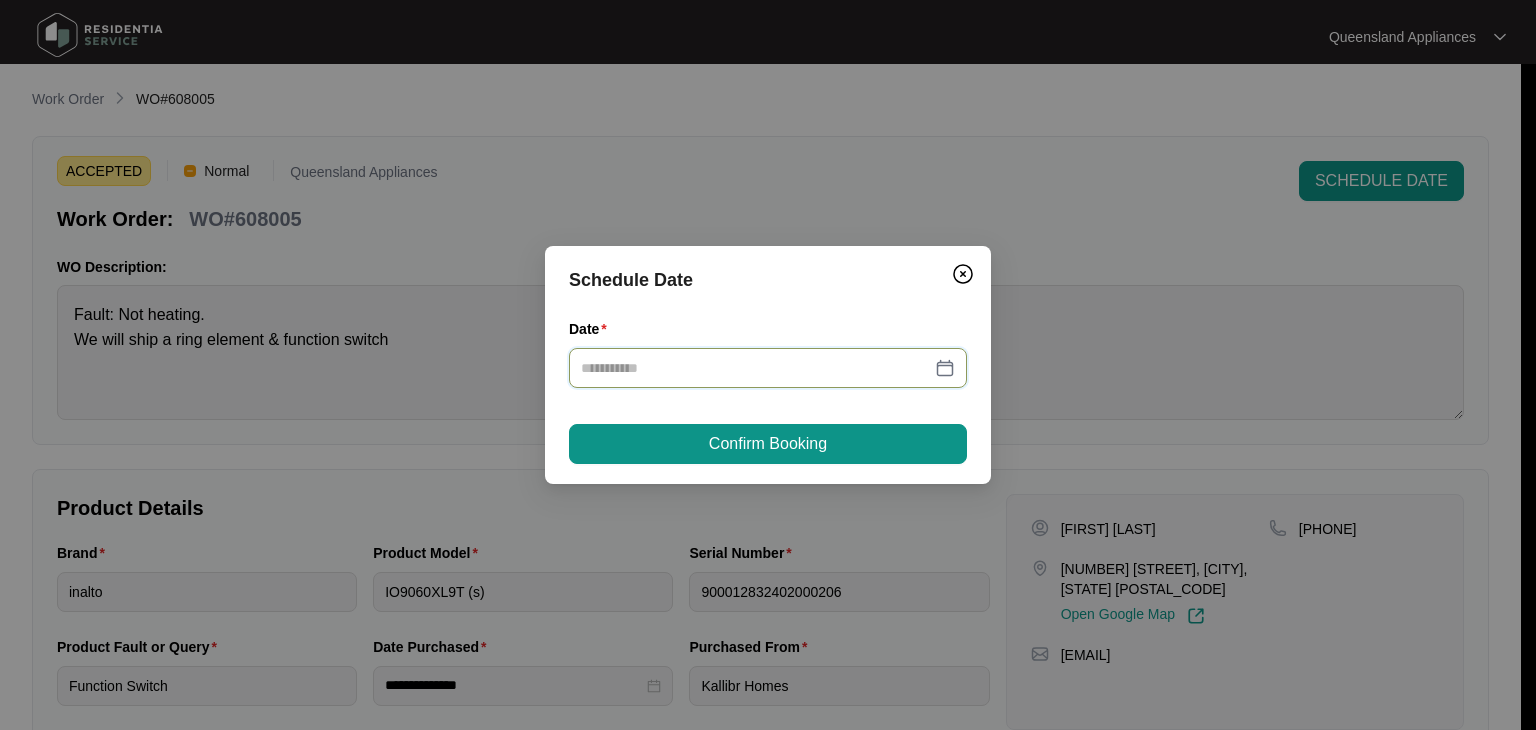 click on "Date" at bounding box center [756, 368] 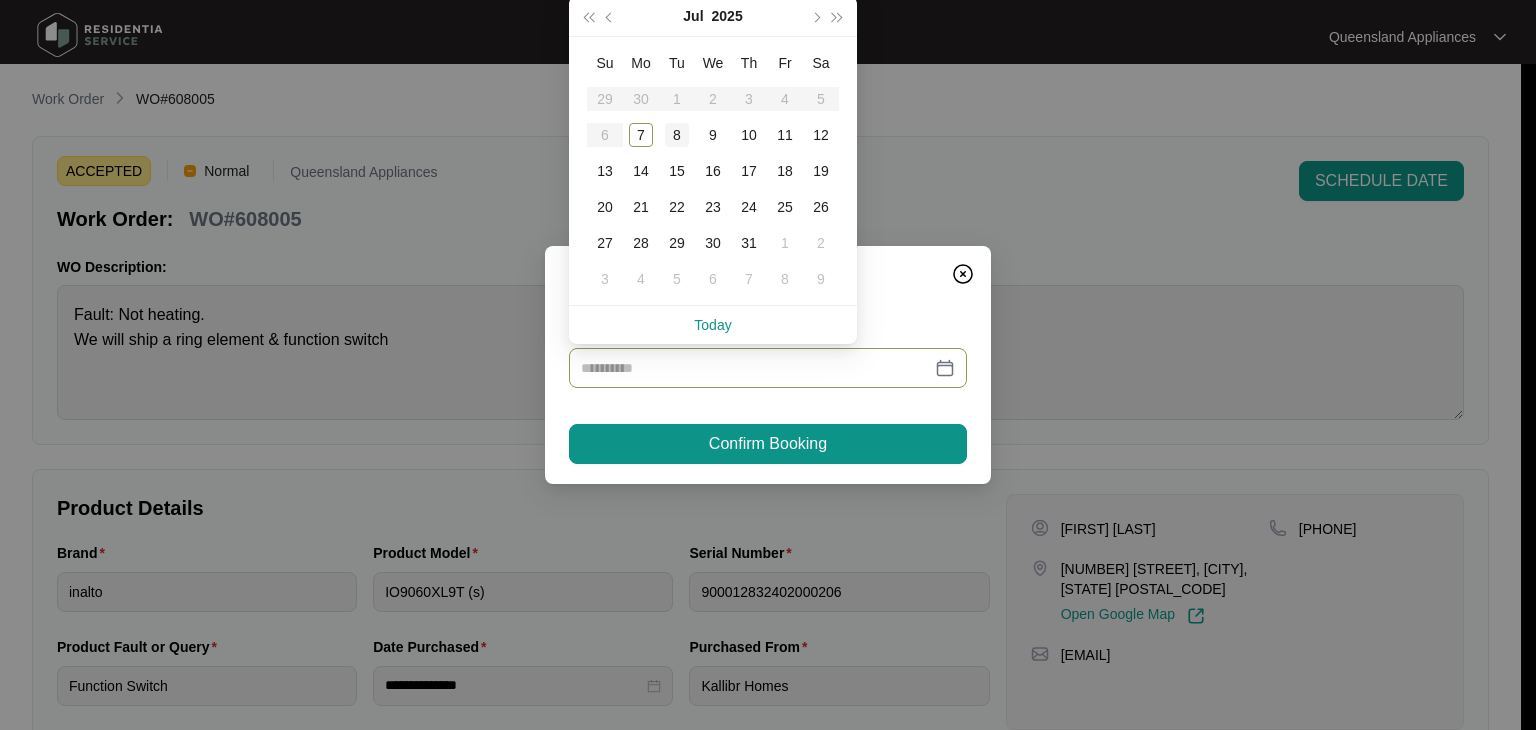click on "8" at bounding box center [677, 135] 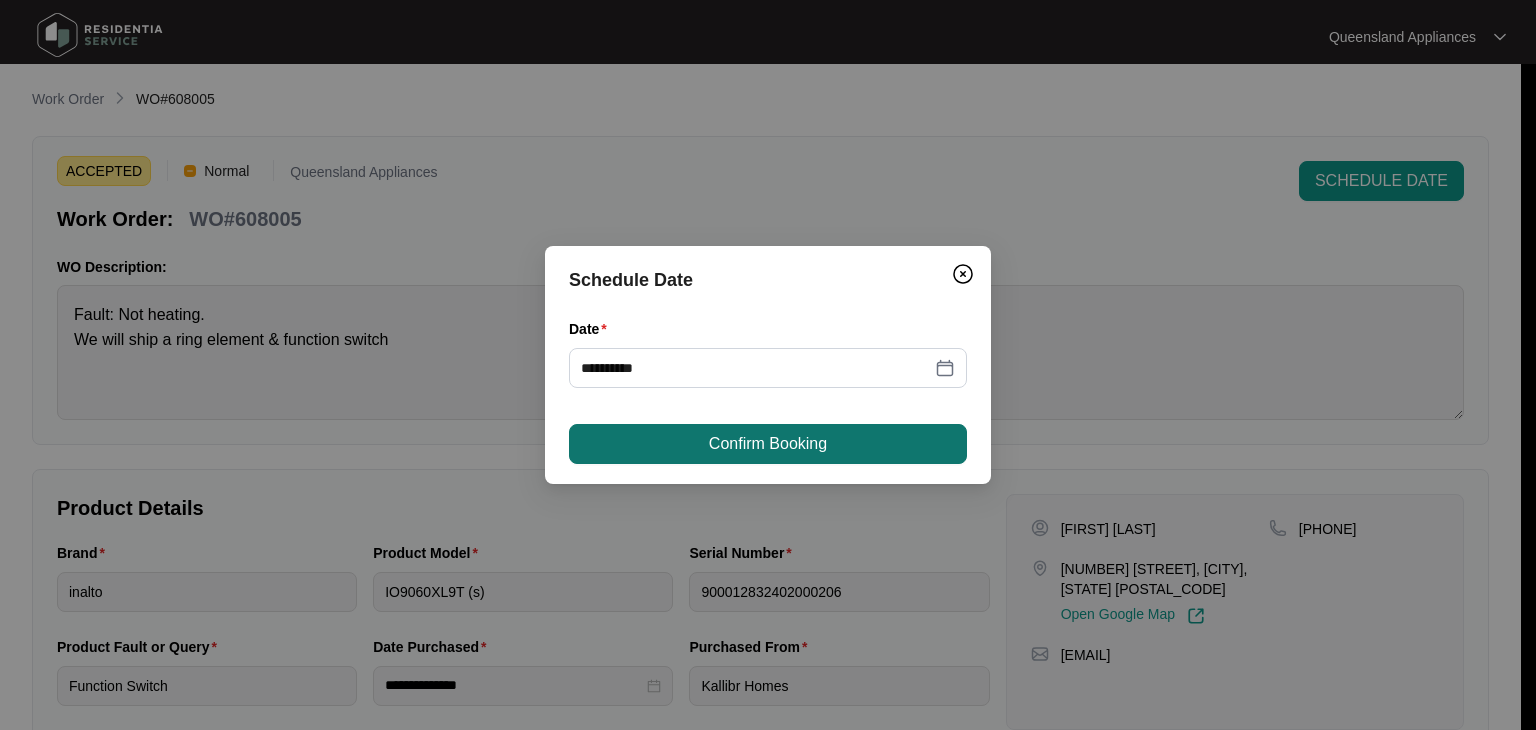 click on "Confirm Booking" at bounding box center (768, 444) 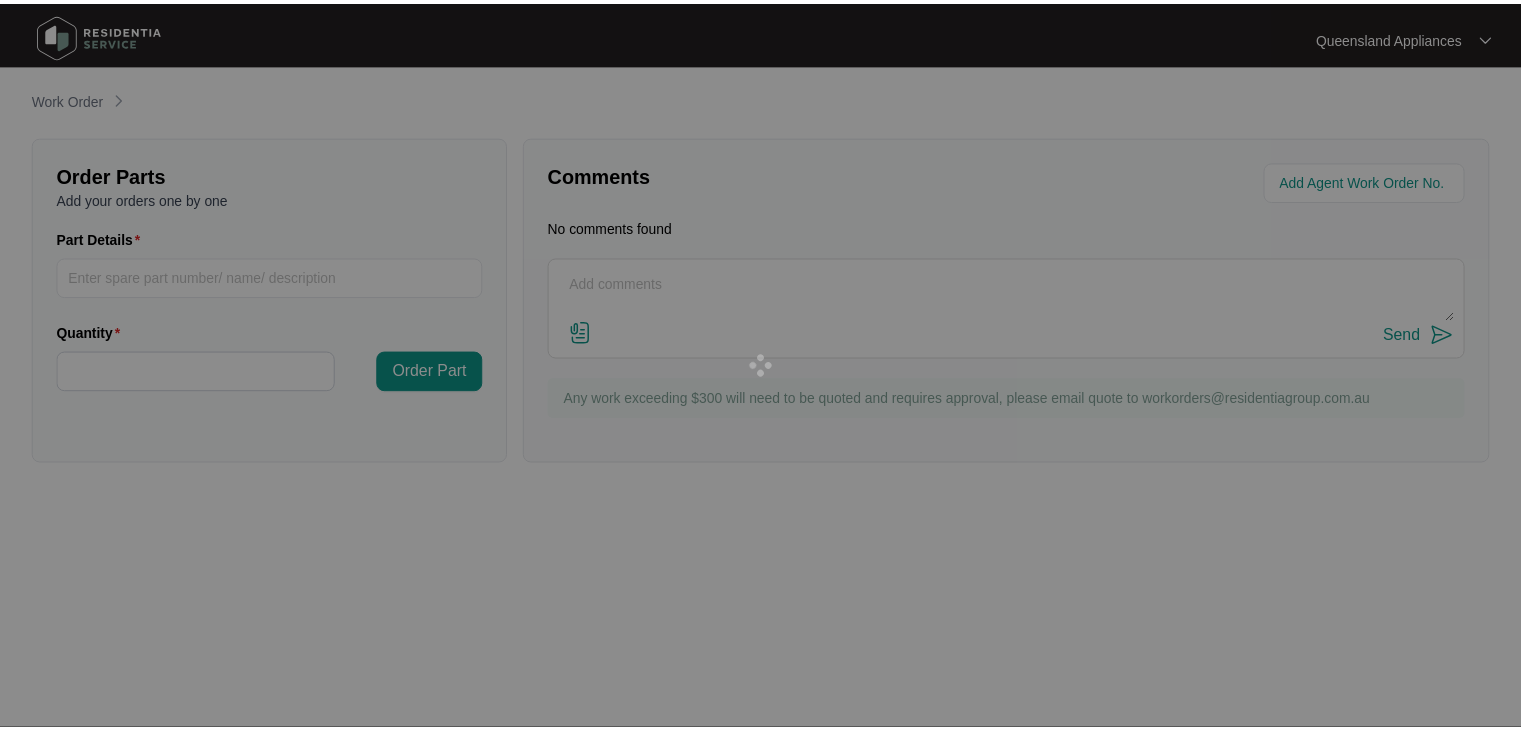 scroll, scrollTop: 0, scrollLeft: 0, axis: both 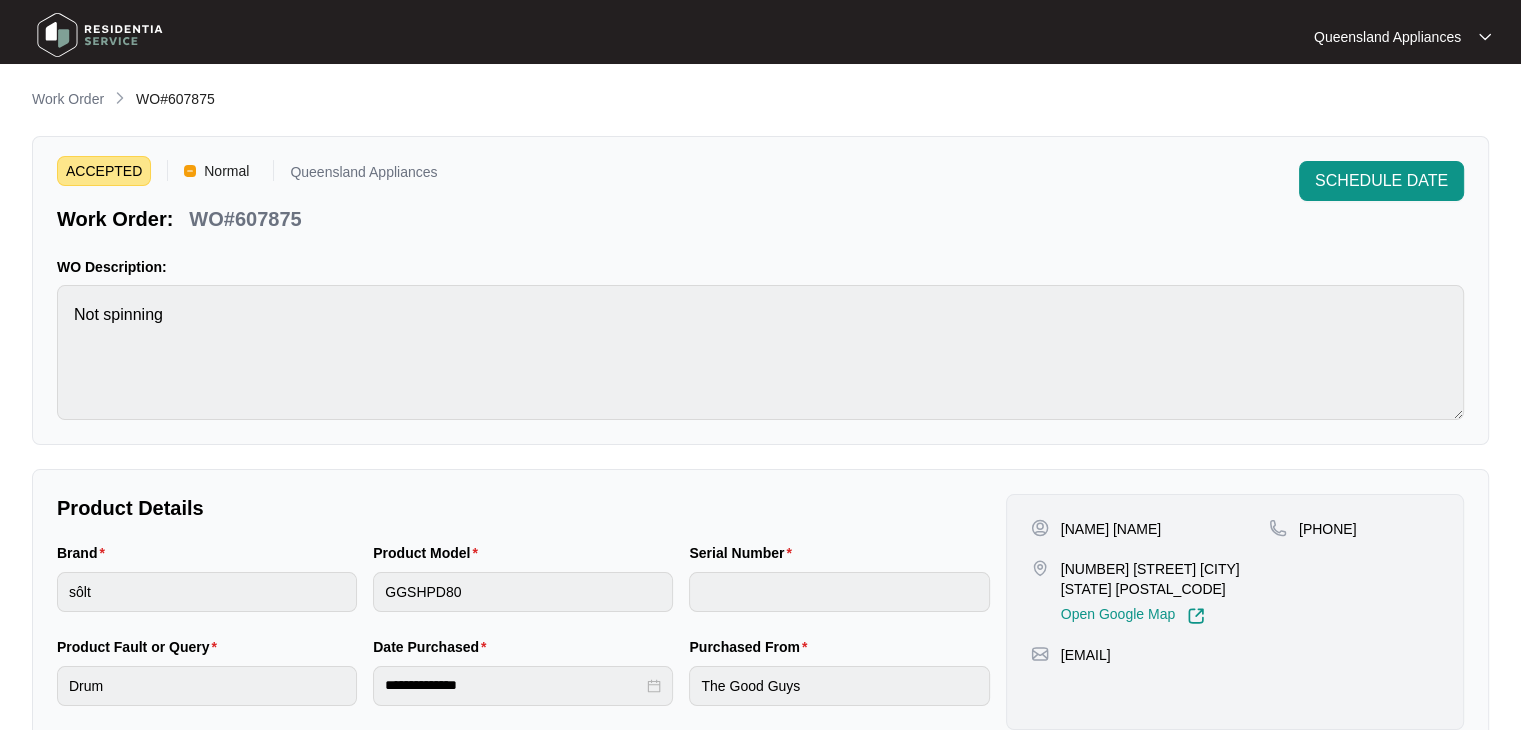 click on "WO#607875" at bounding box center (245, 219) 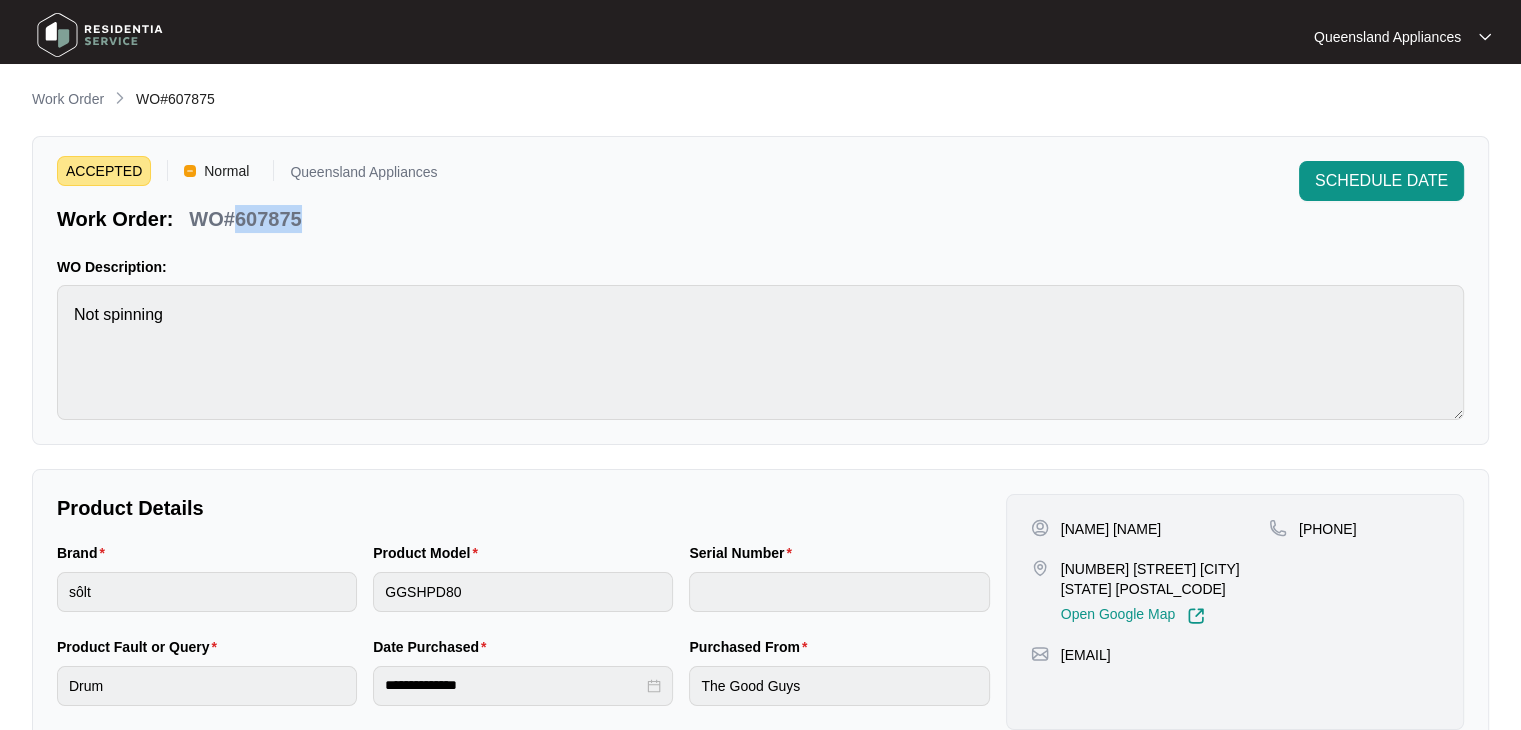 click on "WO#607875" at bounding box center (245, 219) 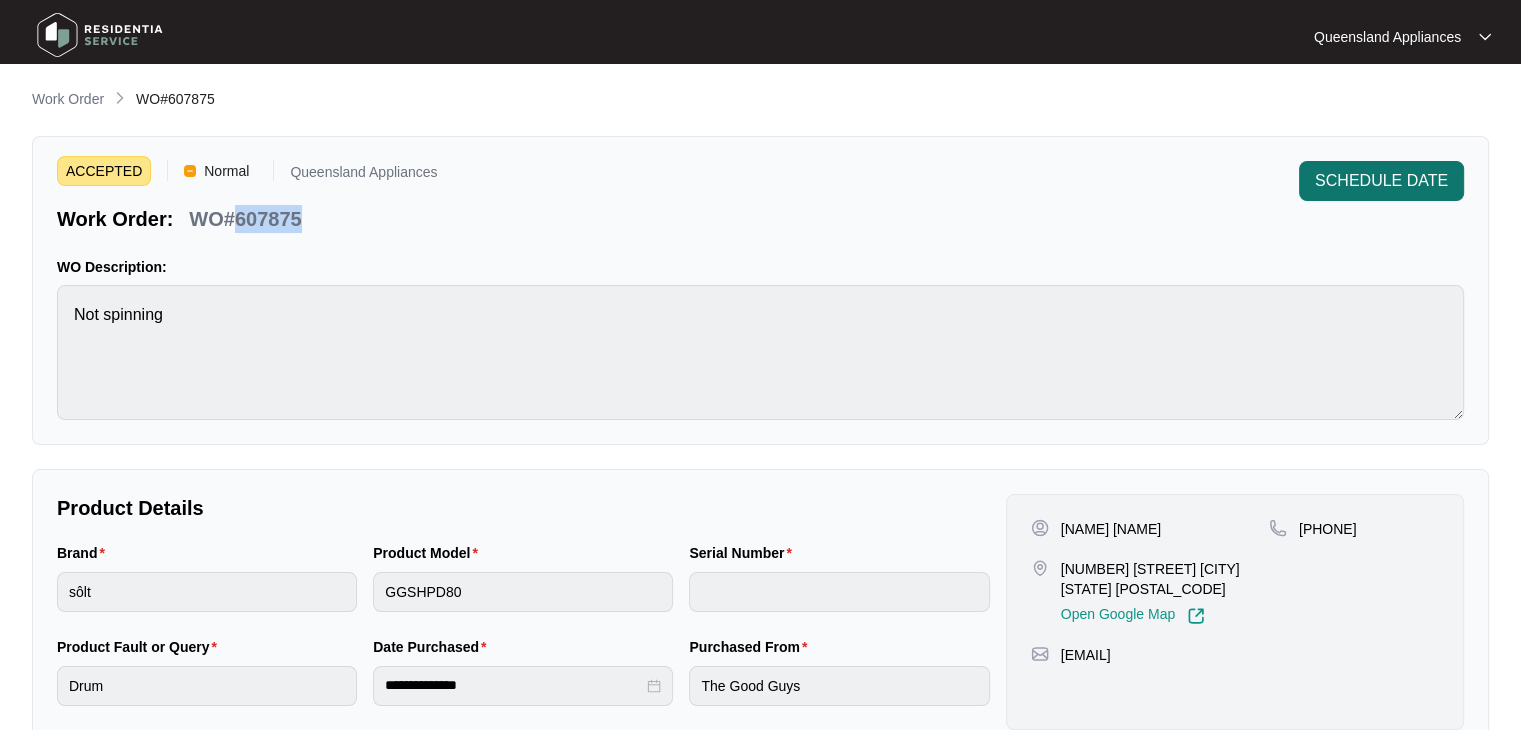 click on "SCHEDULE DATE" at bounding box center [1381, 181] 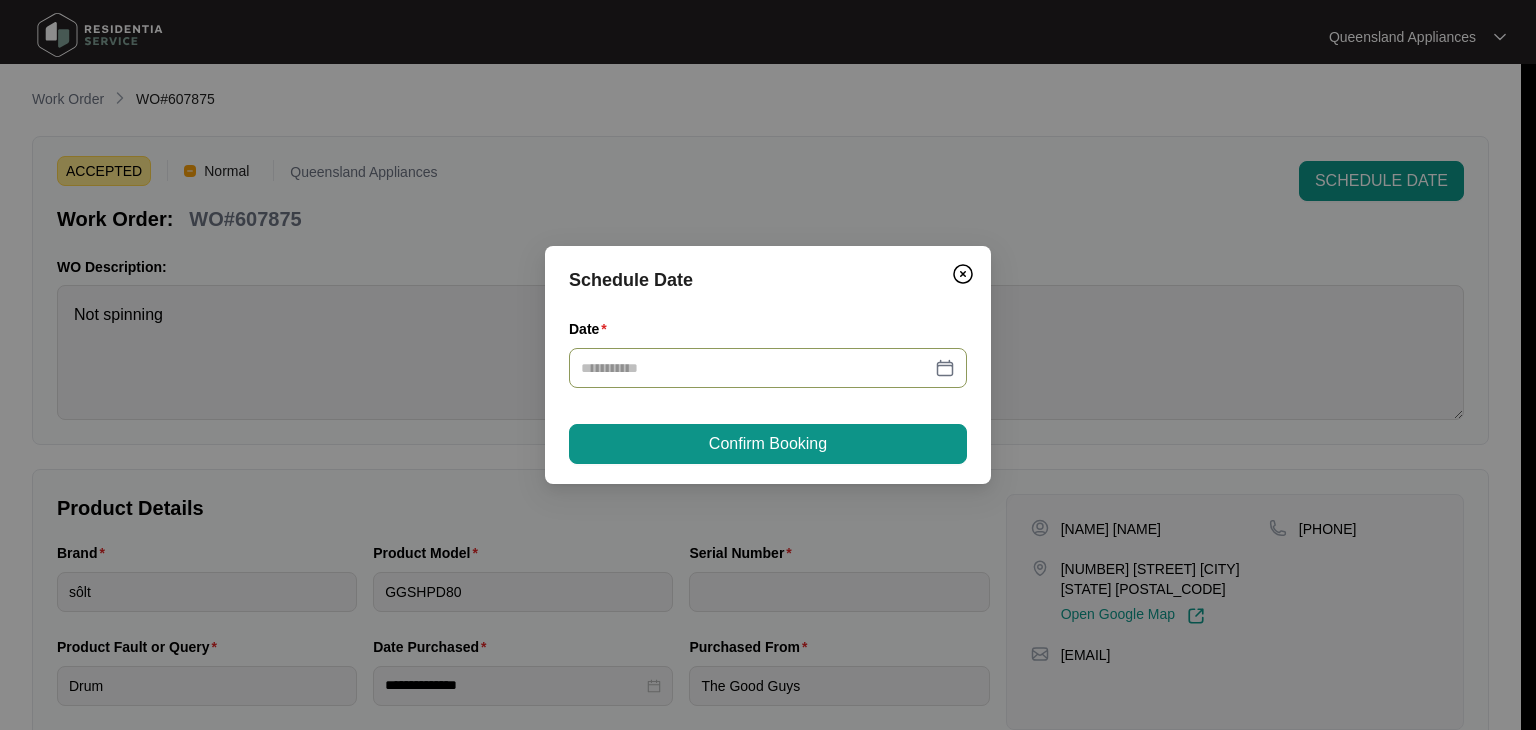 click on "Date" at bounding box center (756, 368) 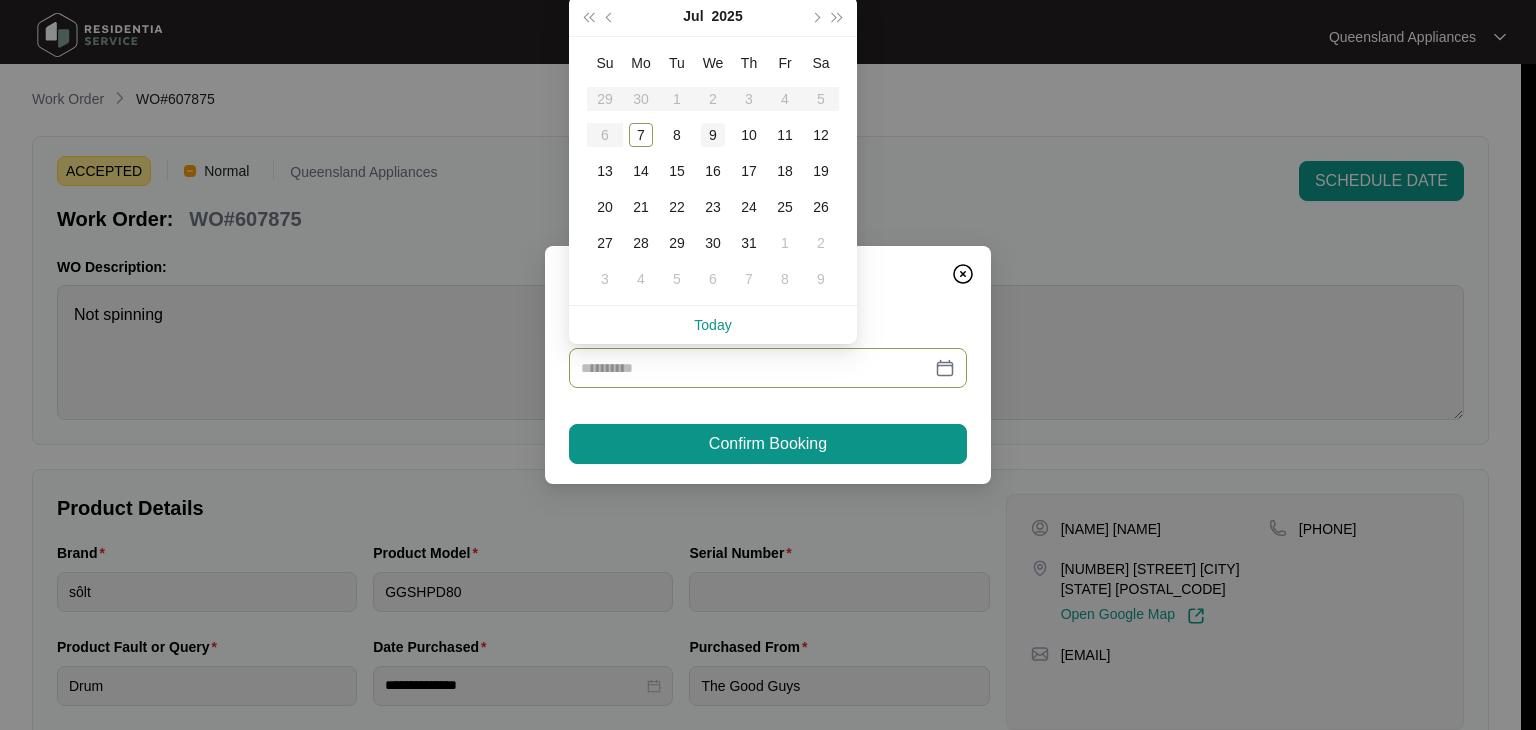 click on "9" at bounding box center (713, 135) 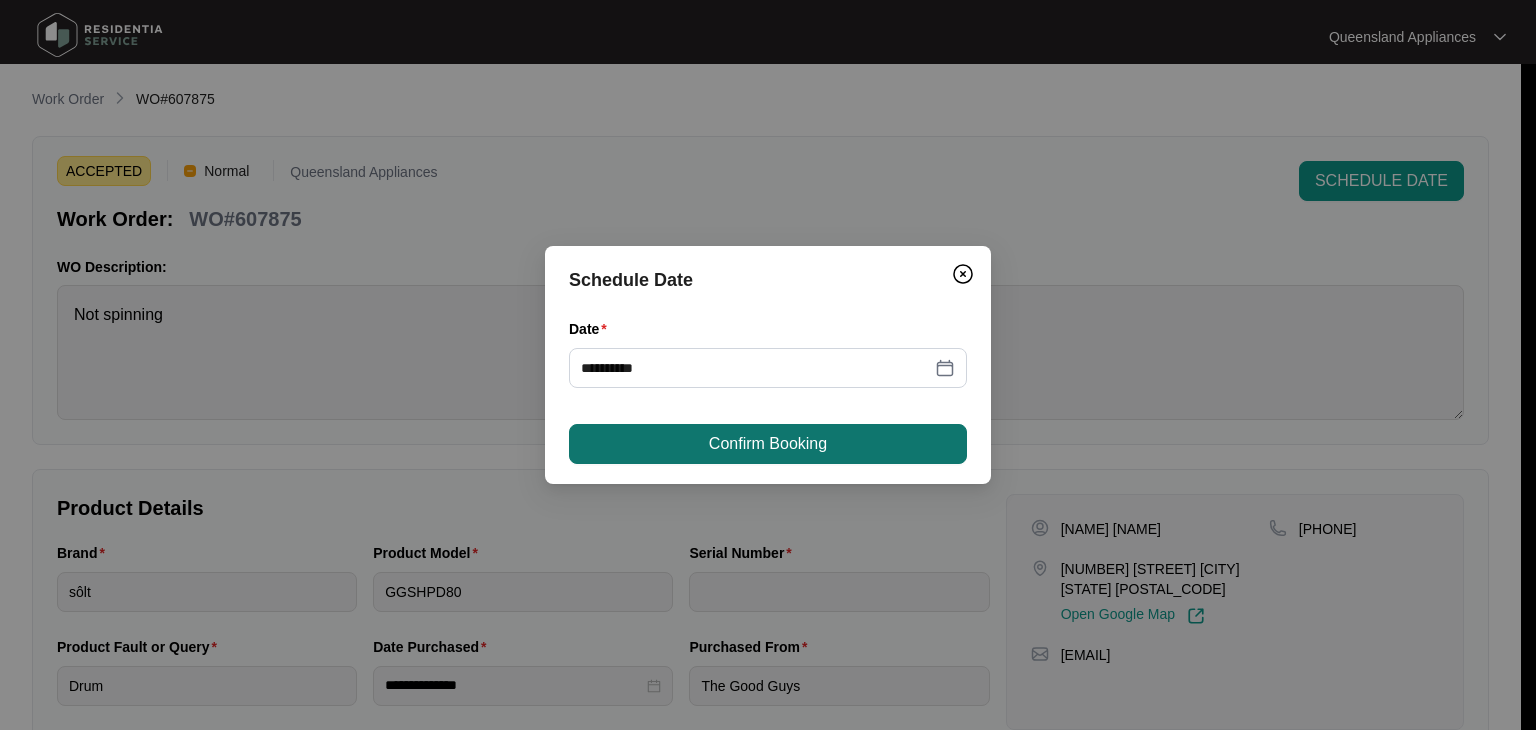click on "Confirm Booking" at bounding box center [768, 444] 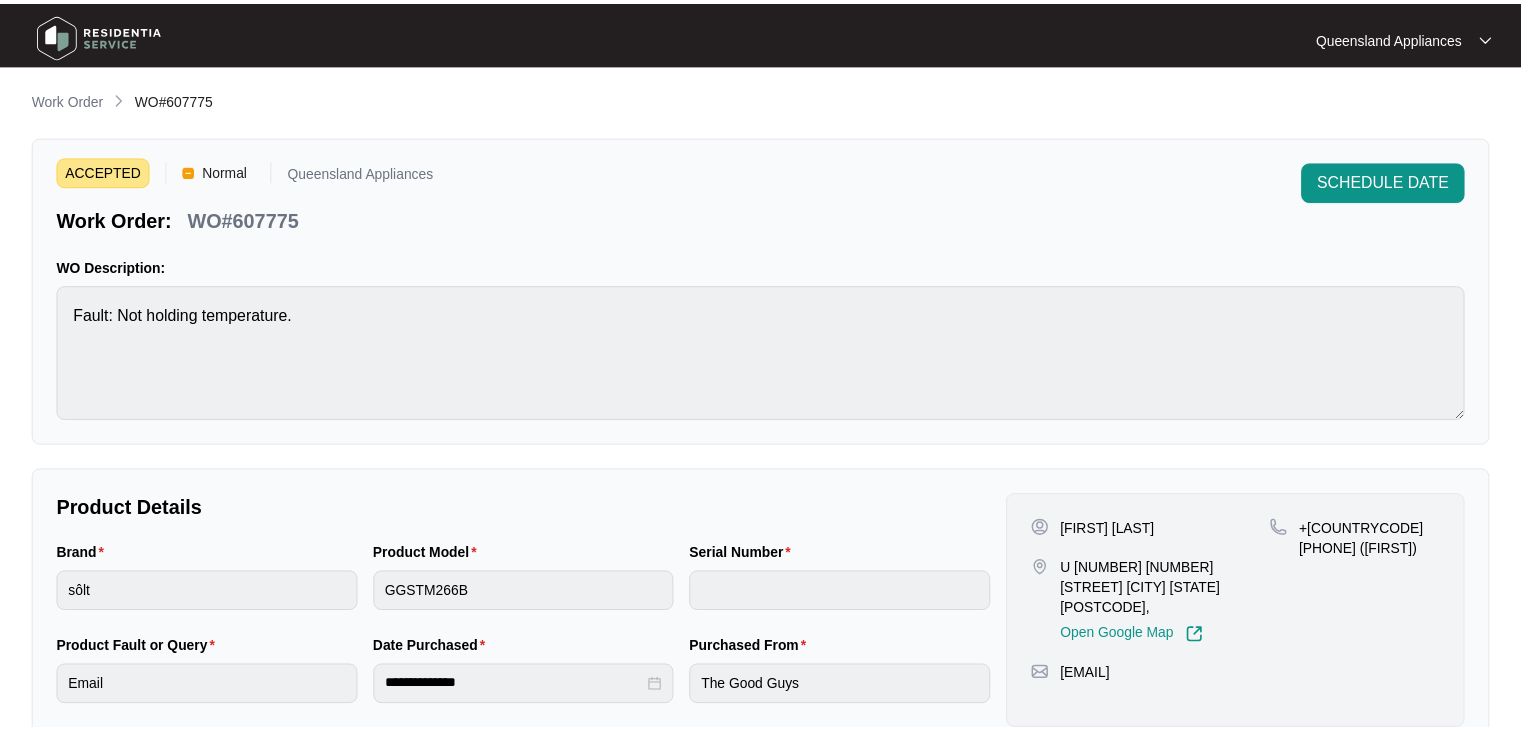 scroll, scrollTop: 0, scrollLeft: 0, axis: both 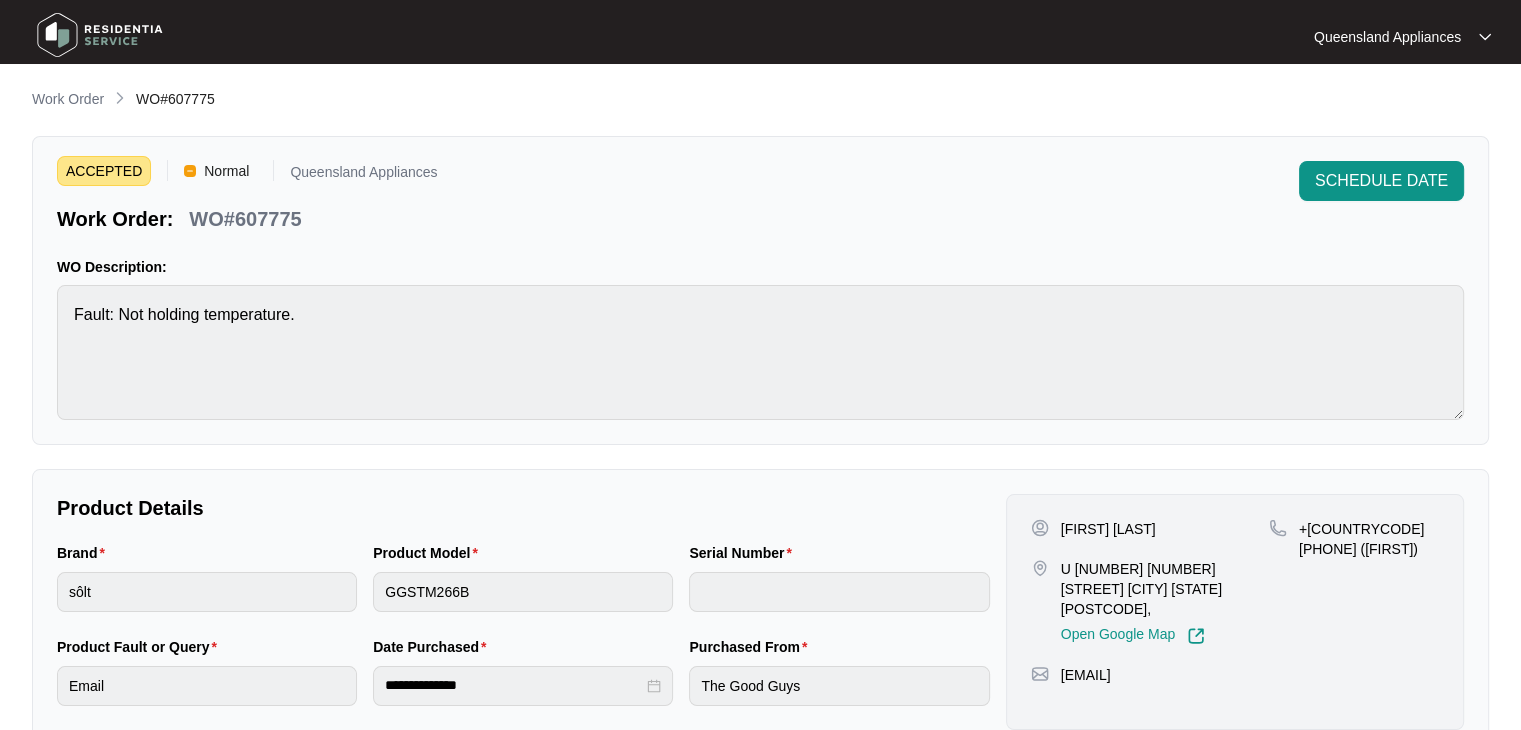 click on "WO#607775" at bounding box center (245, 219) 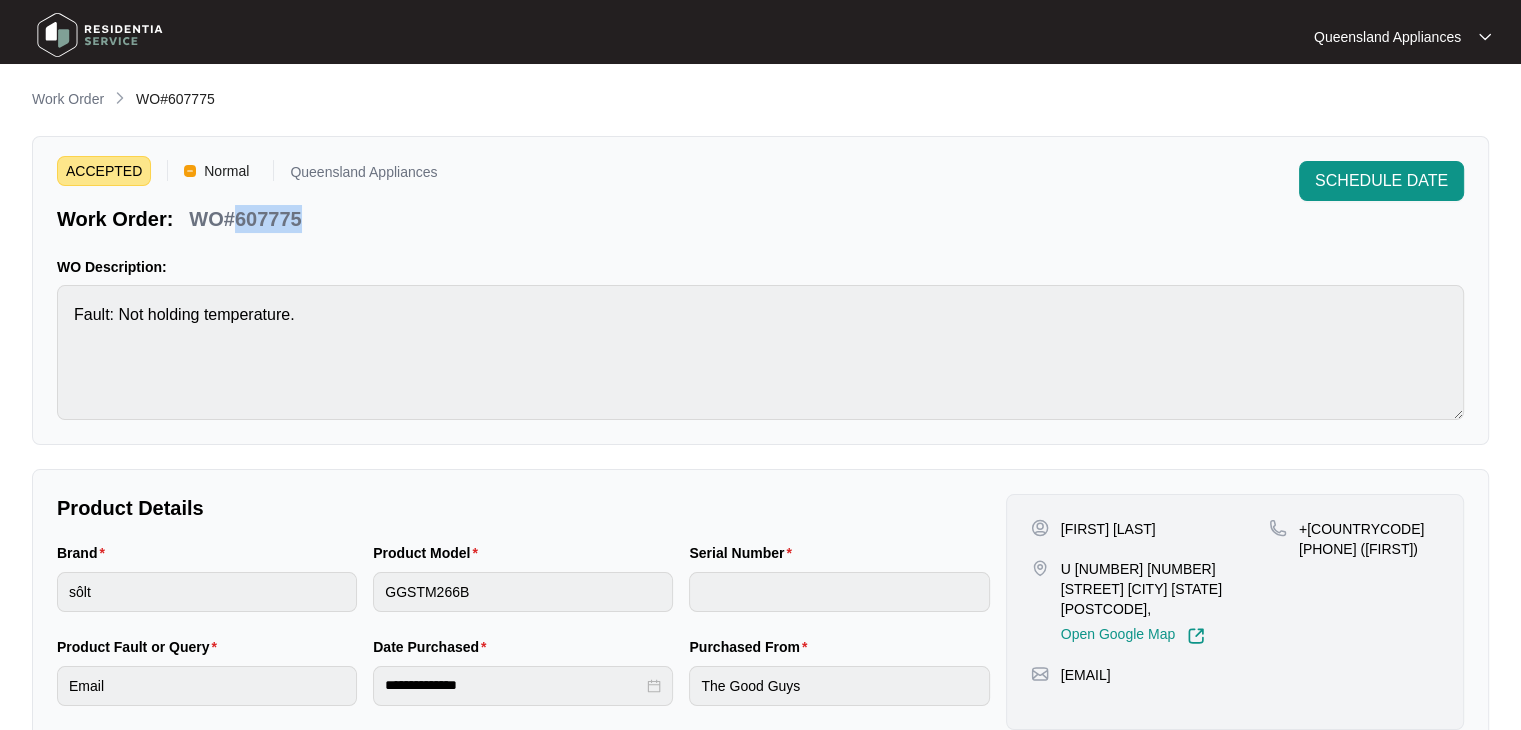 click on "WO#607775" at bounding box center (245, 219) 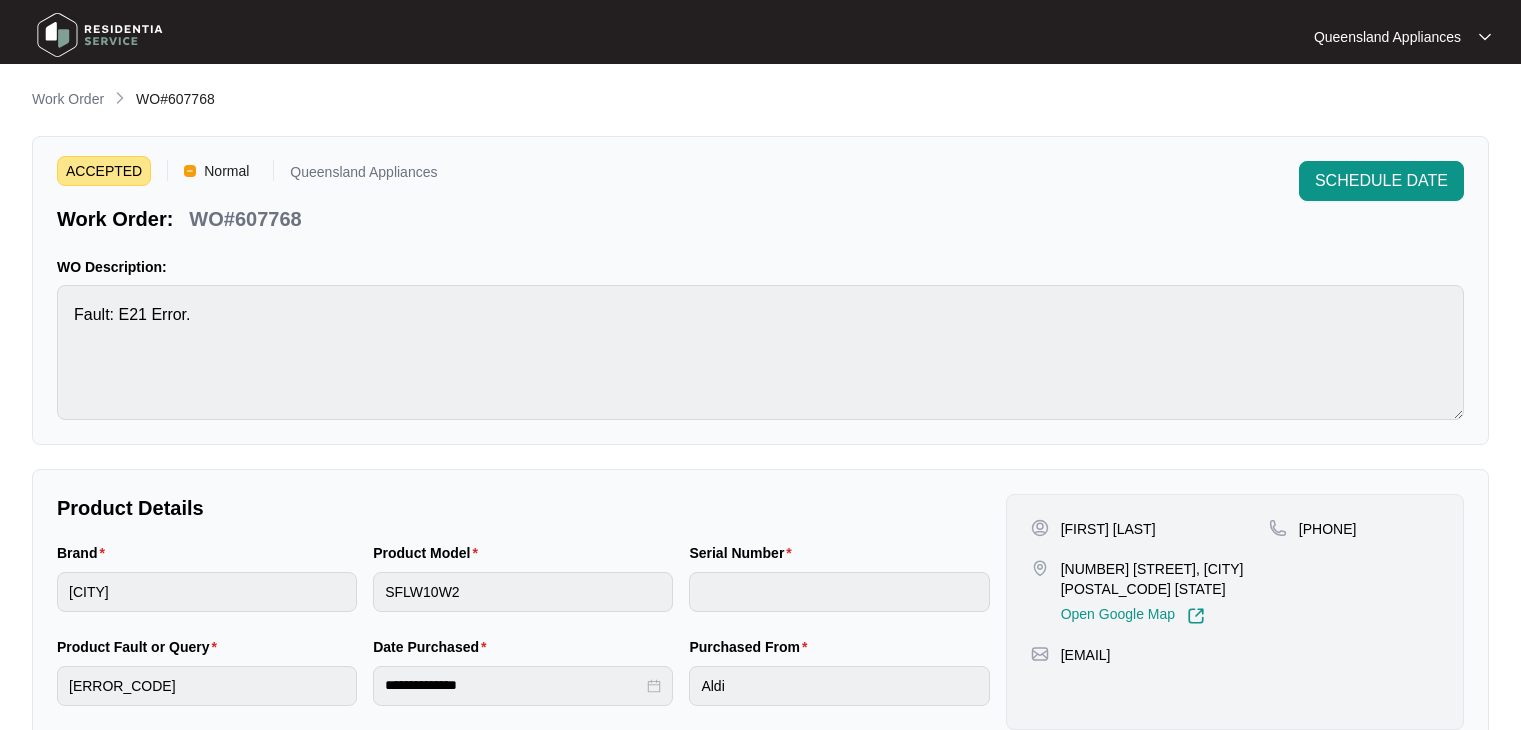 scroll, scrollTop: 0, scrollLeft: 0, axis: both 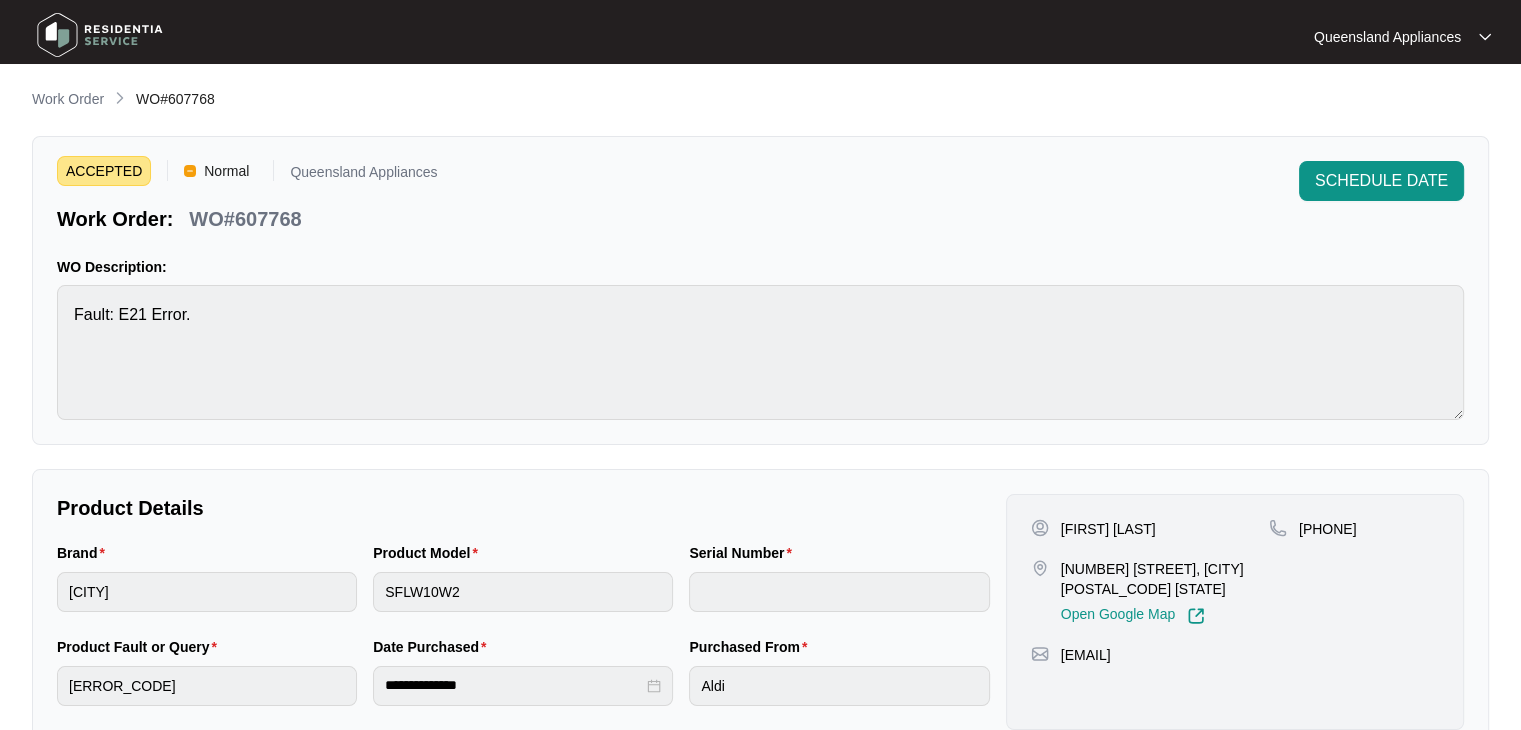 click on "WO#607768" at bounding box center [245, 219] 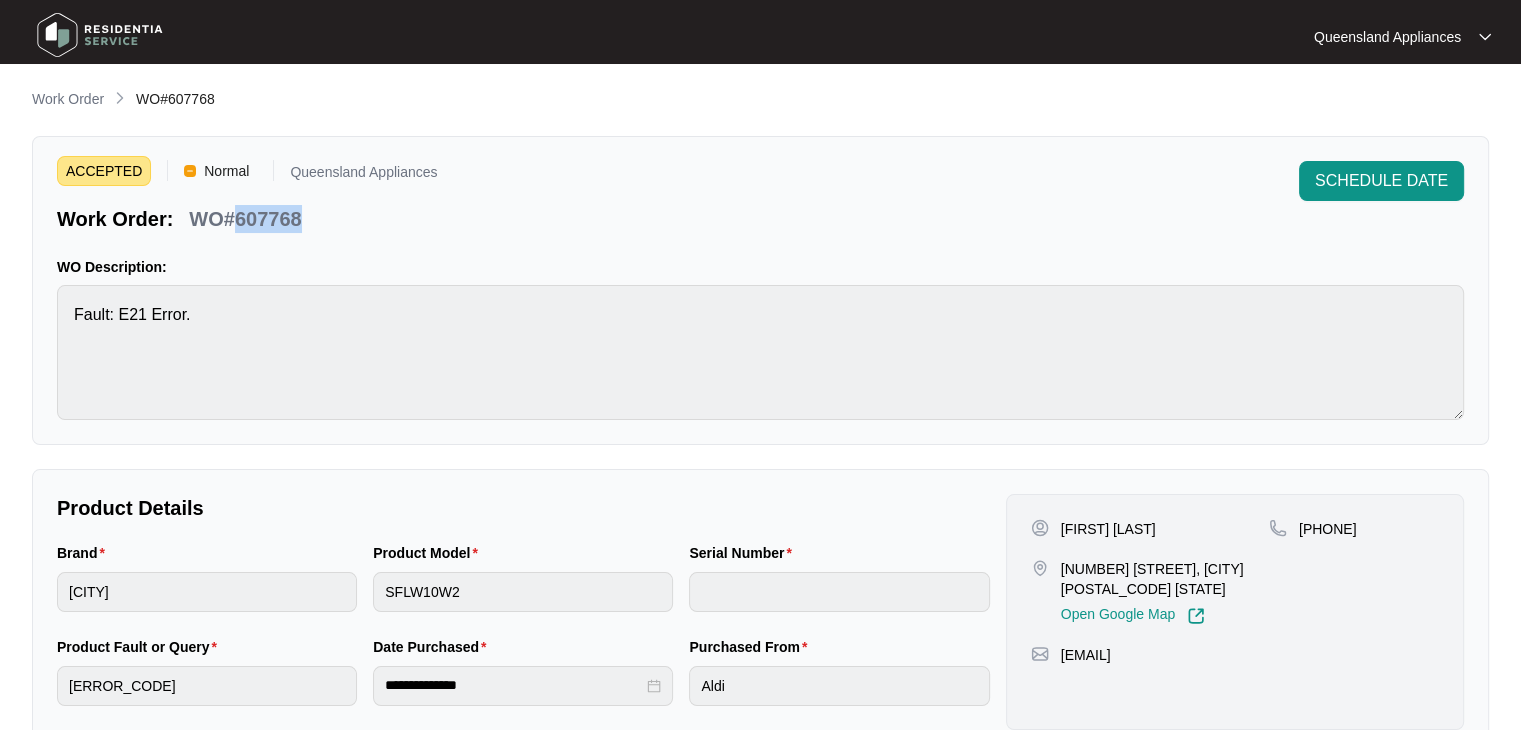 click on "WO#607768" at bounding box center [245, 219] 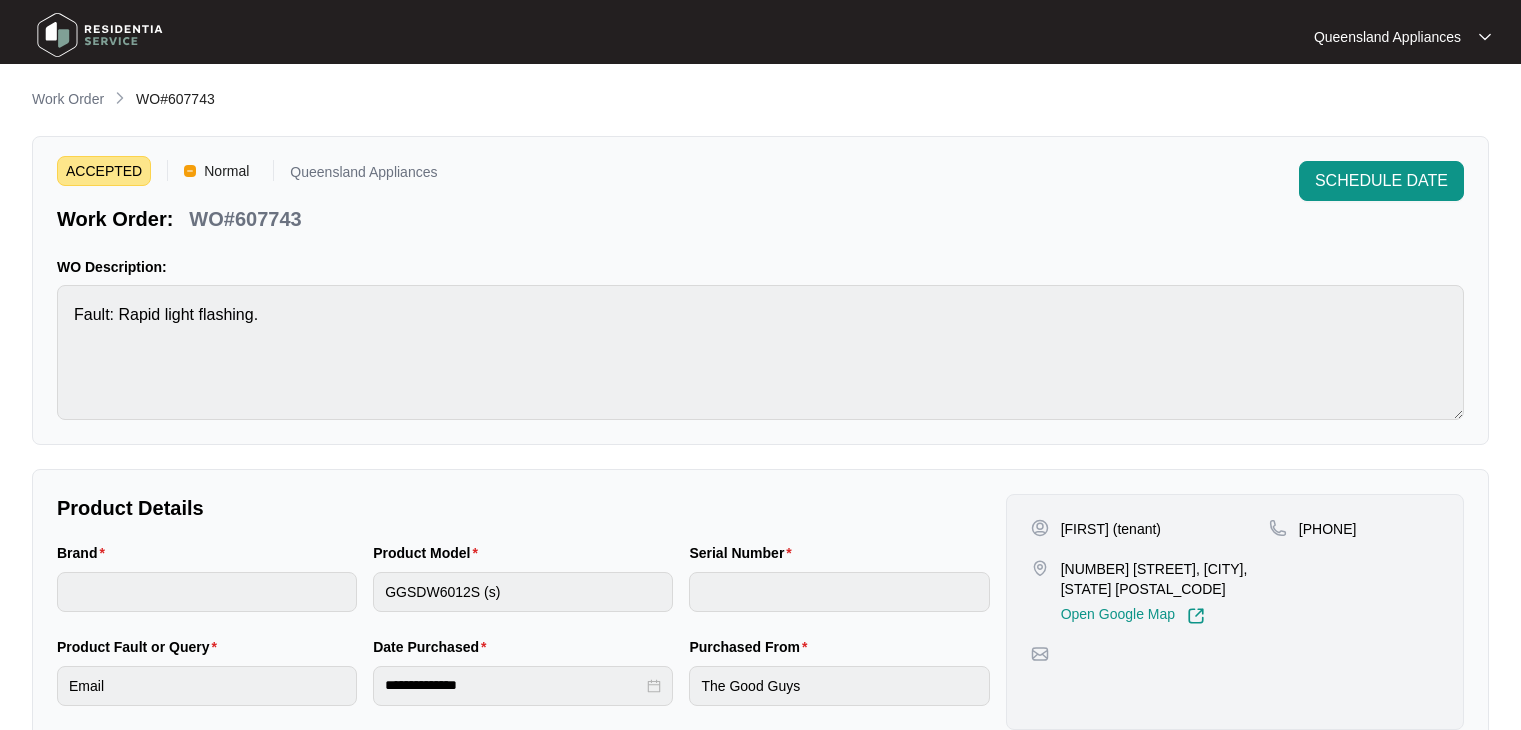 scroll, scrollTop: 0, scrollLeft: 0, axis: both 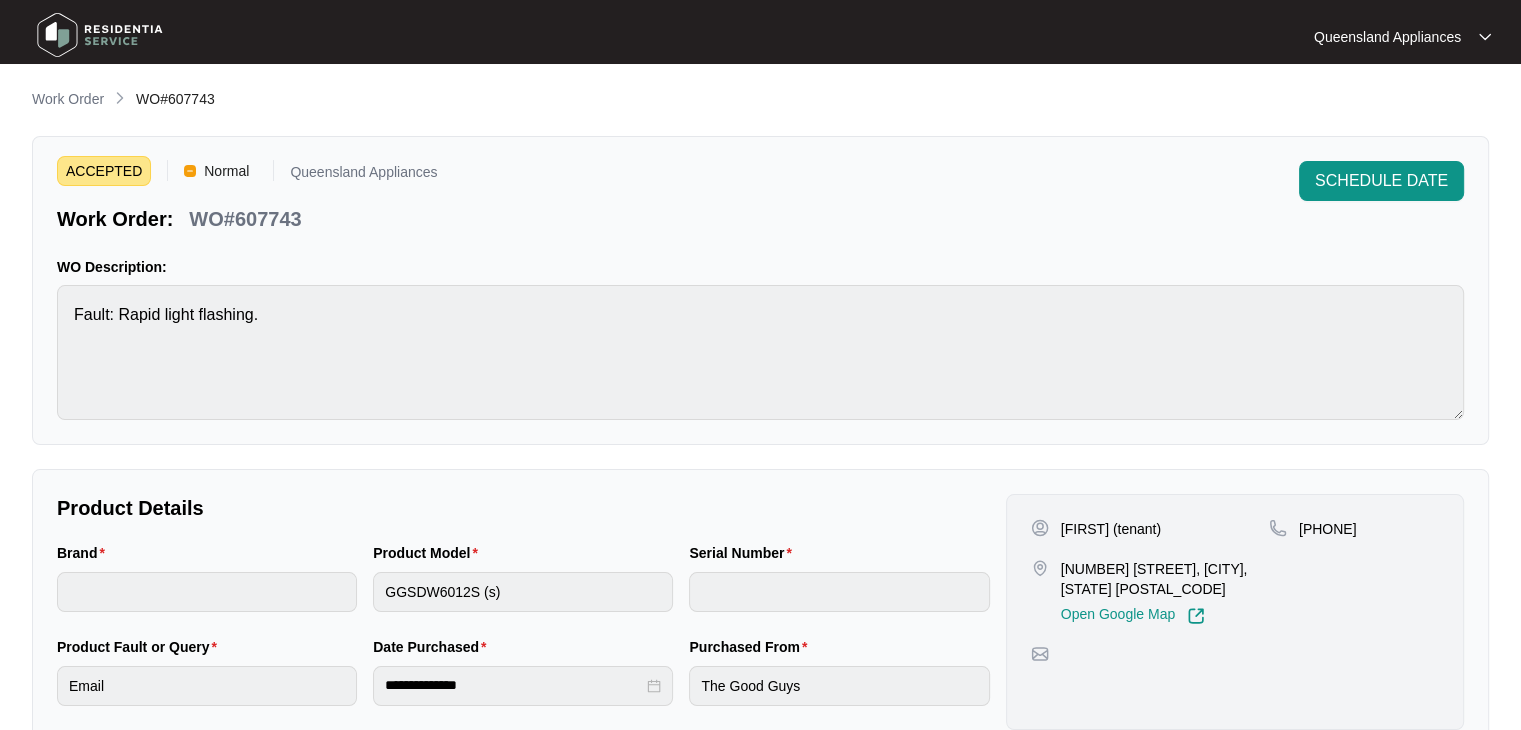 click on "WO#607743" at bounding box center [245, 219] 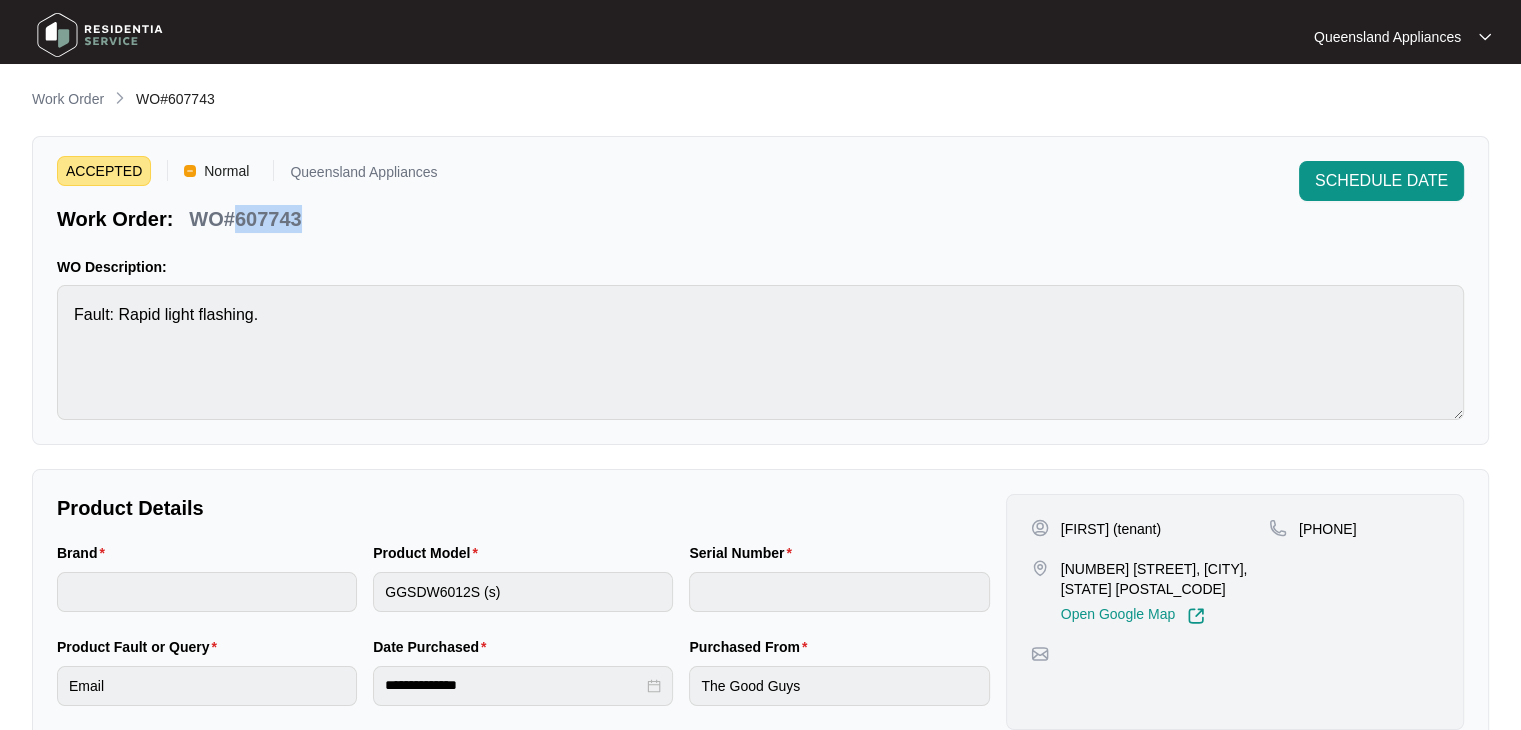 click on "WO#607743" at bounding box center (245, 219) 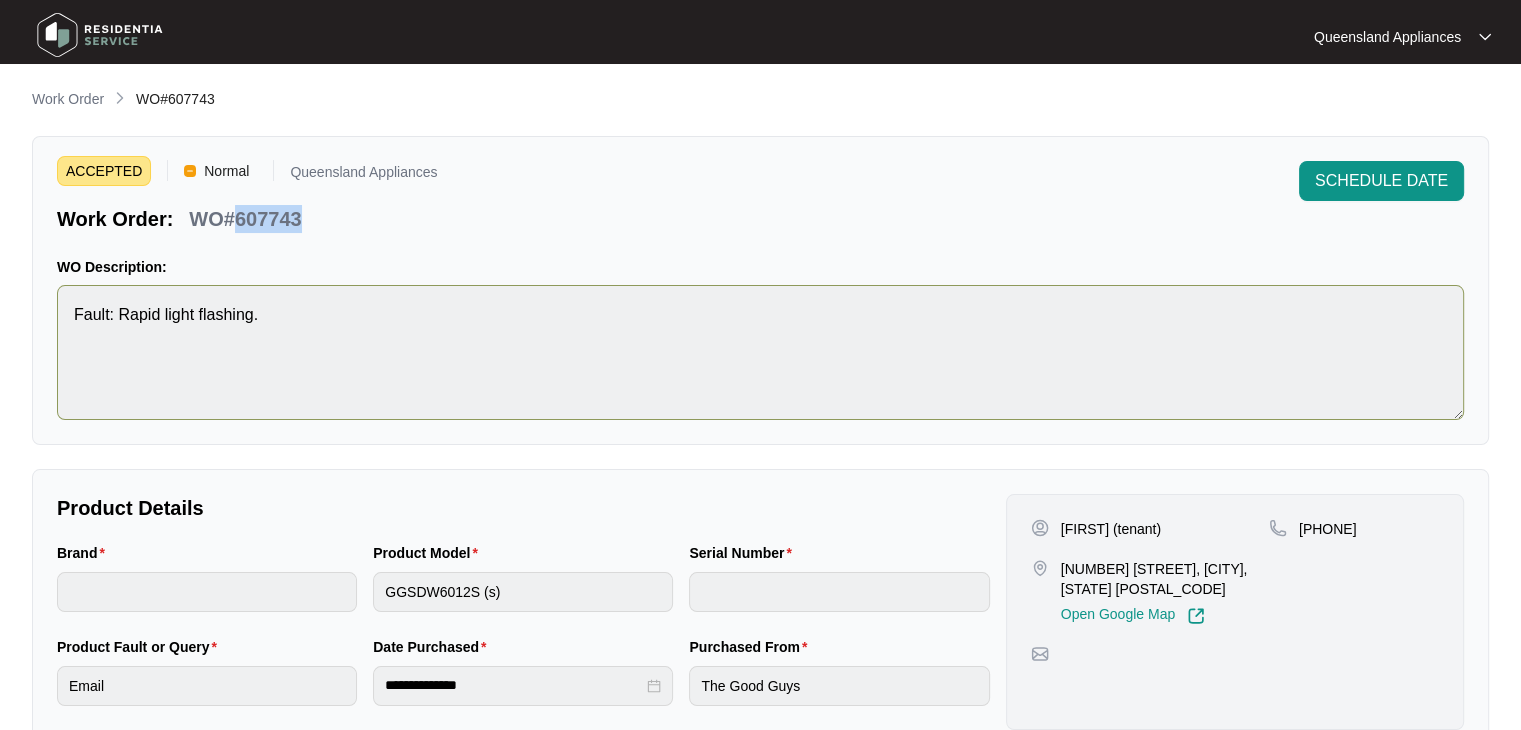 copy on "[DATE]" 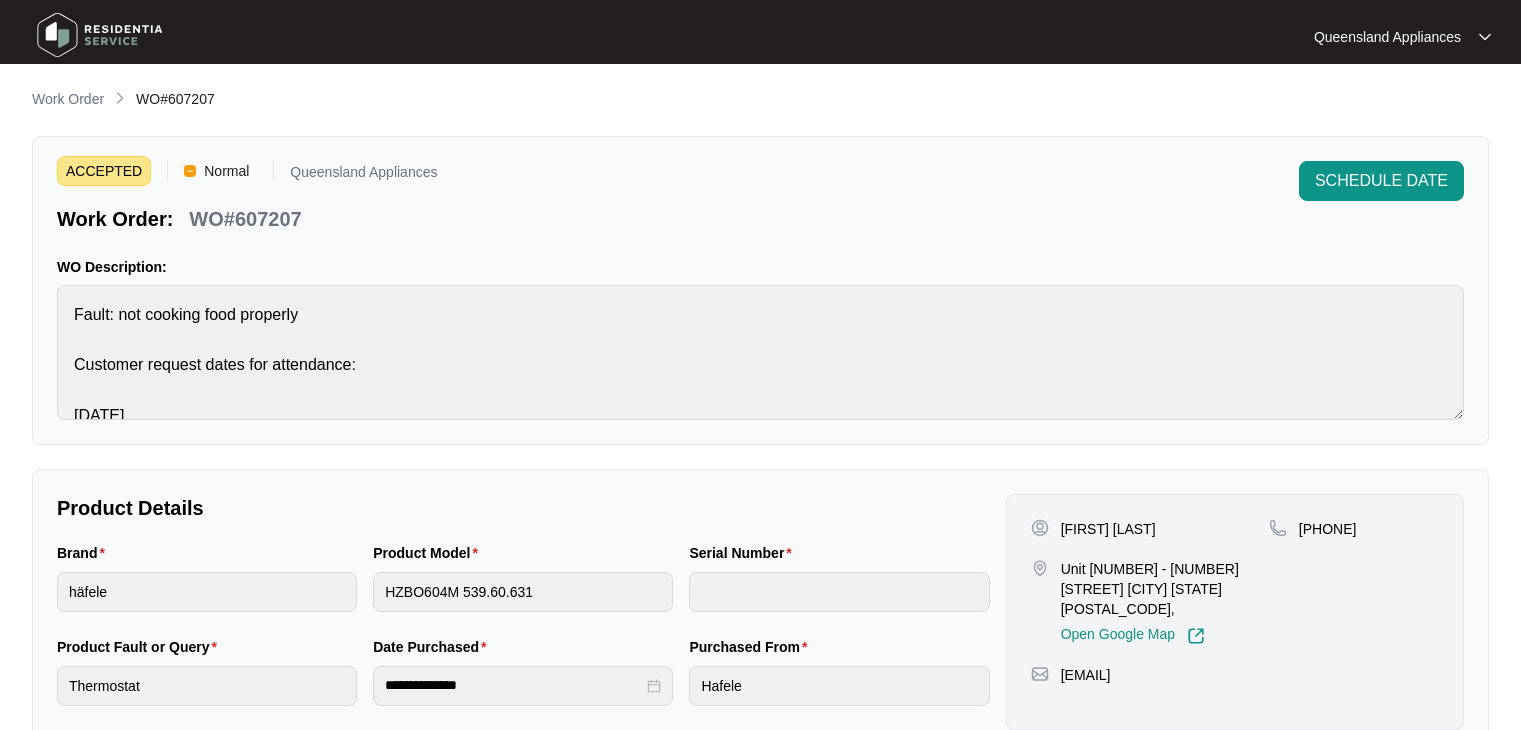 scroll, scrollTop: 0, scrollLeft: 0, axis: both 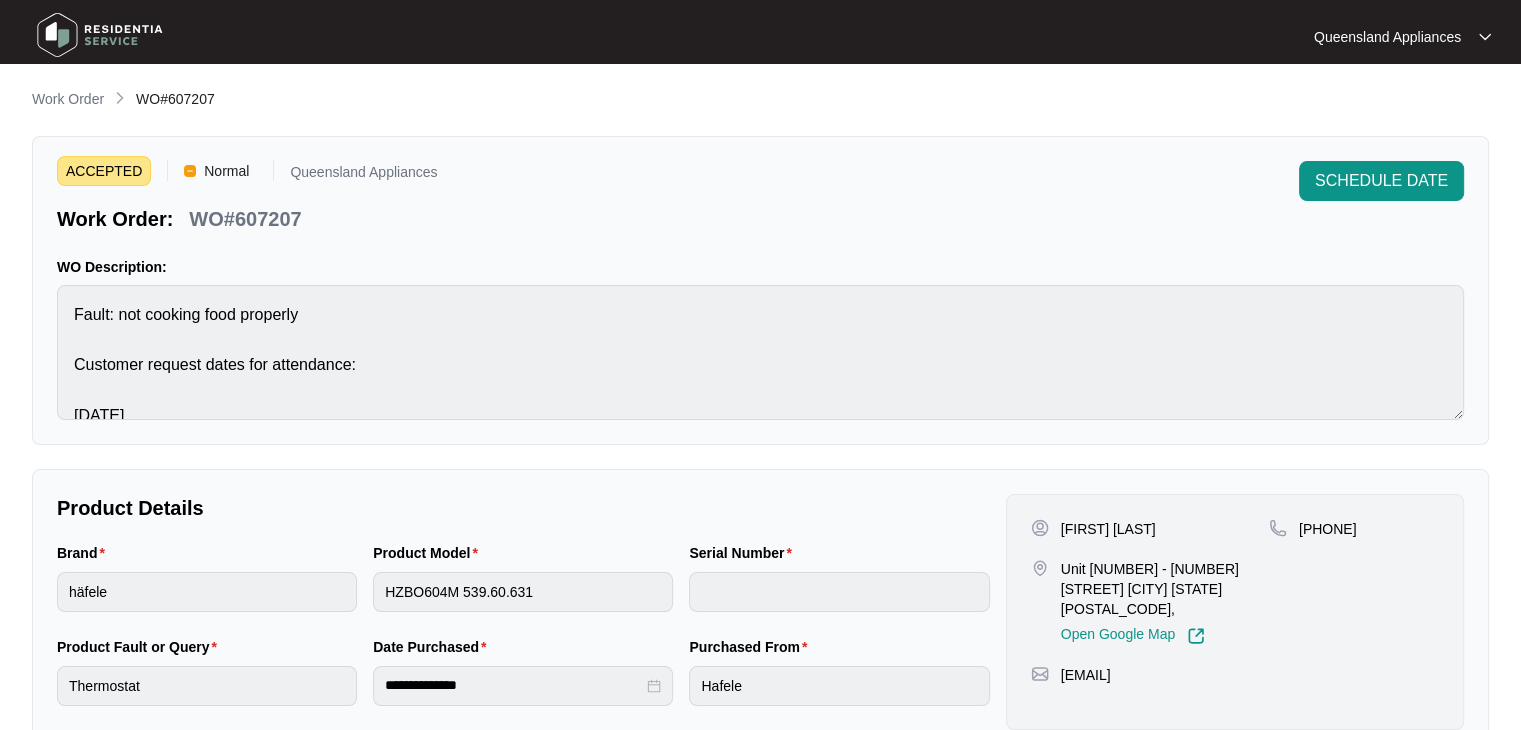 click on "WO#607207" at bounding box center (245, 219) 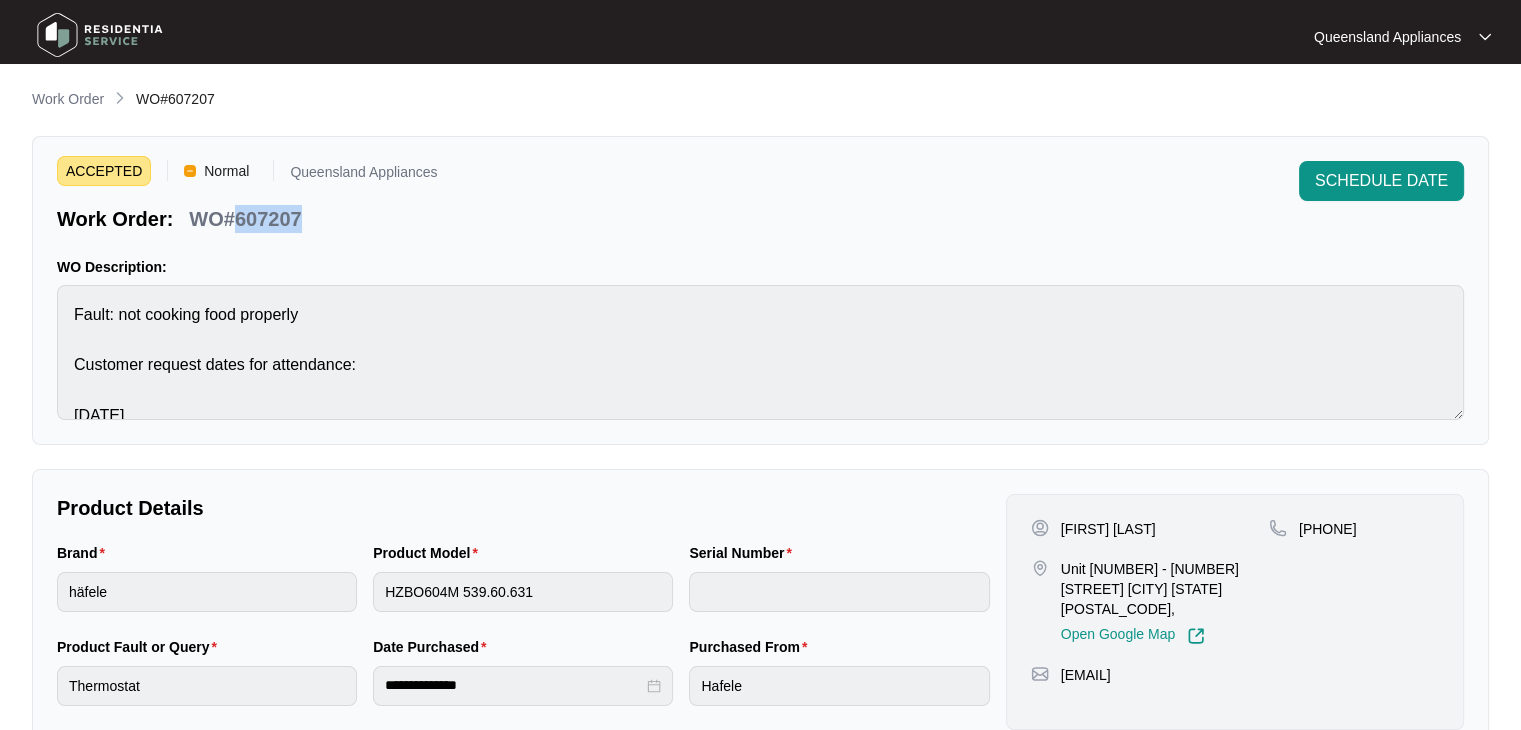 click on "WO#607207" at bounding box center [245, 219] 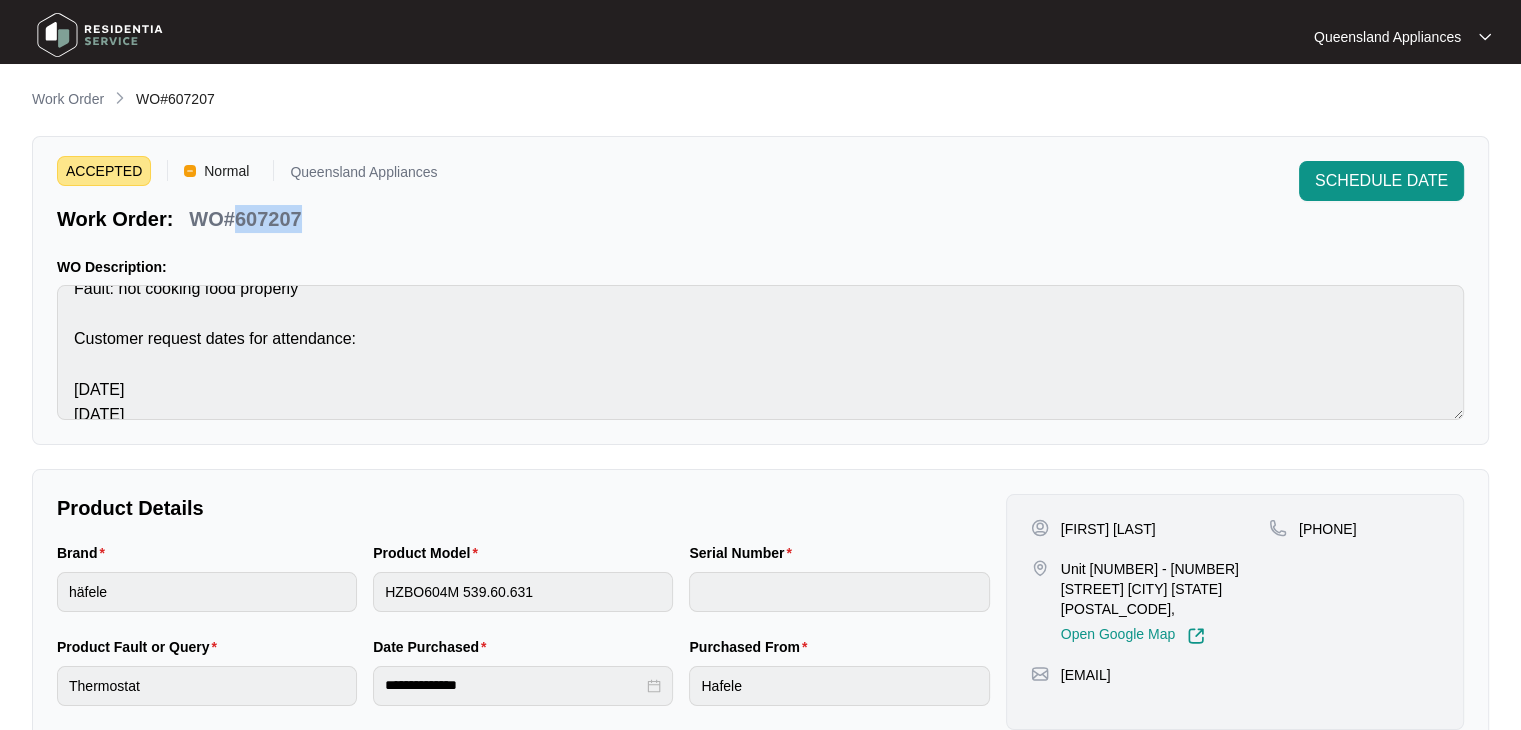 scroll, scrollTop: 0, scrollLeft: 0, axis: both 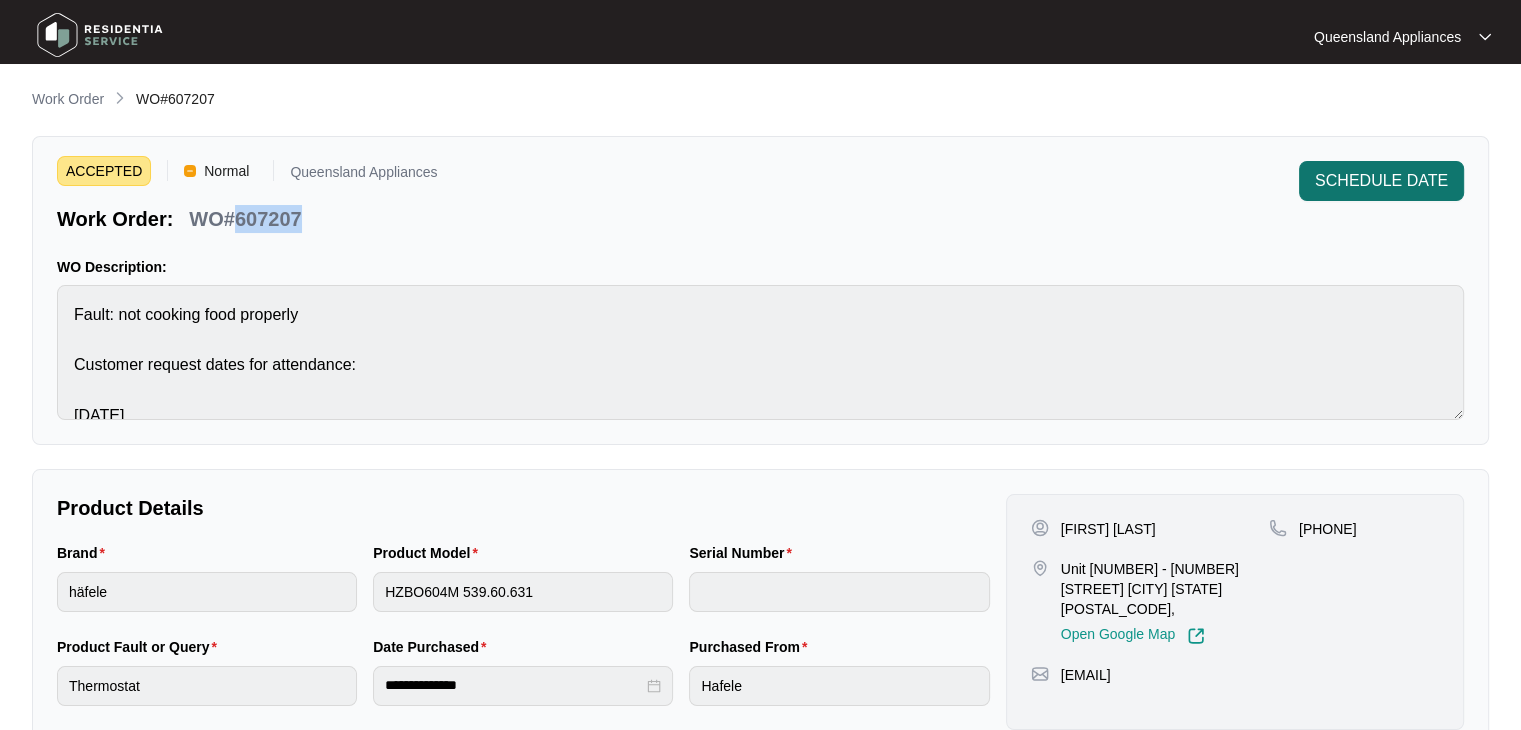 click on "SCHEDULE DATE" at bounding box center [1381, 181] 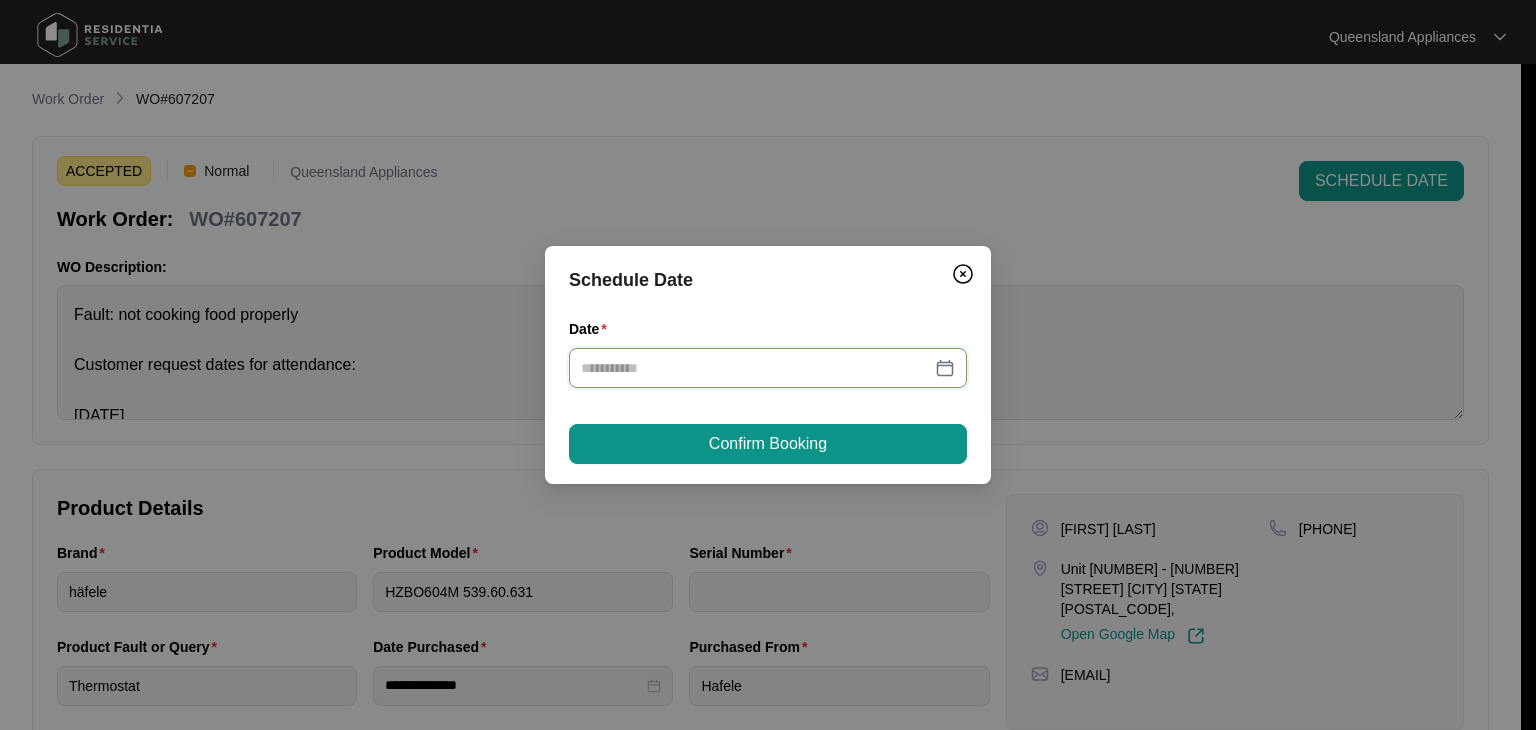 click on "Date" at bounding box center [756, 368] 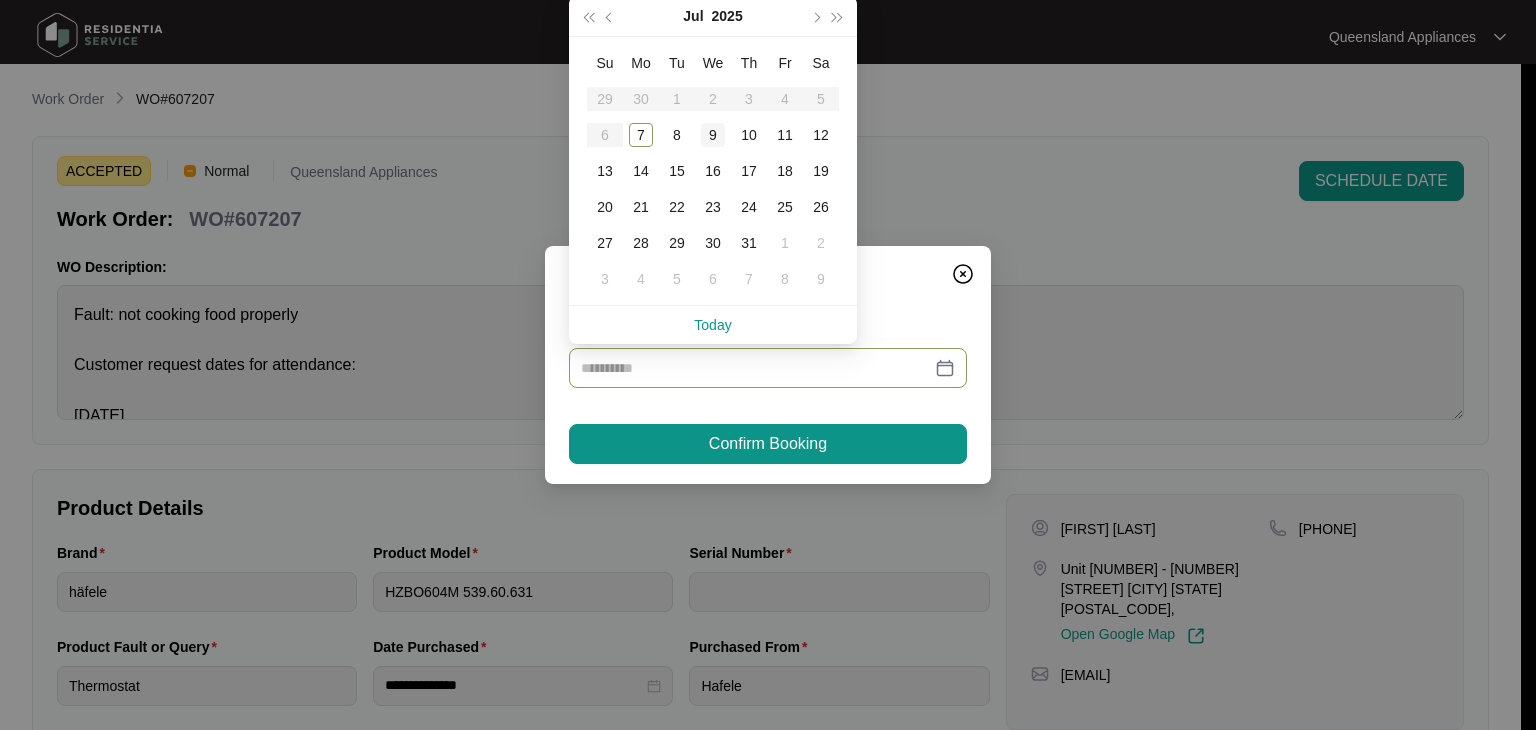 click on "9" at bounding box center [713, 135] 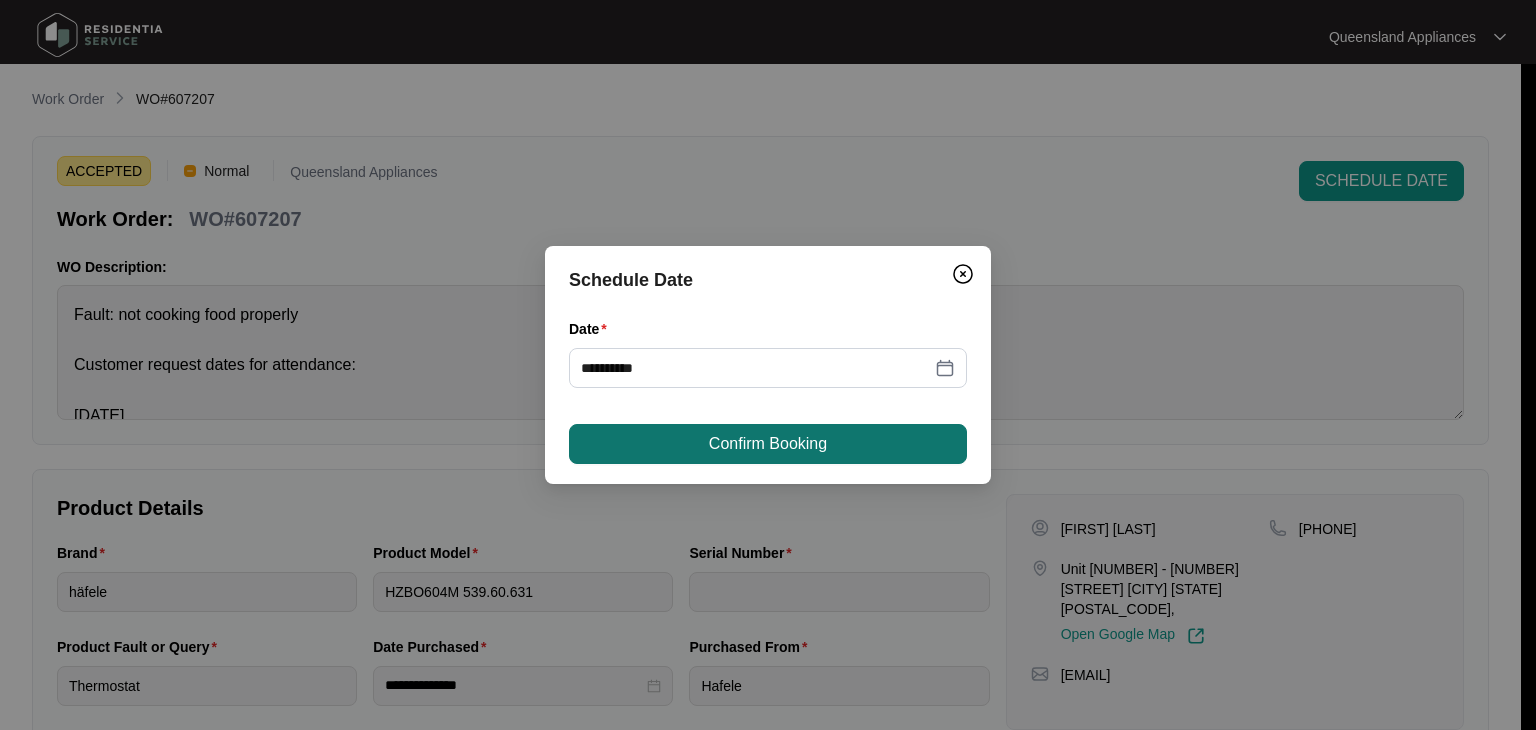 click on "Confirm Booking" at bounding box center (768, 444) 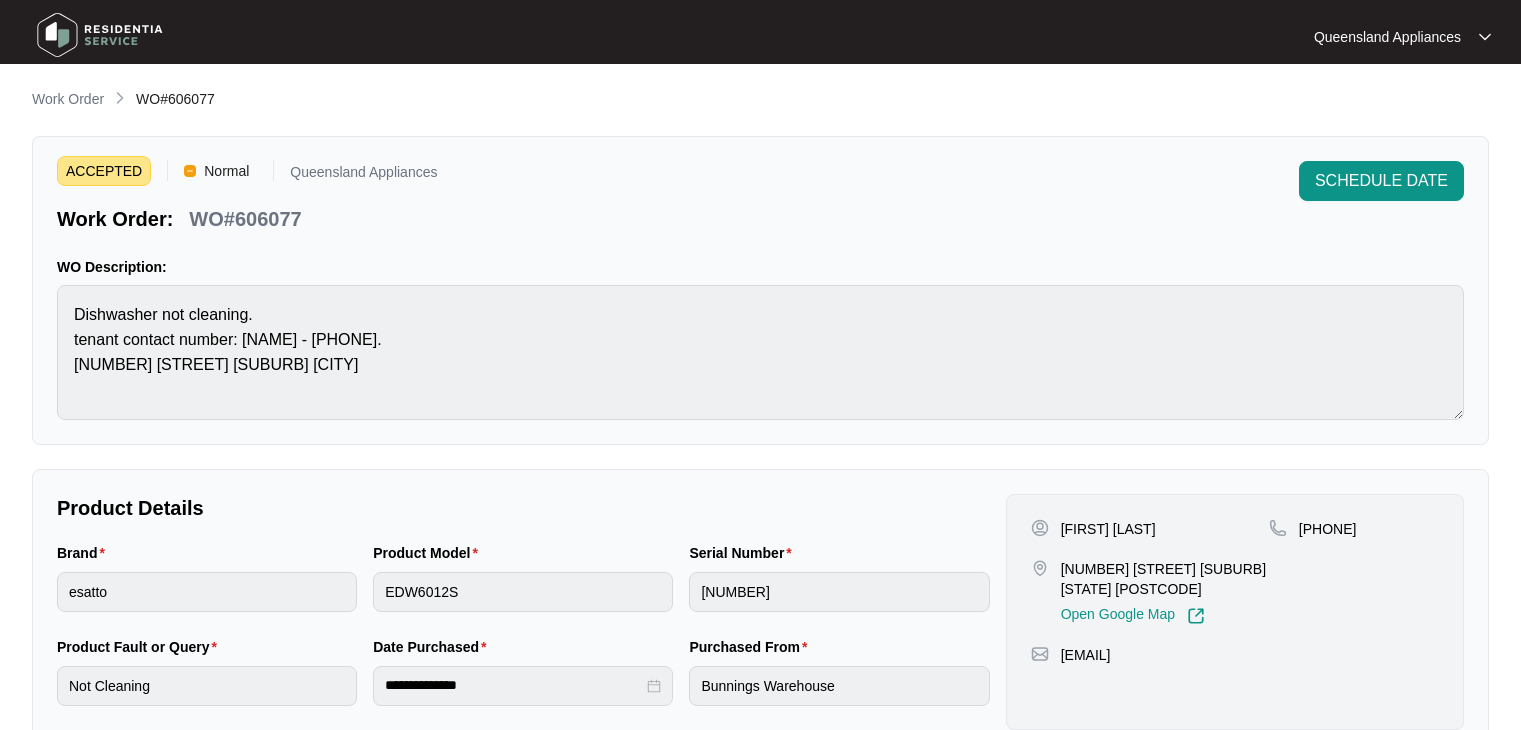 scroll, scrollTop: 0, scrollLeft: 0, axis: both 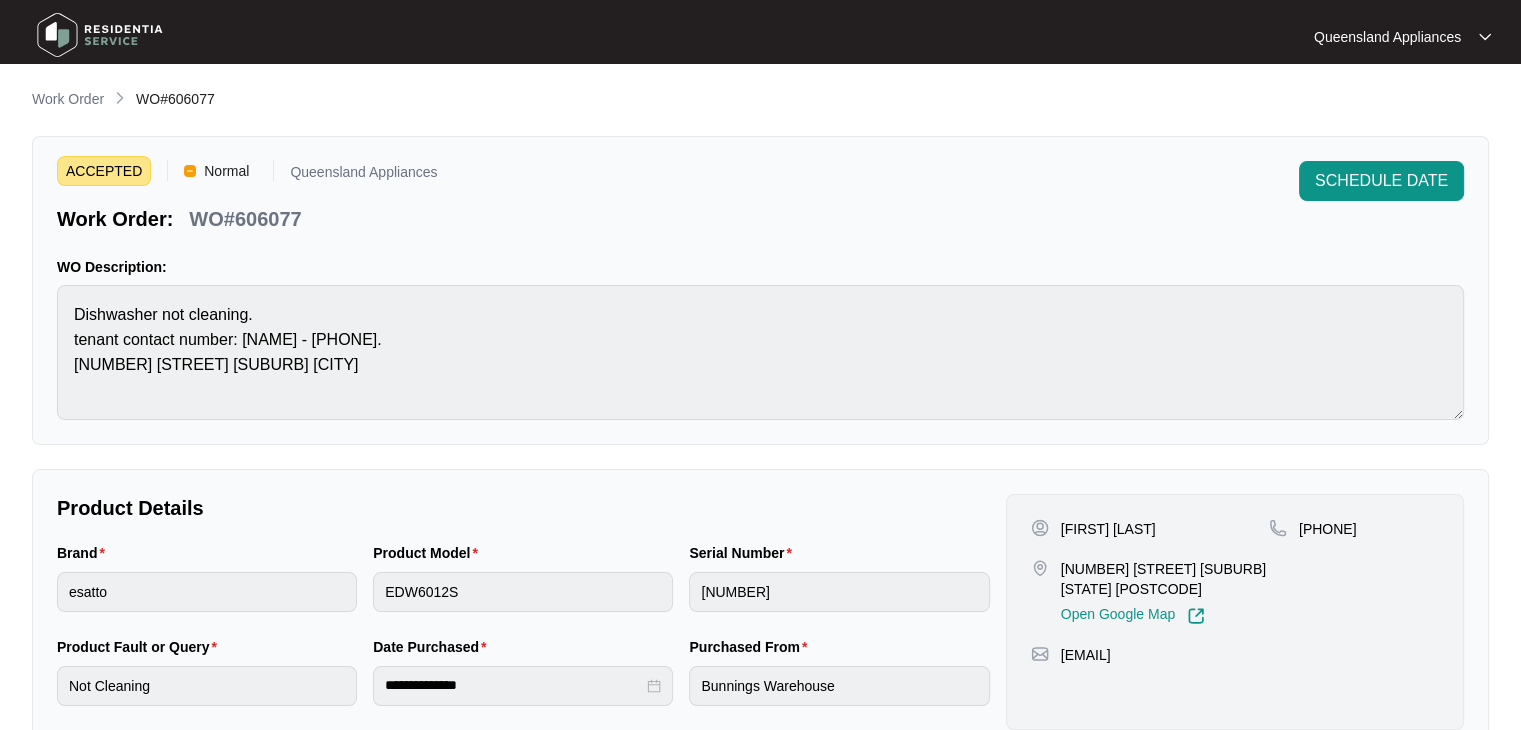 click on "WO#606077" at bounding box center [245, 219] 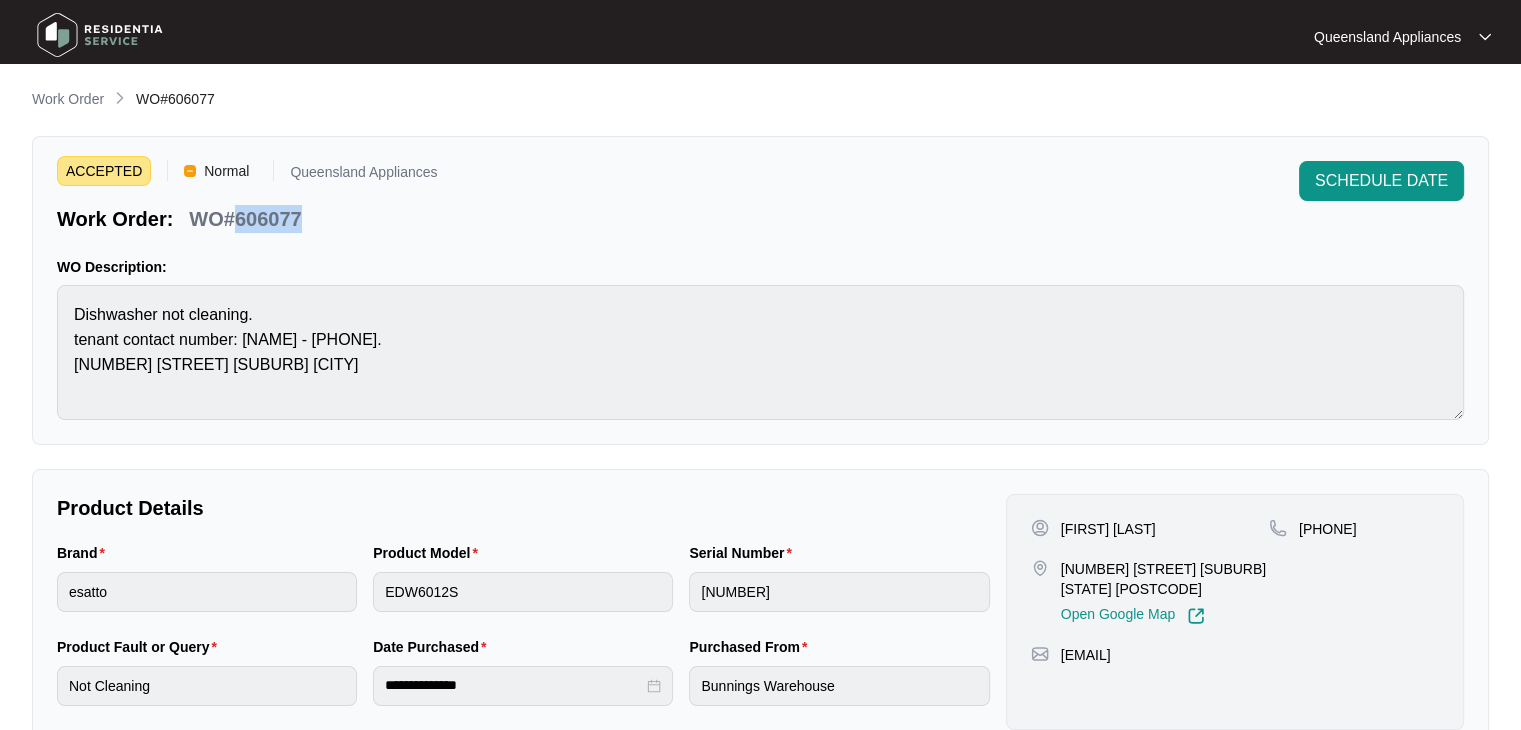 click on "WO#606077" at bounding box center [245, 219] 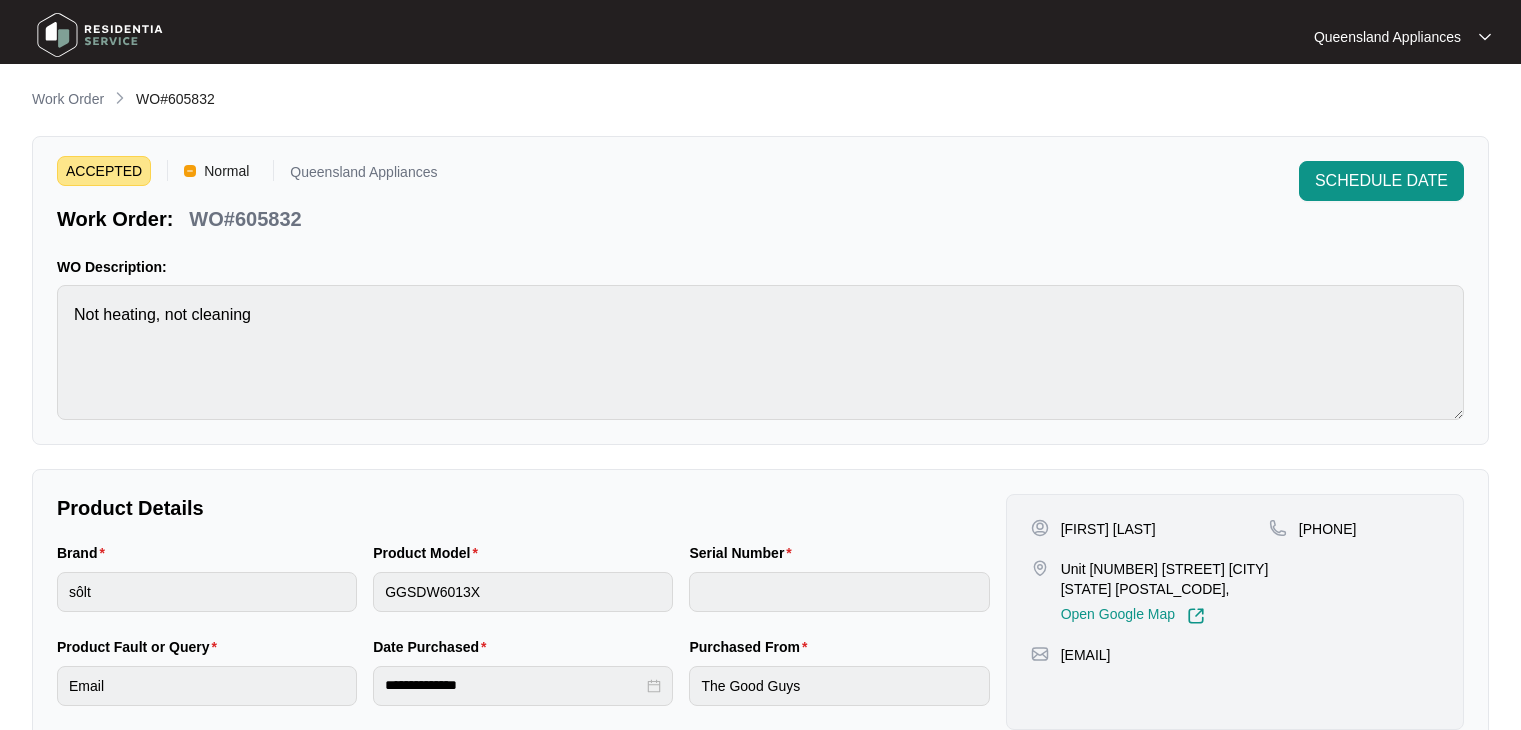 scroll, scrollTop: 0, scrollLeft: 0, axis: both 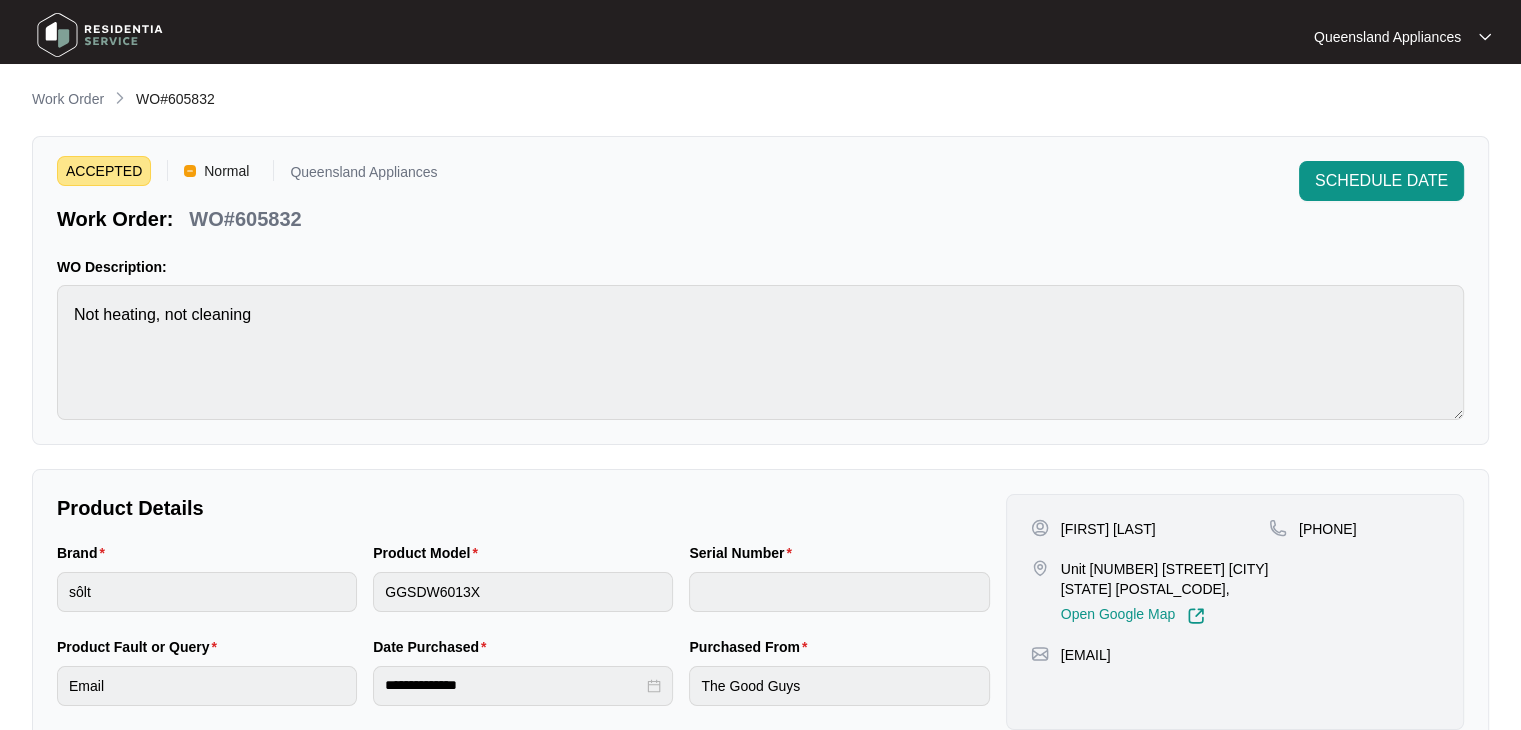 click on "WO#605832" at bounding box center (245, 219) 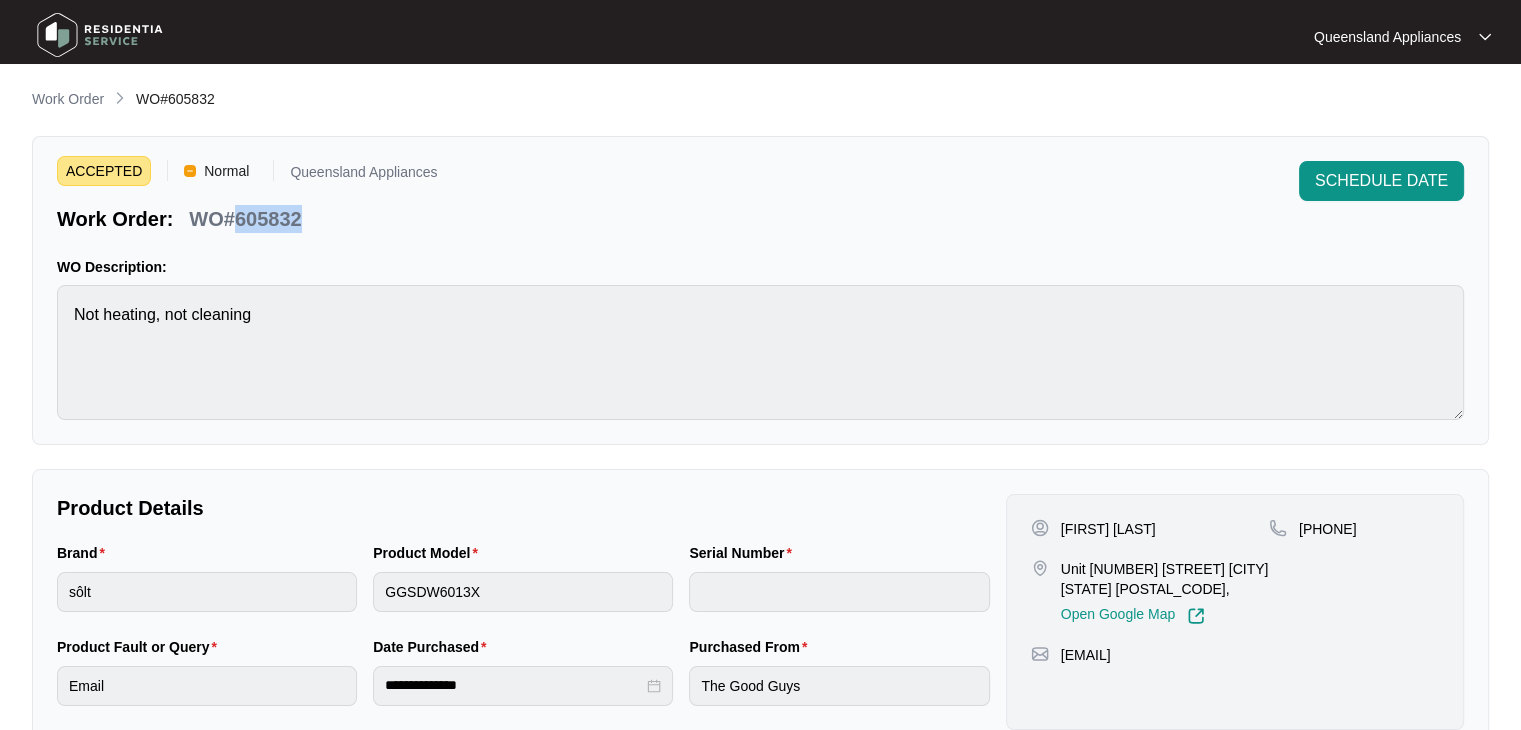 click on "WO#605832" at bounding box center (245, 219) 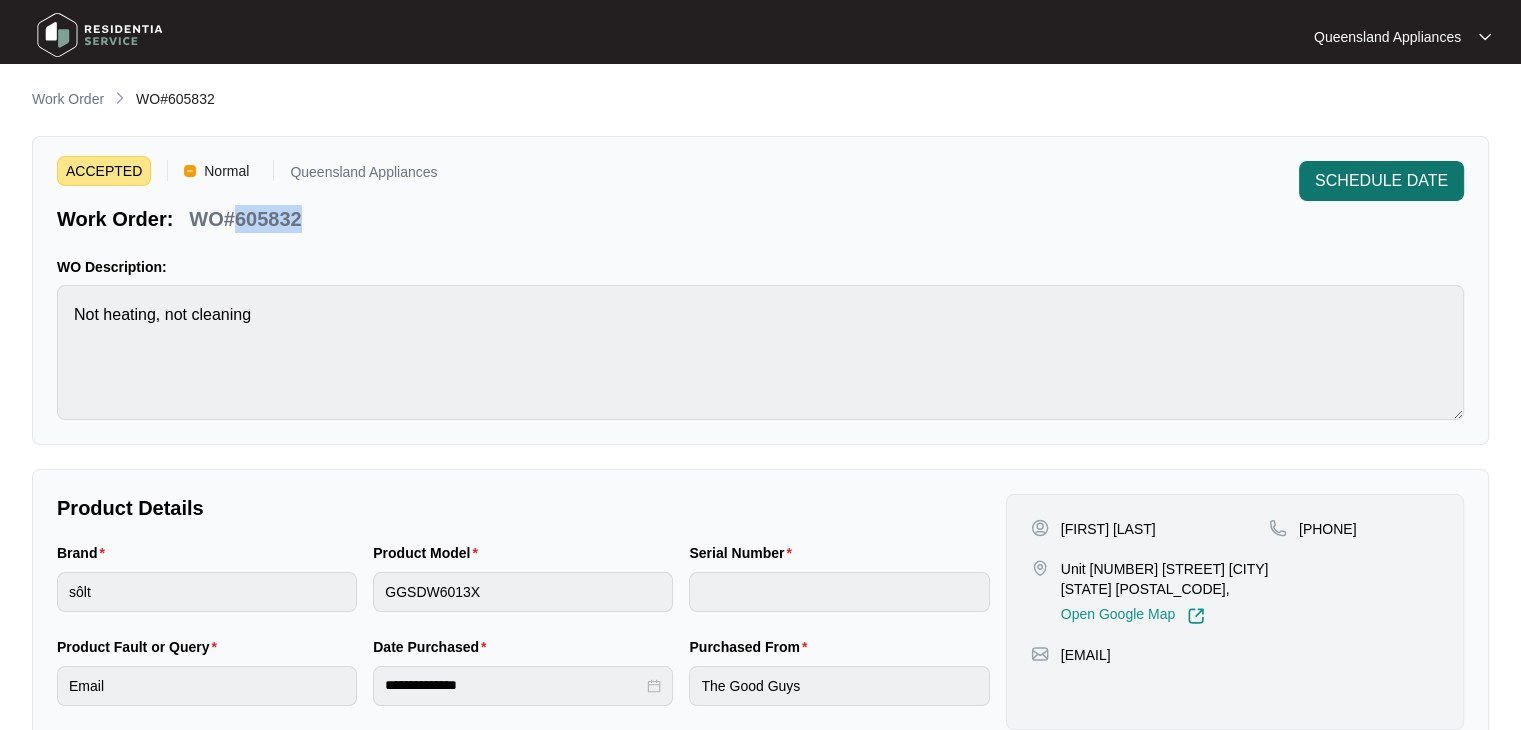 click on "SCHEDULE DATE" at bounding box center [1381, 181] 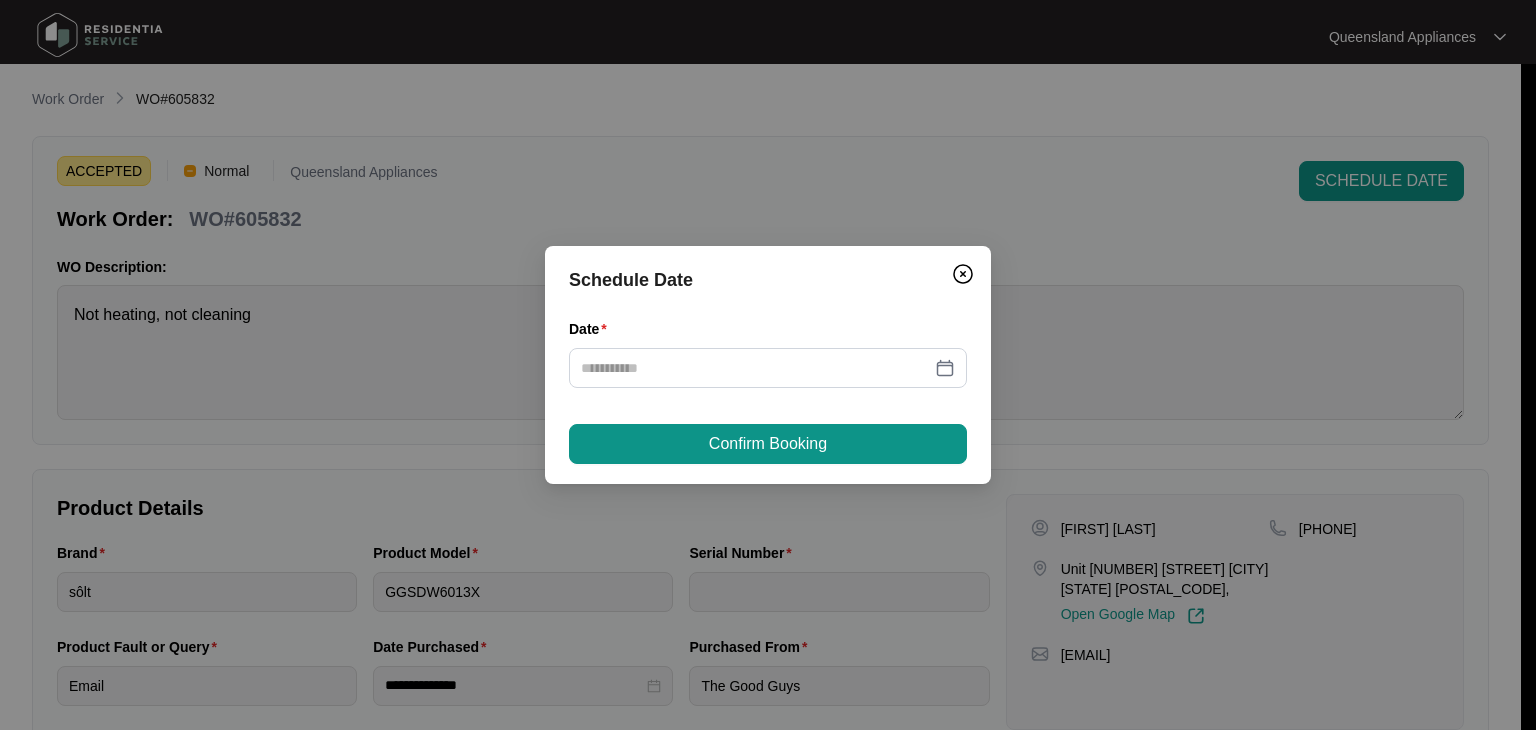 click on "Date" at bounding box center [768, 333] 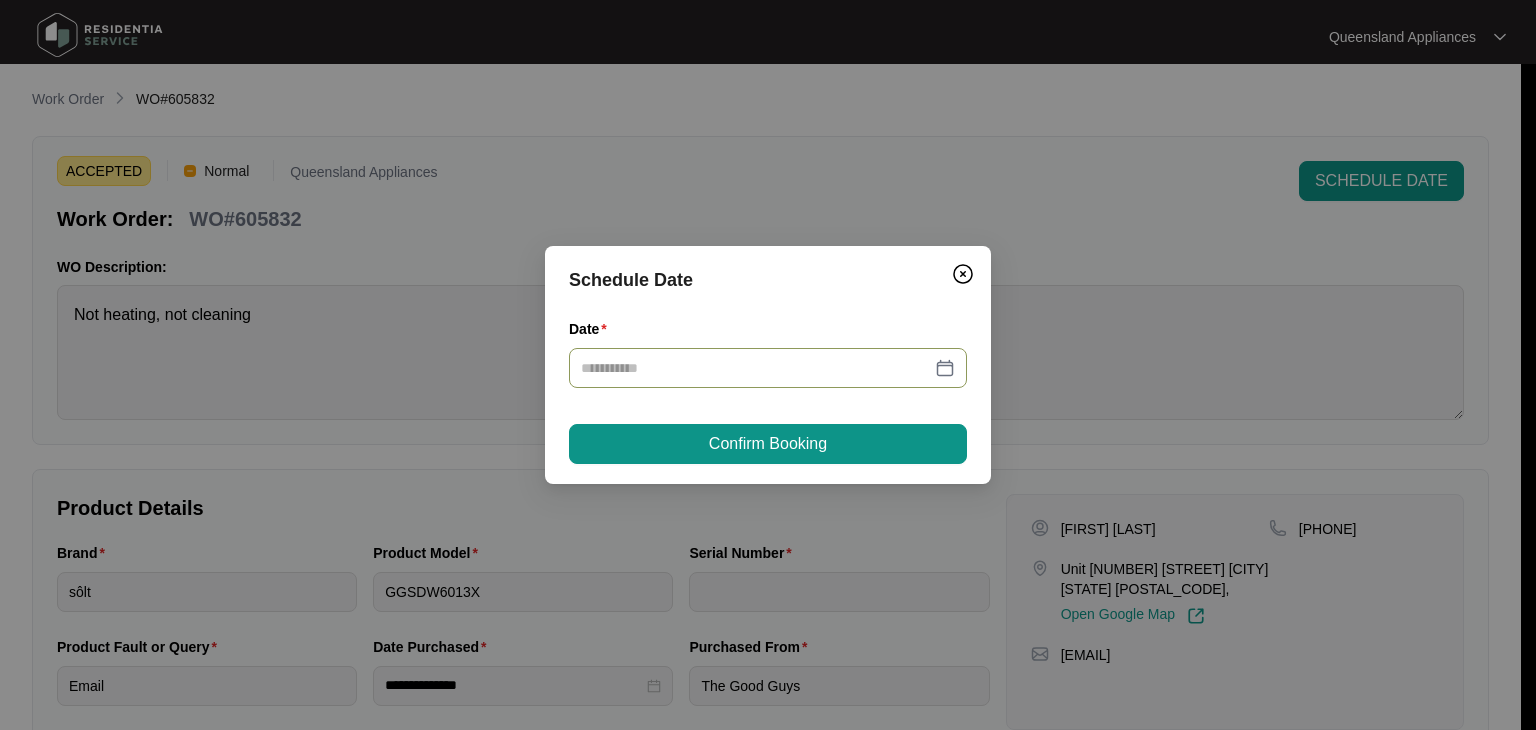 click at bounding box center (768, 368) 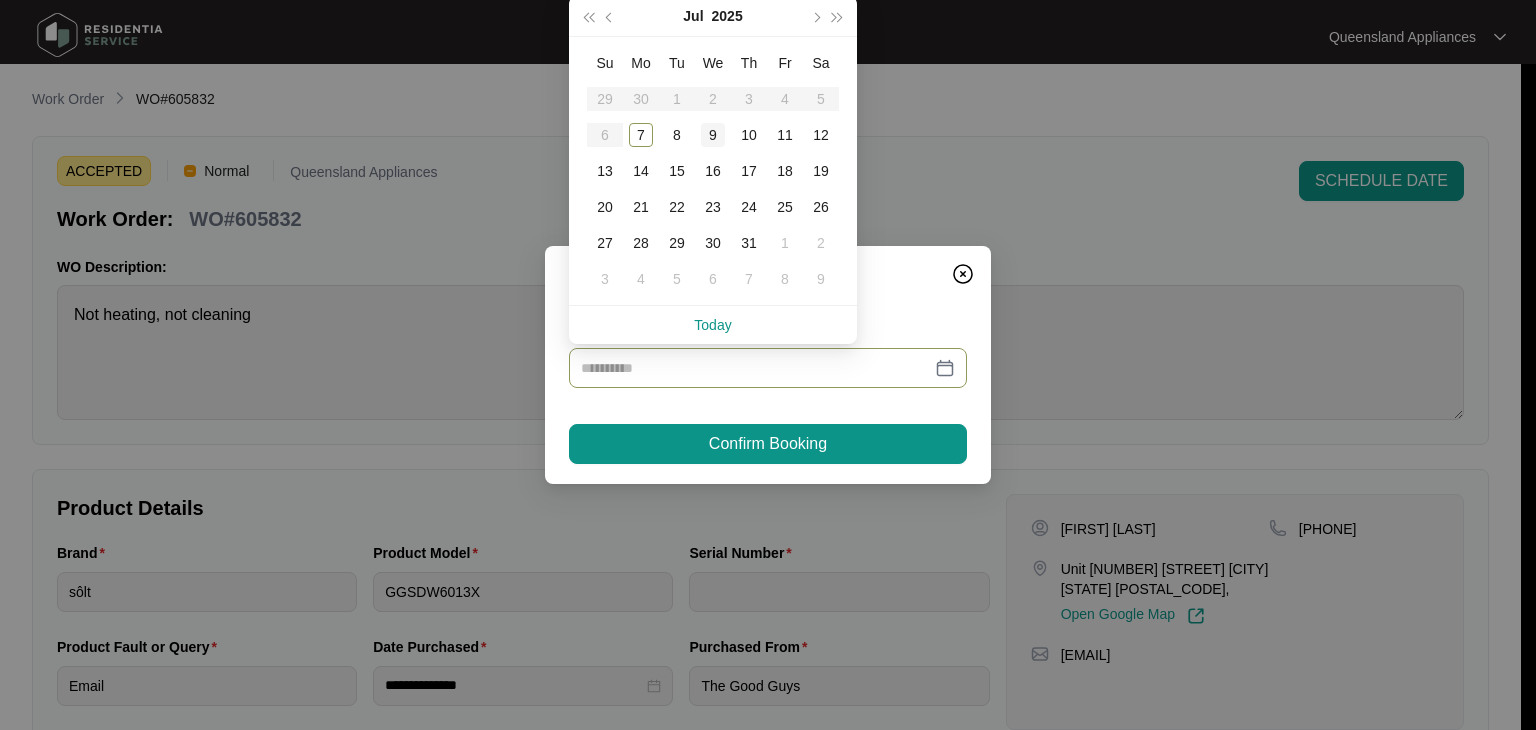 click on "9" at bounding box center [713, 135] 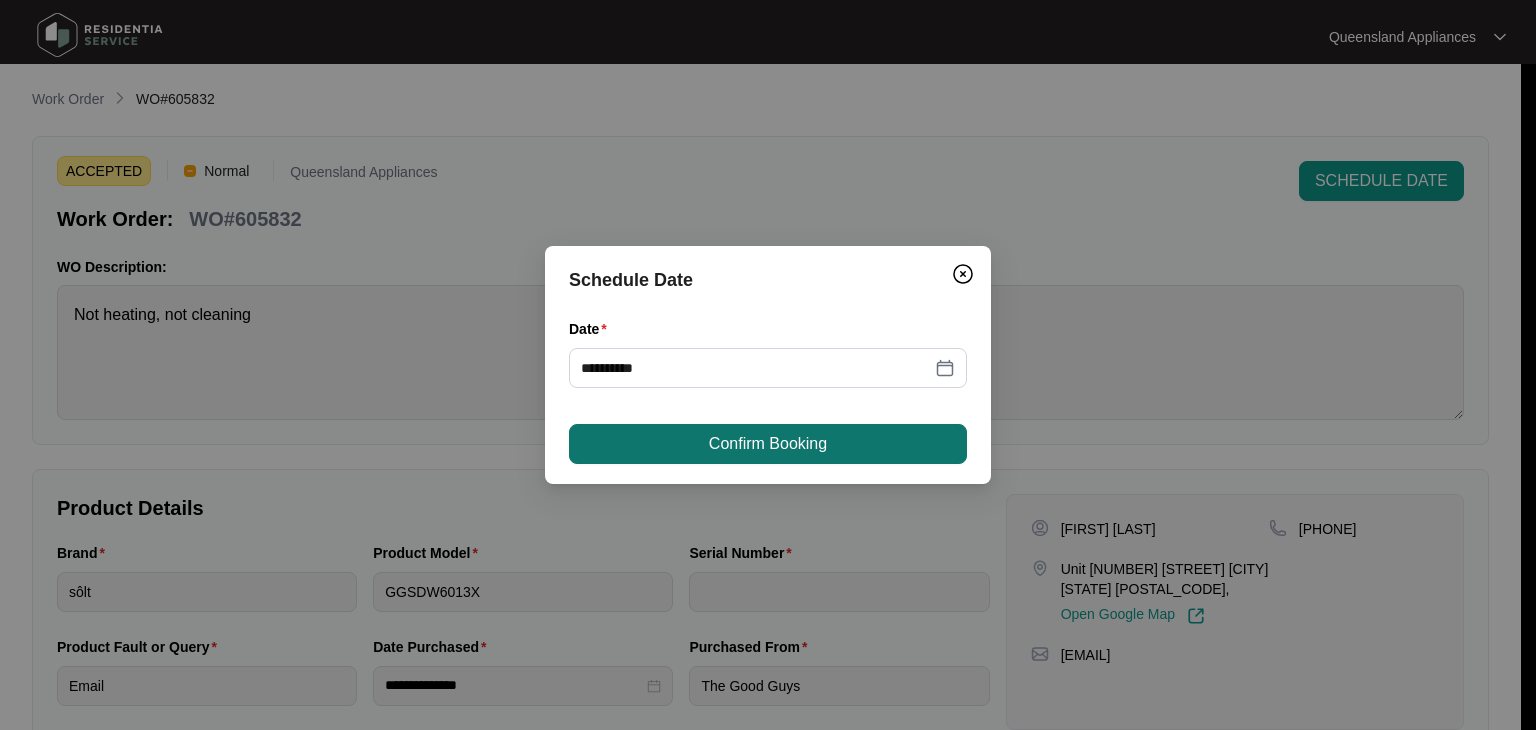 click on "Confirm Booking" at bounding box center [768, 444] 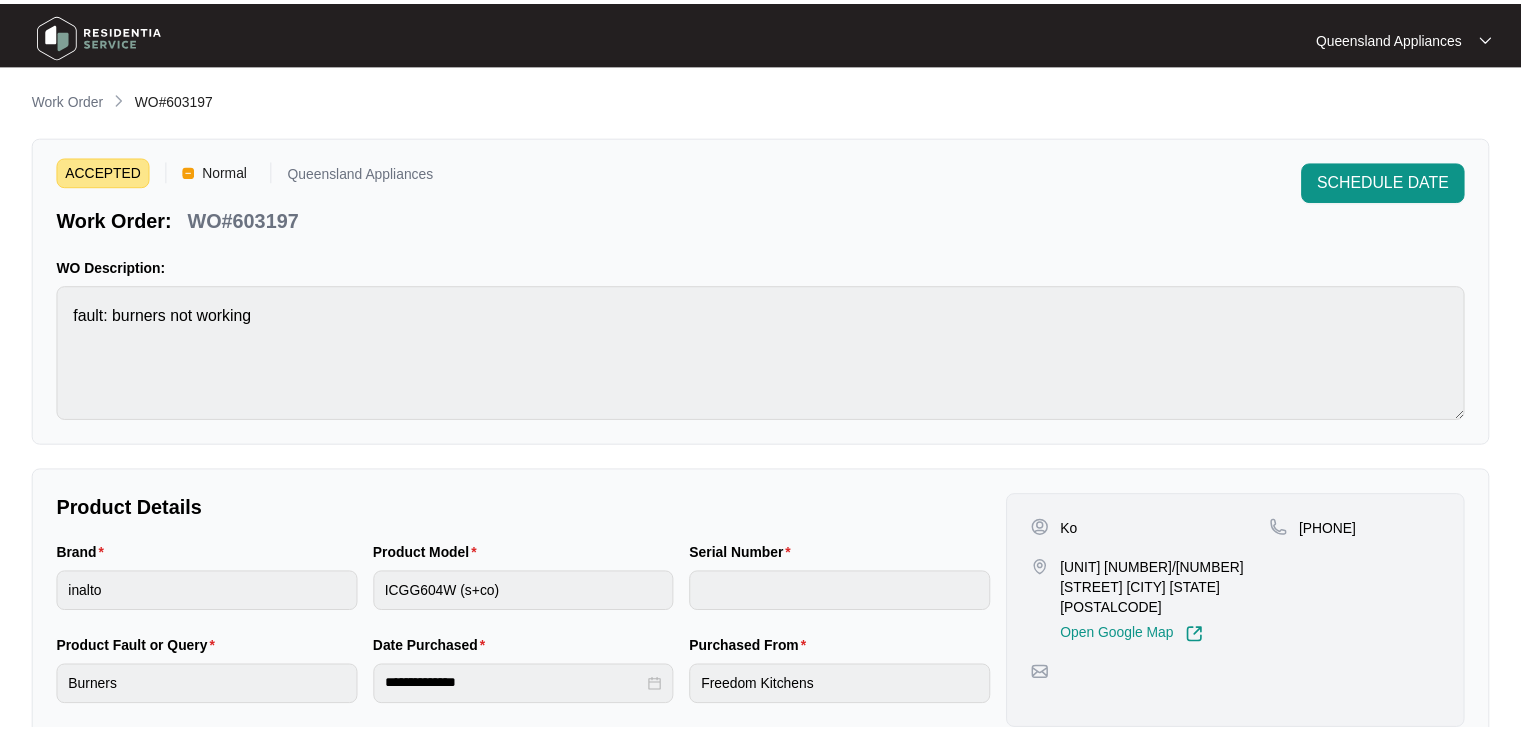 scroll, scrollTop: 0, scrollLeft: 0, axis: both 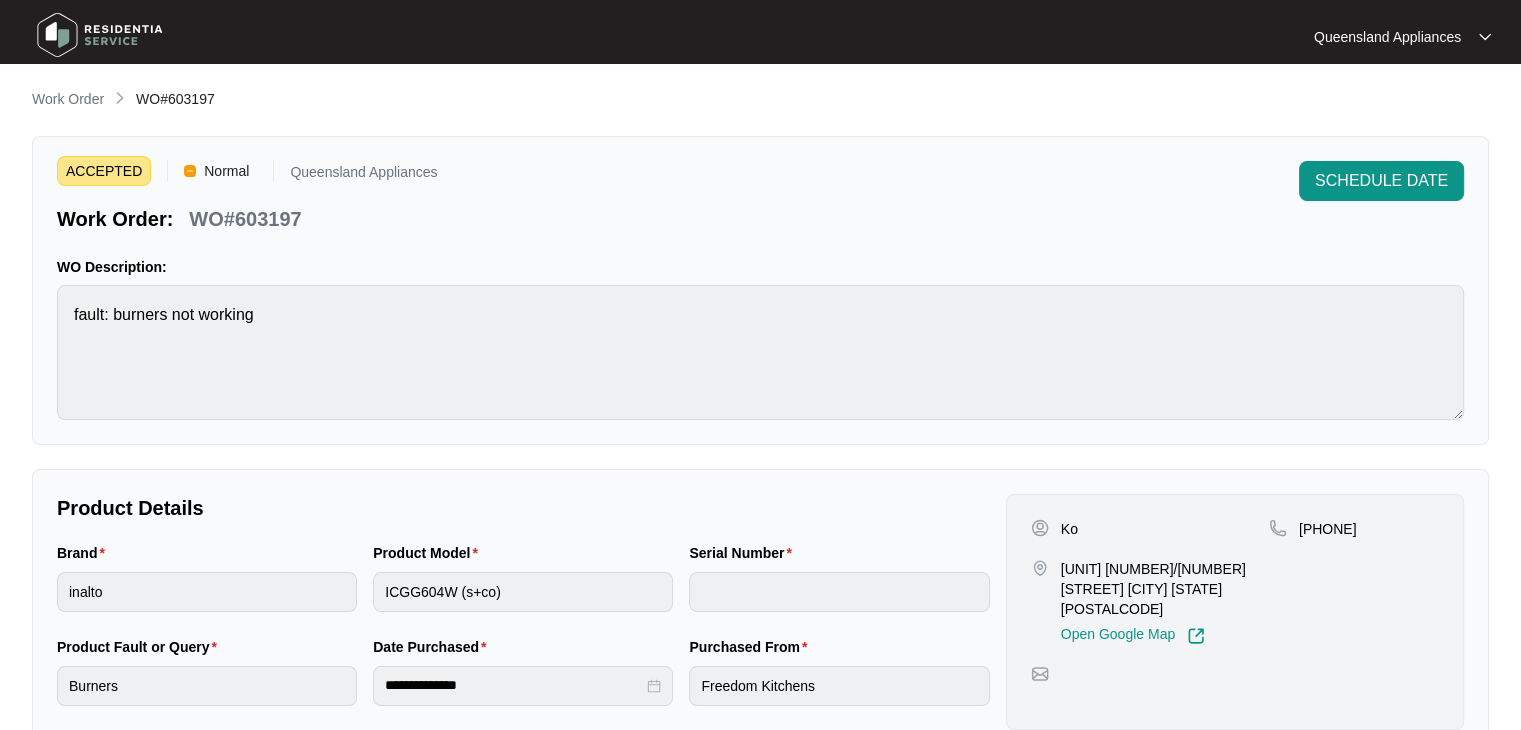 click on "WO#603197" at bounding box center [245, 219] 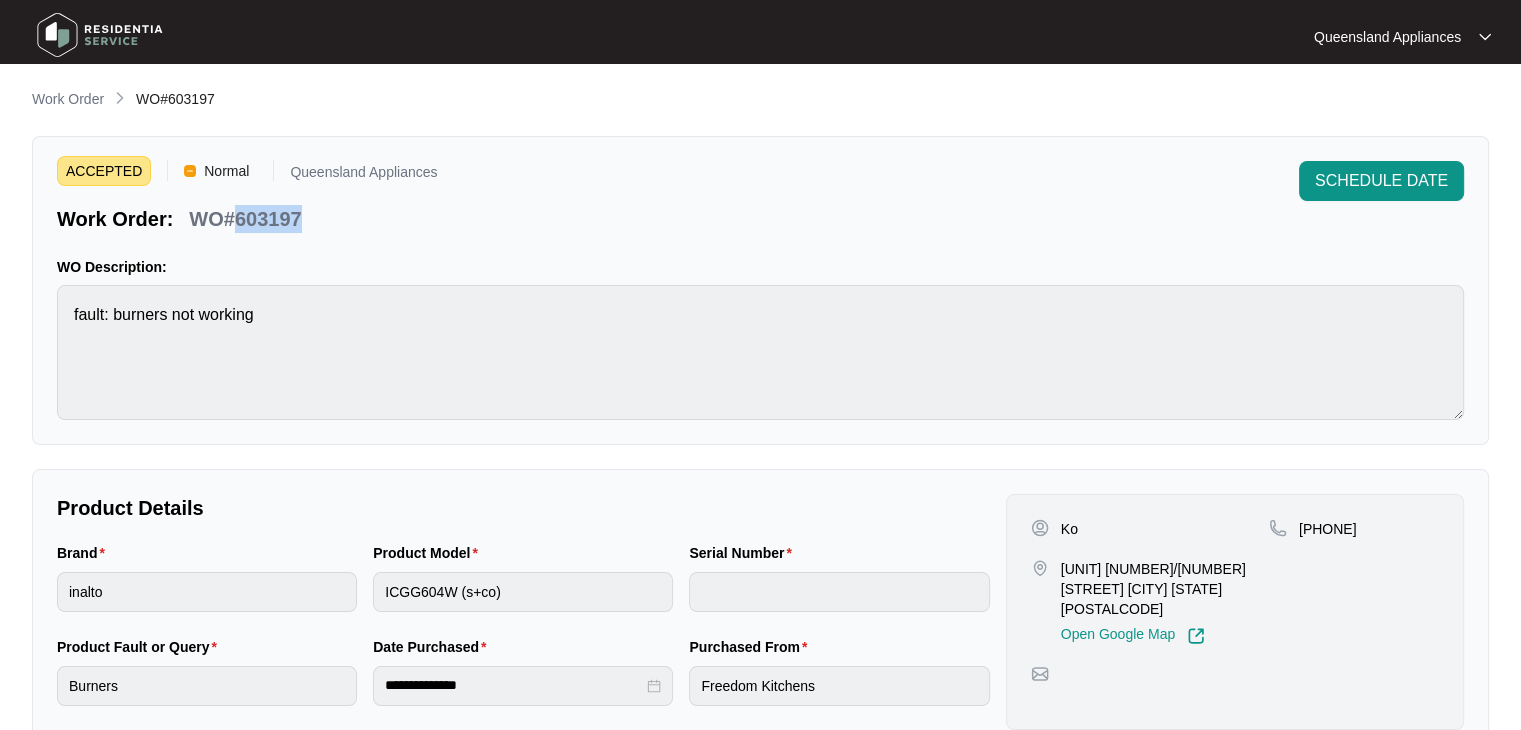 click on "WO#603197" at bounding box center (245, 219) 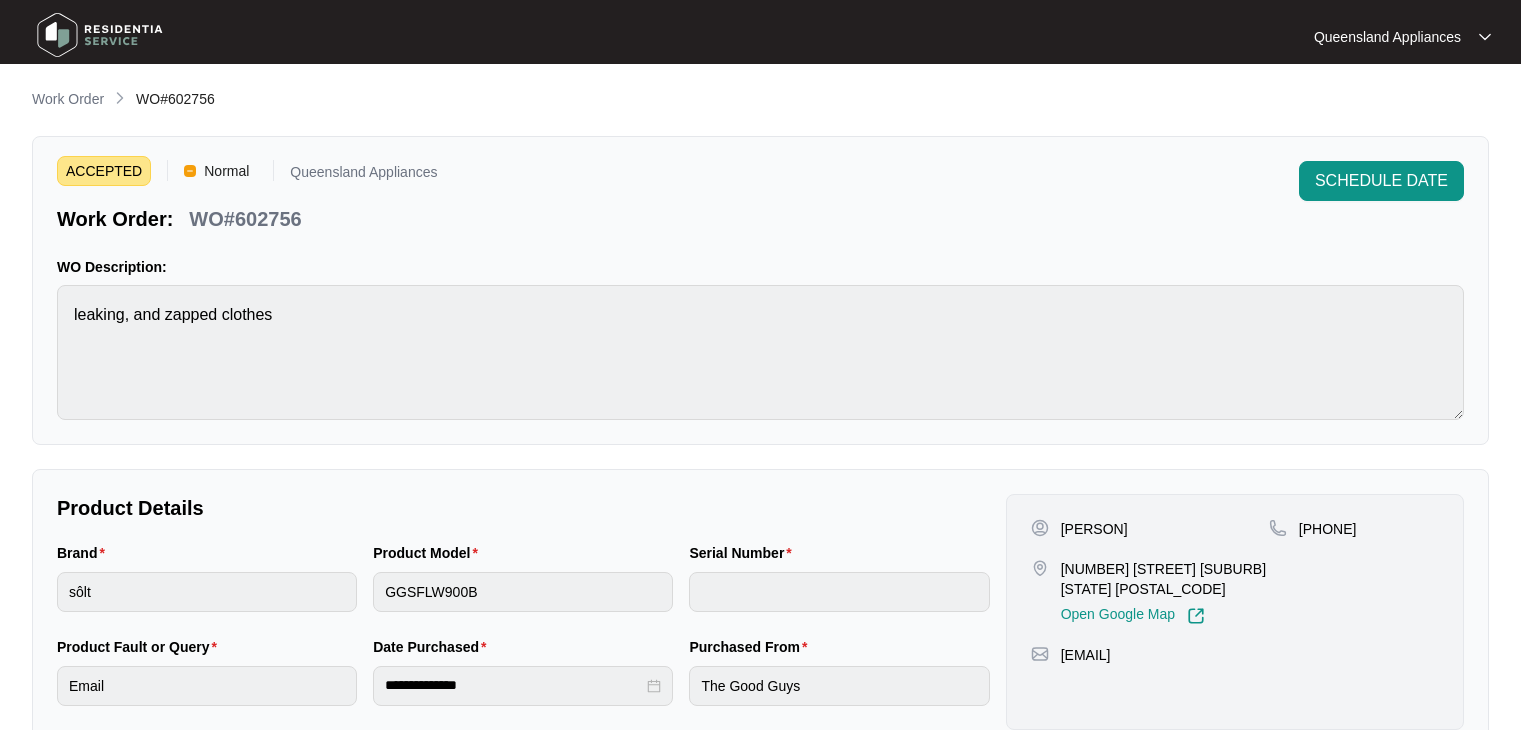 scroll, scrollTop: 0, scrollLeft: 0, axis: both 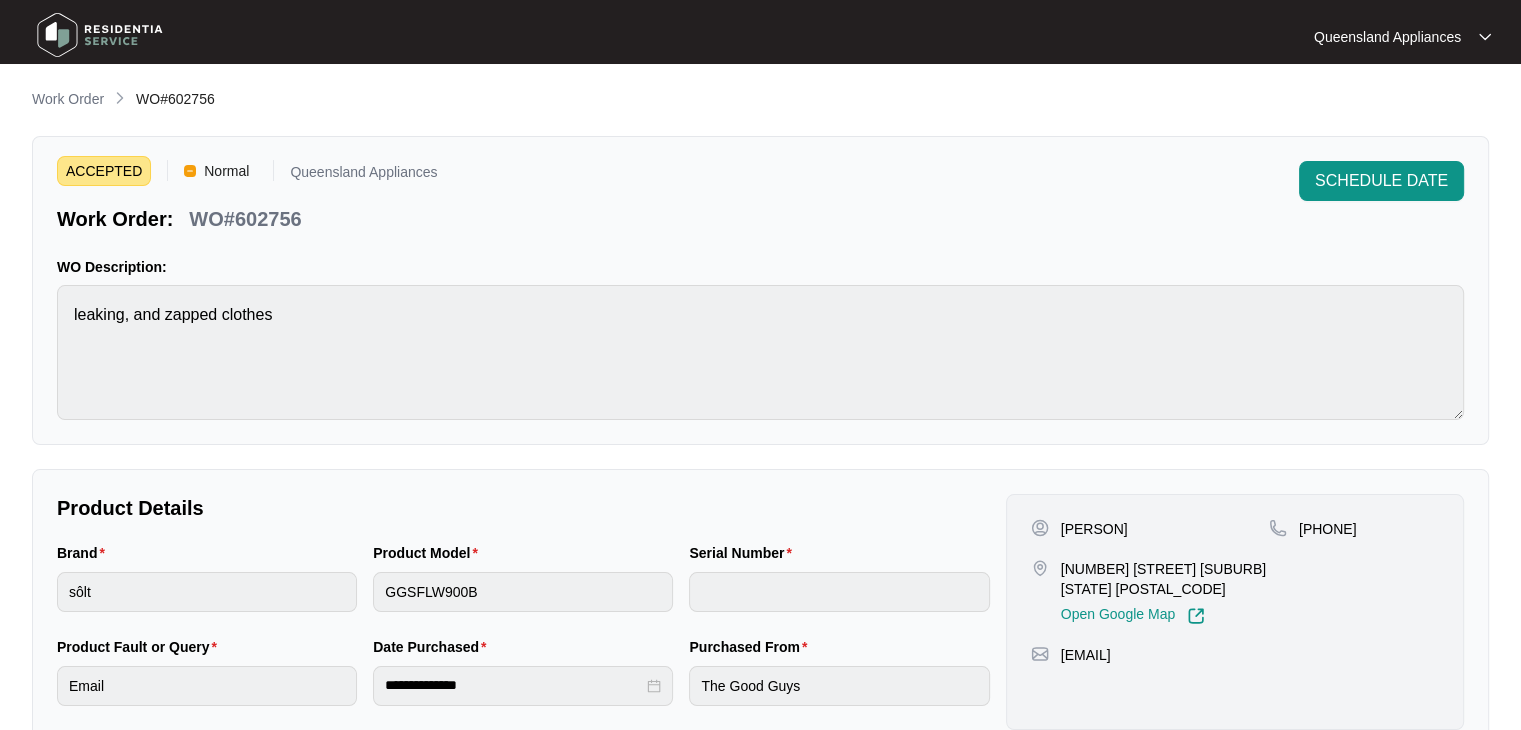 click on "WO#602756" at bounding box center (245, 219) 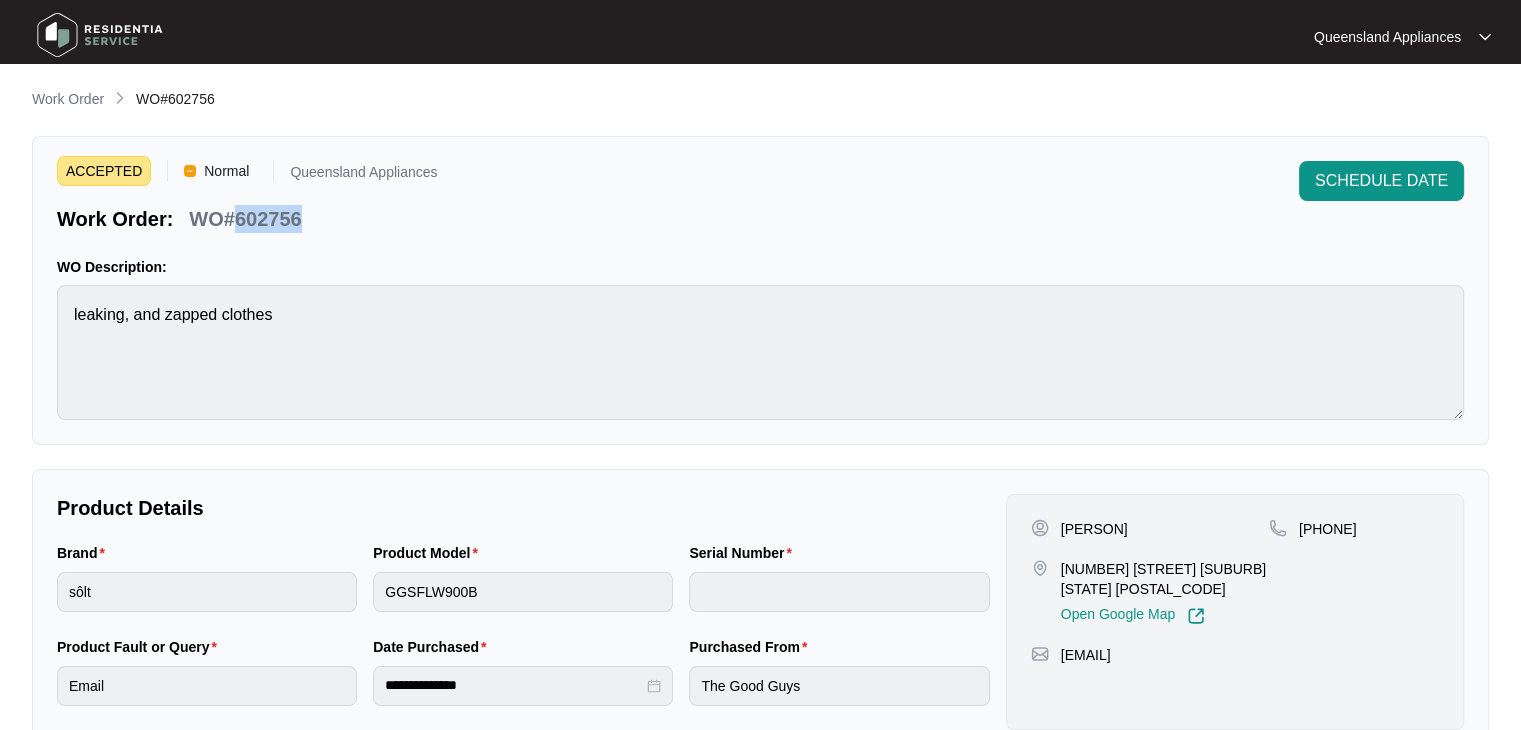click on "WO#602756" at bounding box center [245, 219] 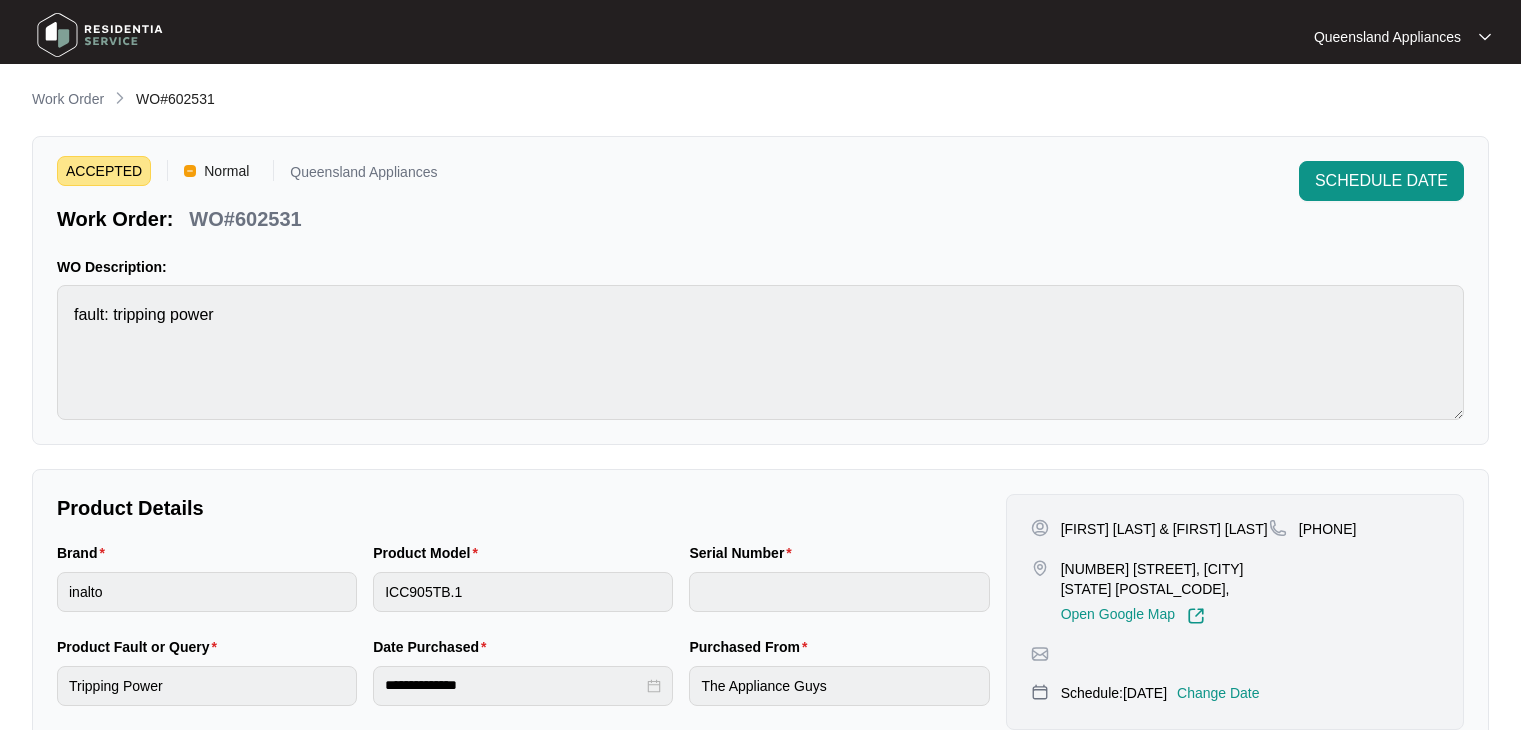 scroll, scrollTop: 0, scrollLeft: 0, axis: both 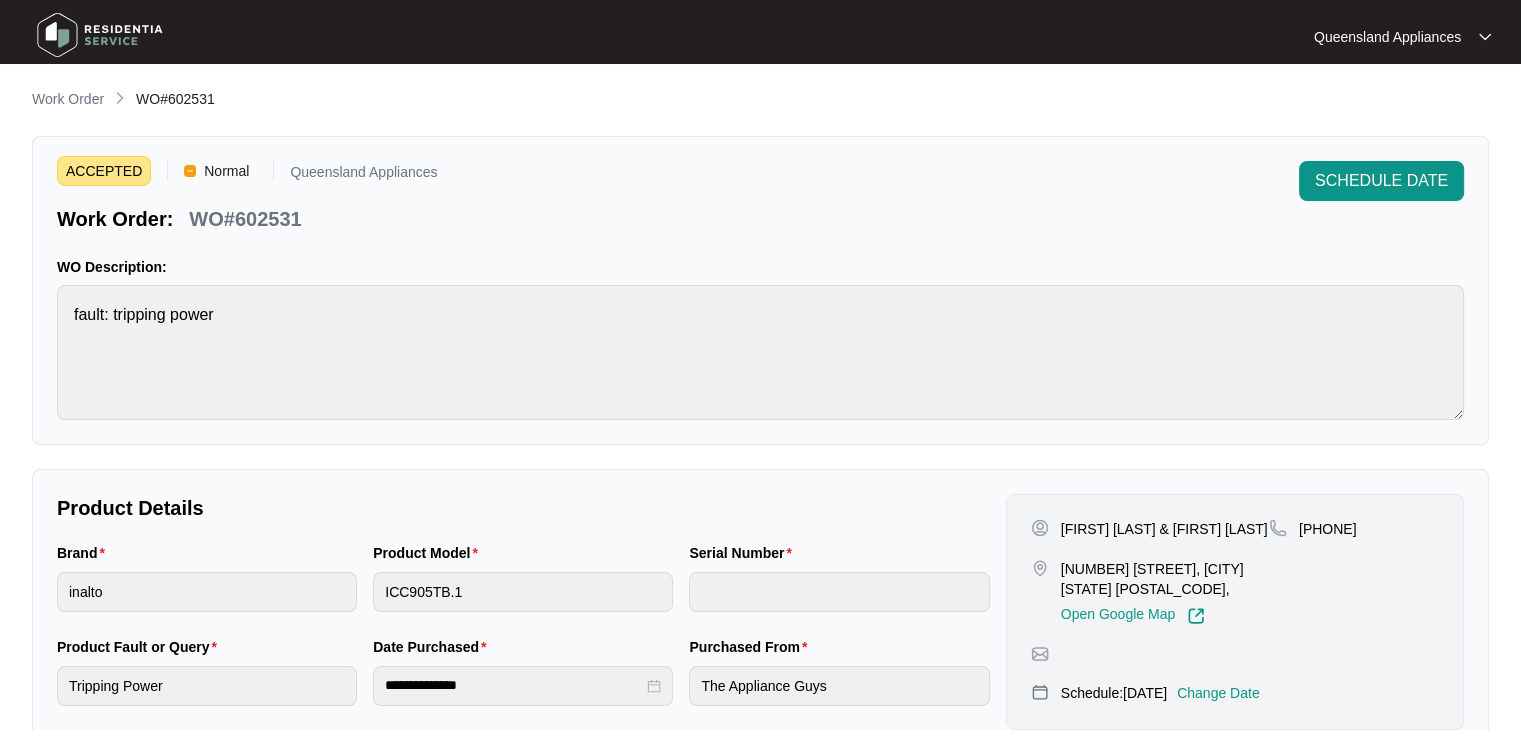 click on "WO#602531" at bounding box center [245, 219] 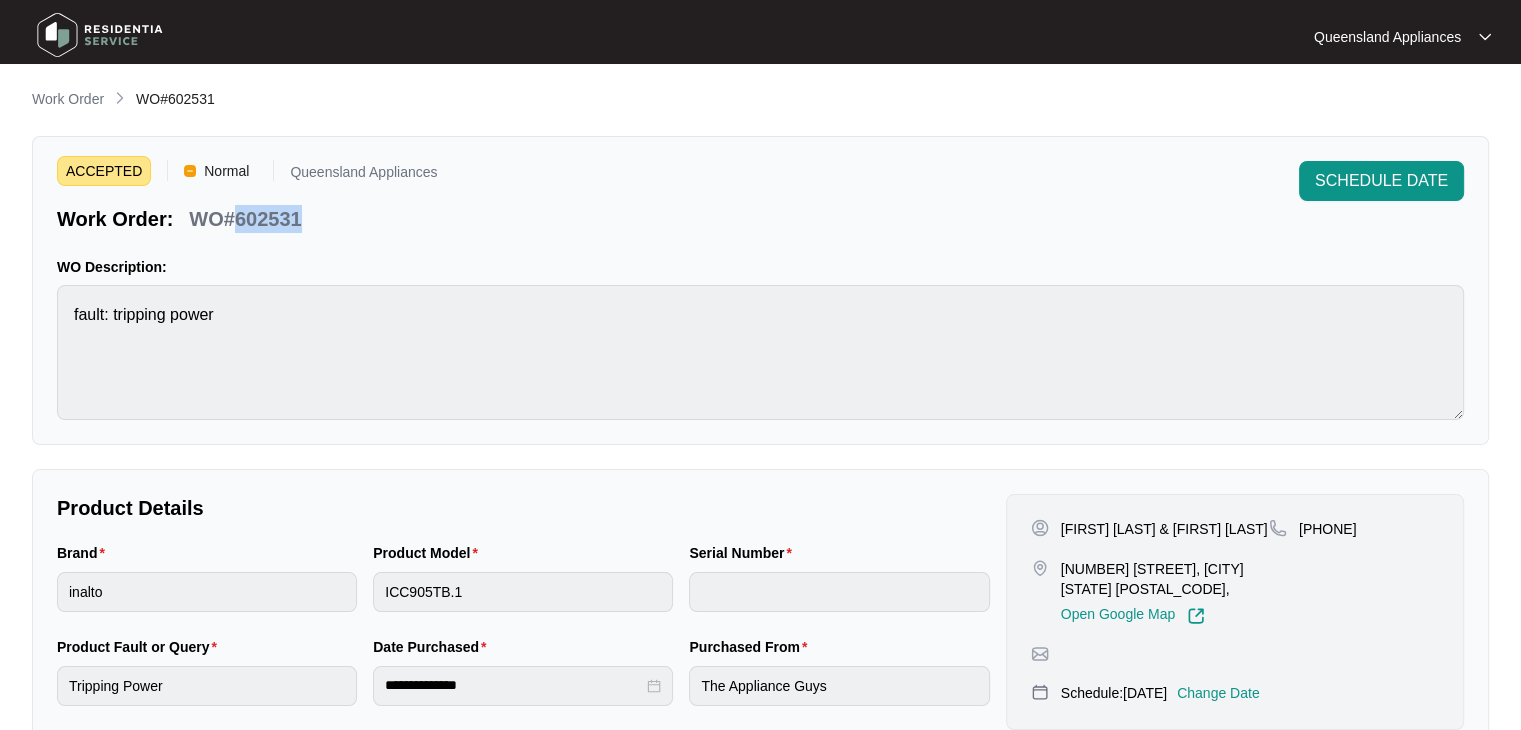 click on "WO#602531" at bounding box center (245, 219) 